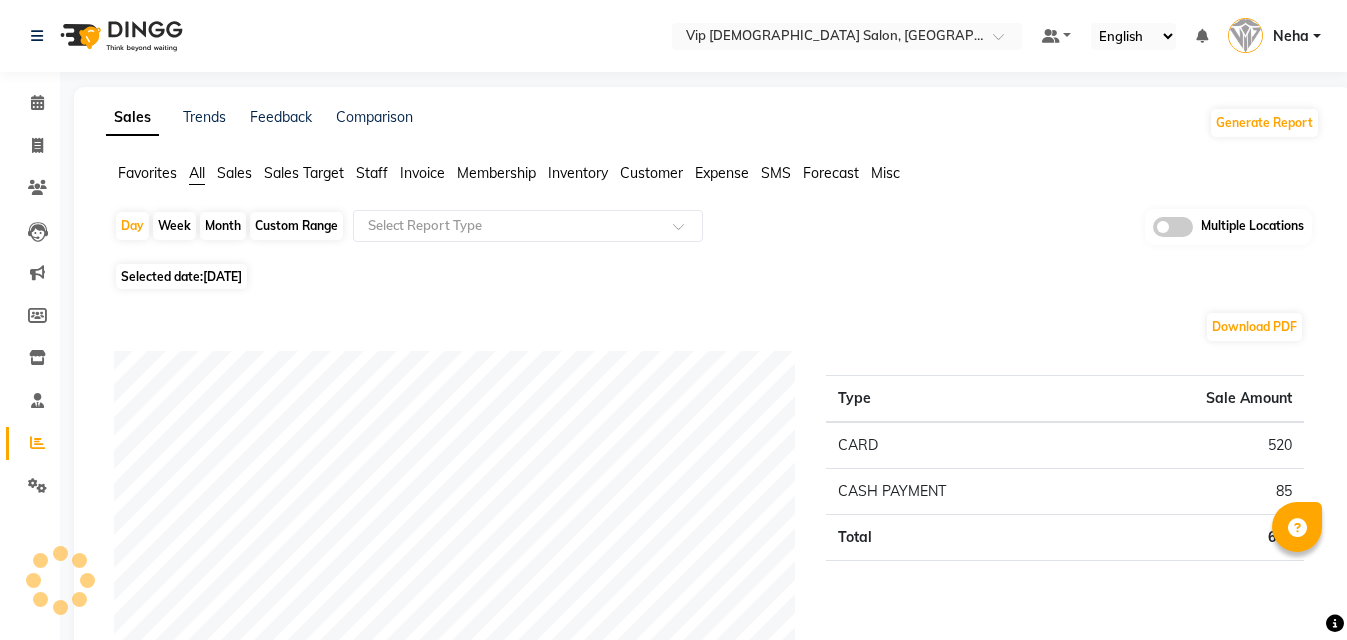 scroll, scrollTop: 760, scrollLeft: 0, axis: vertical 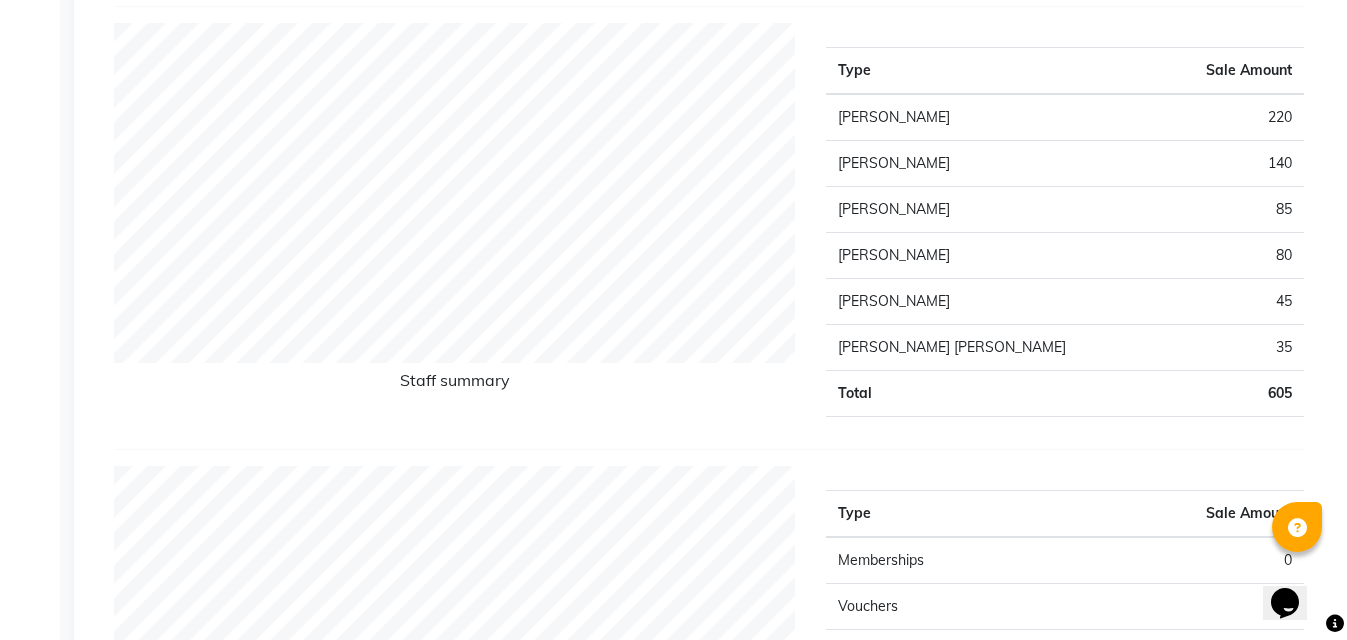 click on "Staff summary" 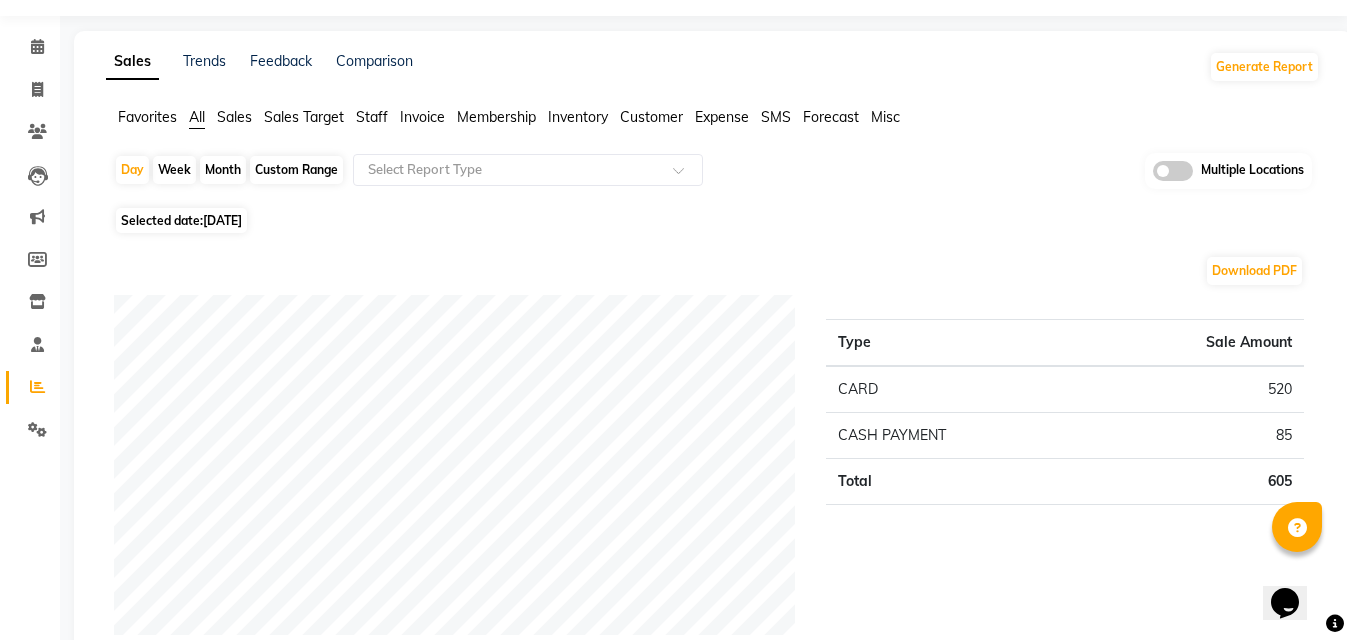 scroll, scrollTop: 0, scrollLeft: 0, axis: both 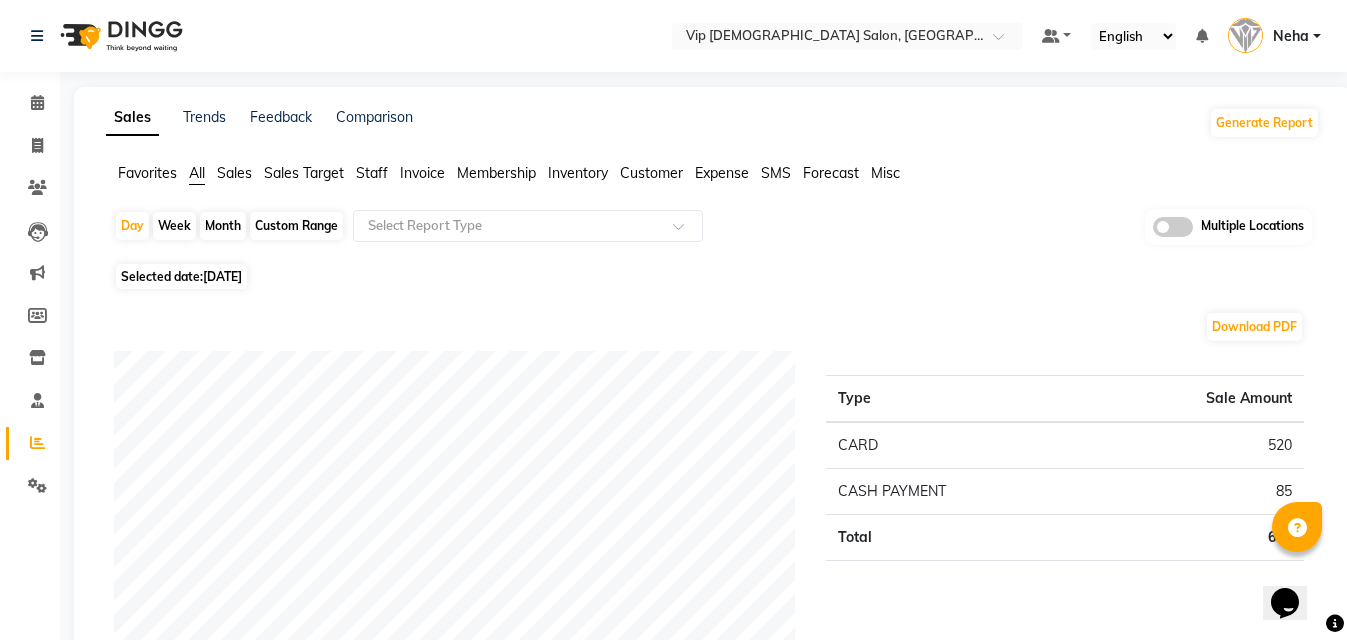 click on "Download PDF" 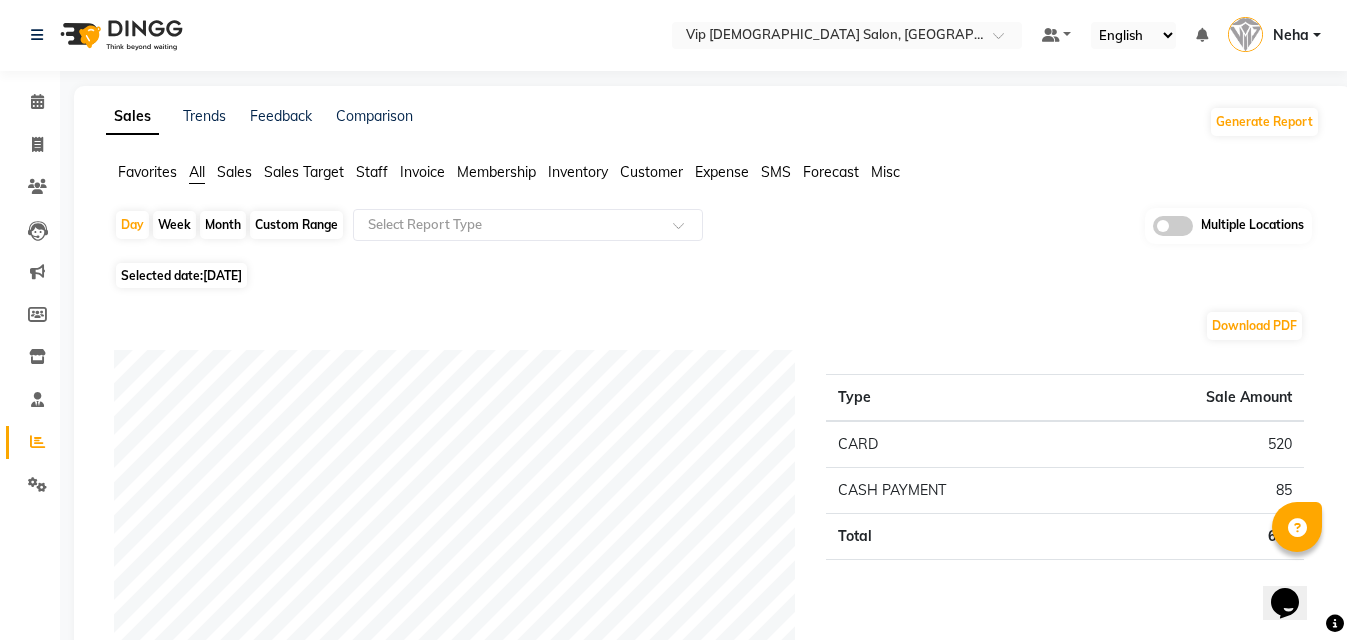 scroll, scrollTop: 0, scrollLeft: 0, axis: both 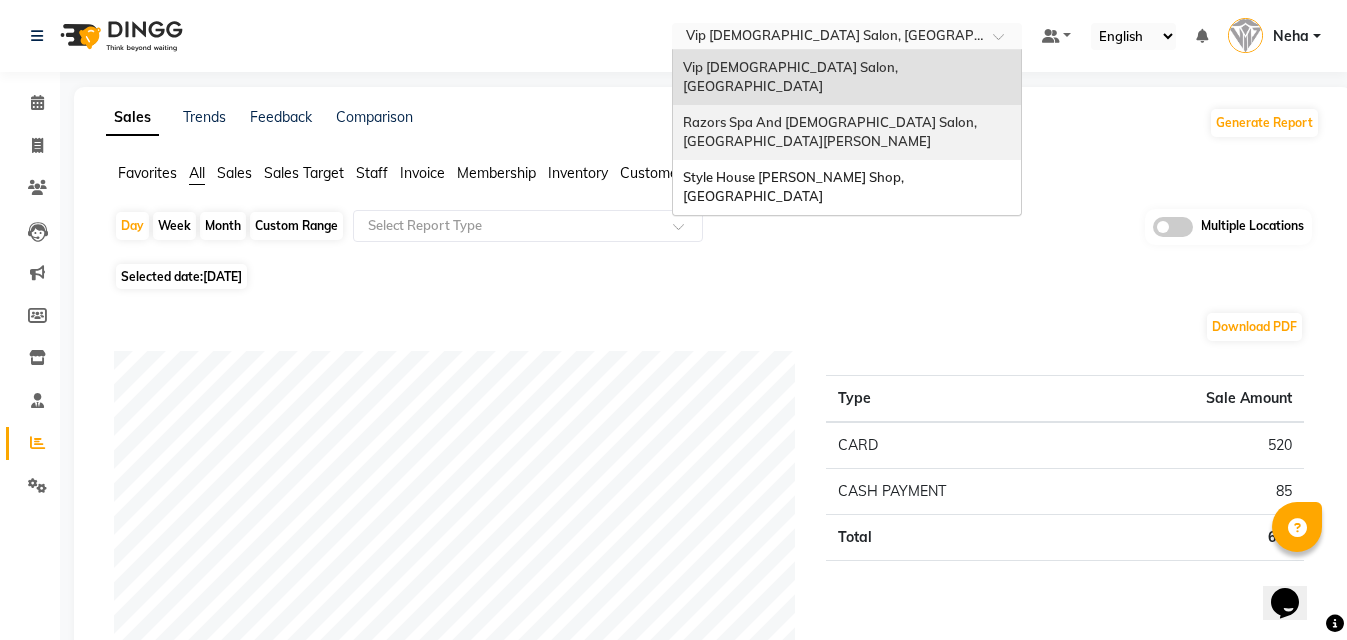 drag, startPoint x: 912, startPoint y: 39, endPoint x: 802, endPoint y: 102, distance: 126.76356 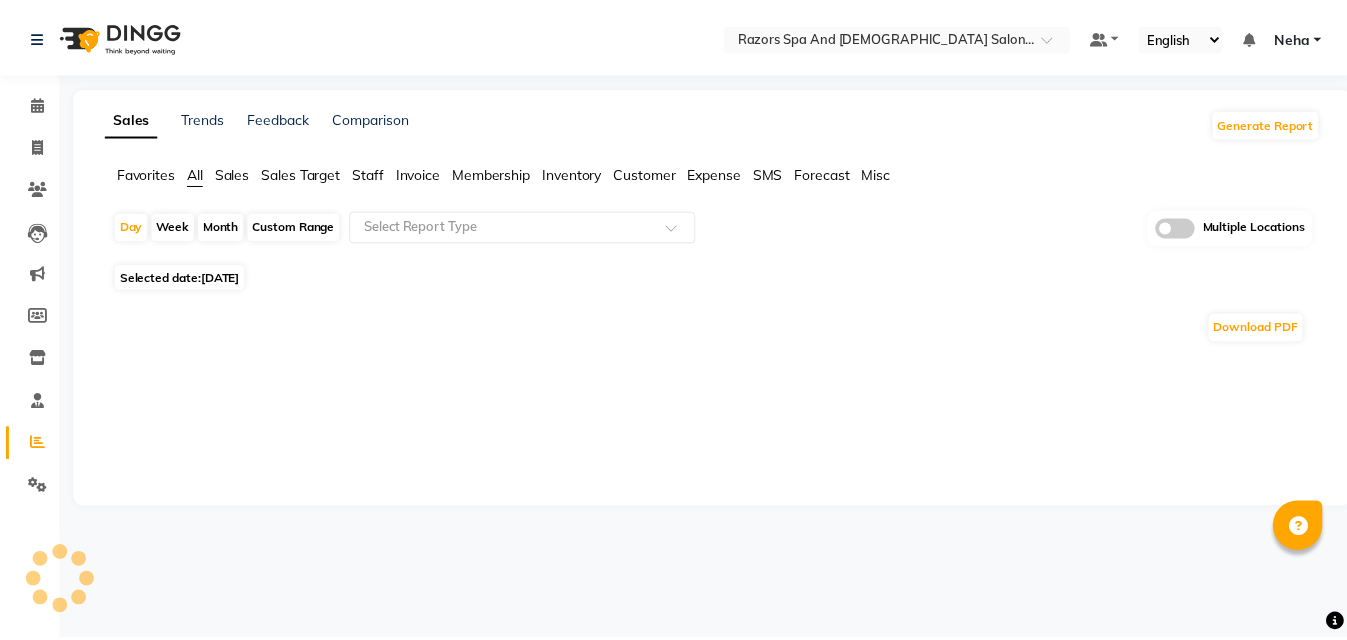 scroll, scrollTop: 0, scrollLeft: 0, axis: both 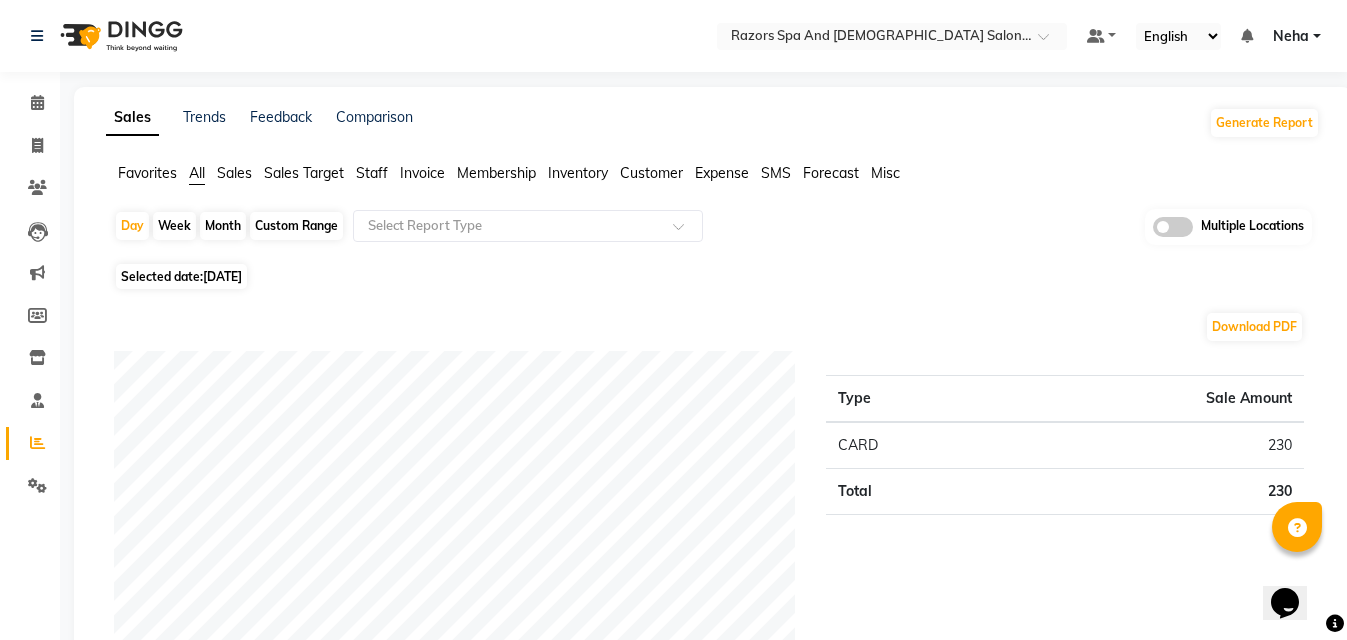 click on "Day   Week   Month   Custom Range  Select Report Type Multiple Locations Selected date:  11-07-2025  Download PDF Payment mode Type Sale Amount CARD 230 Total 230 Staff summary Type Sale Amount Youseef Mohamed 90 Alaseel Abdul Rahim 60 Islam Darwish 40 Oualid Zahir 40 Total 230 Sales summary Type Sale Amount Vouchers 0 Prepaid 0 Memberships 0 Gift card 0 Products 0 Packages 0 Tips 0 Services 230 Fee 0 Total 230 Service by category Type Sale Amount HAIR 230 Total 230 Service sales Type Sale Amount MEN'S HAIRCUT + BEARD CRAFTING 90 BEARD CRAFTING 80 MEN'S HAIRCUT 60 Total 230 ★ Mark as Favorite  Choose how you'd like to save "" report to favorites  Save to Personal Favorites:   Only you can see this report in your favorites tab. Share with Organization:   Everyone in your organization can see this report in their favorites tab.  Save to Favorites" 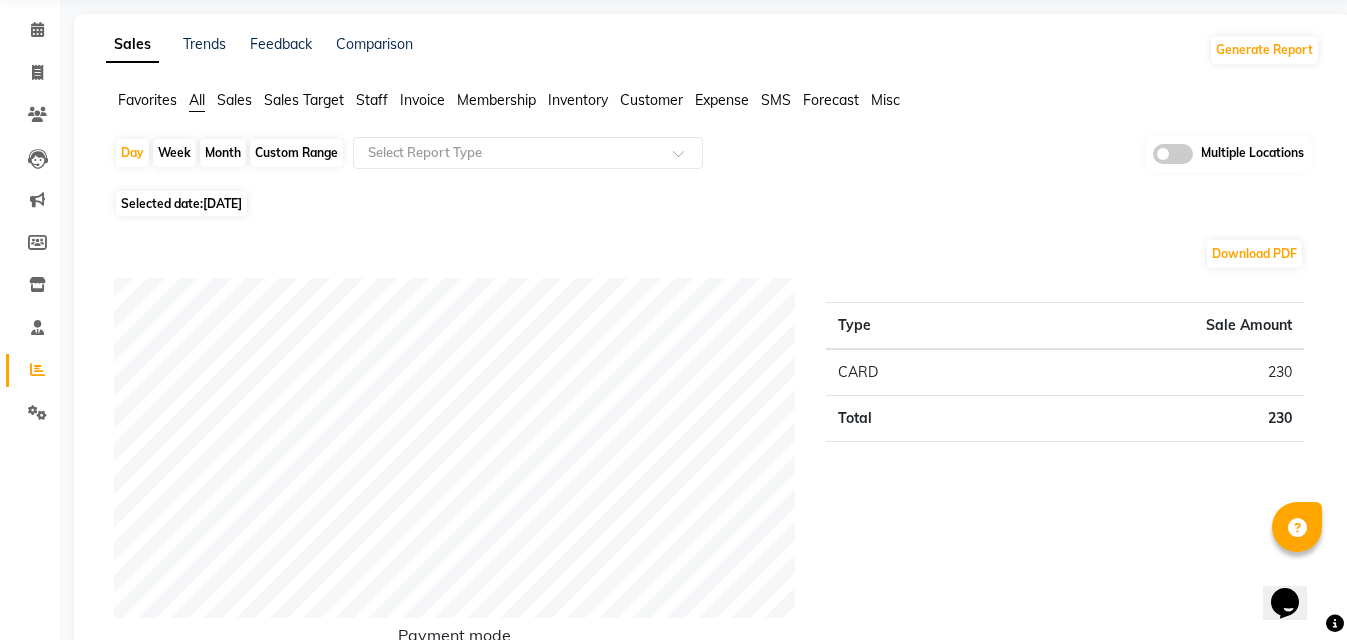 scroll, scrollTop: 0, scrollLeft: 0, axis: both 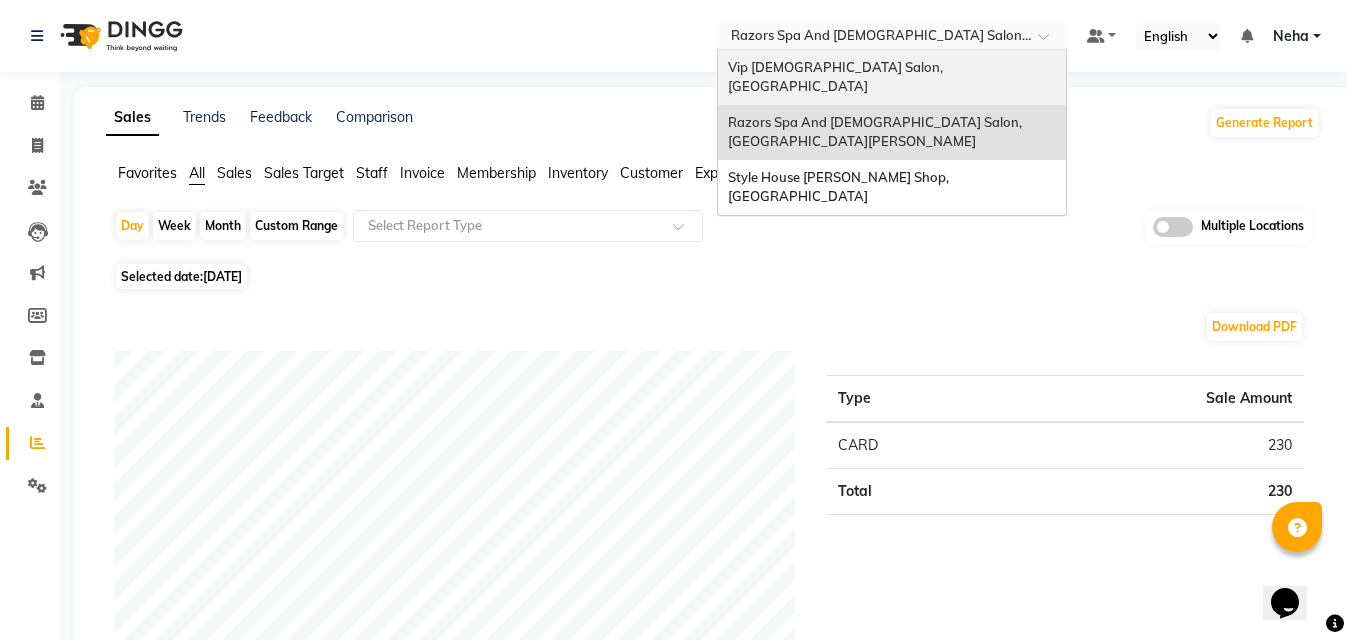 drag, startPoint x: 928, startPoint y: 39, endPoint x: 859, endPoint y: 73, distance: 76.922035 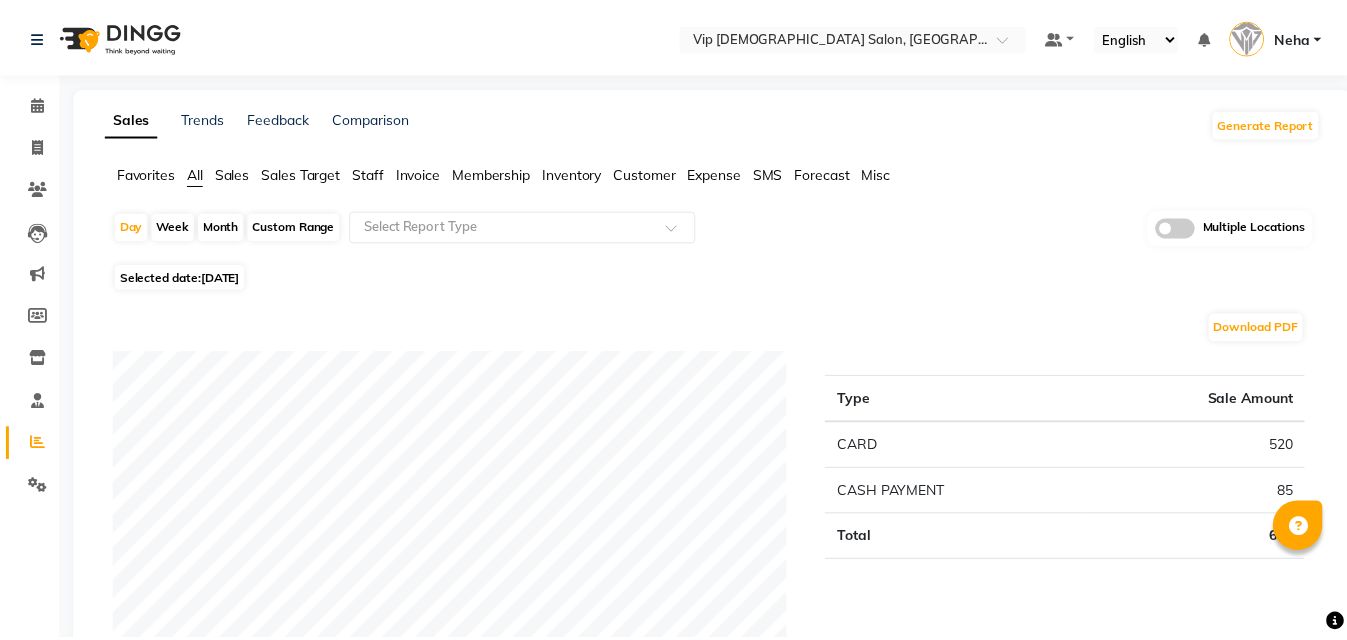 scroll, scrollTop: 0, scrollLeft: 0, axis: both 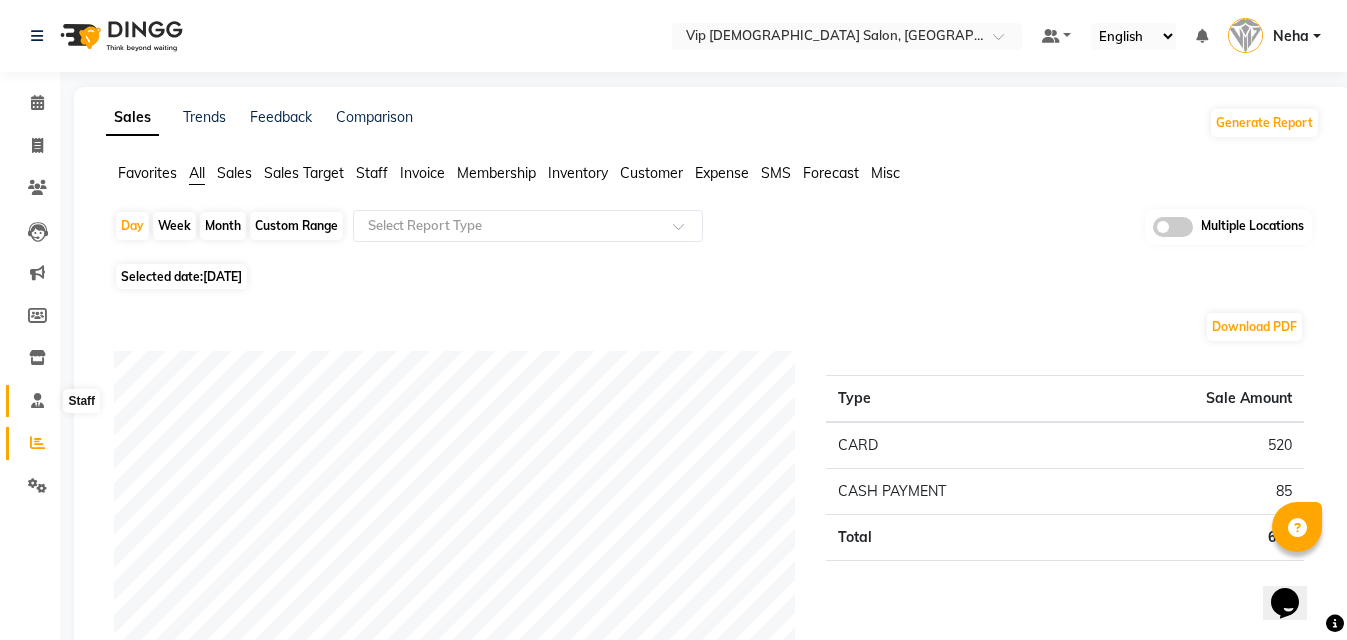 click 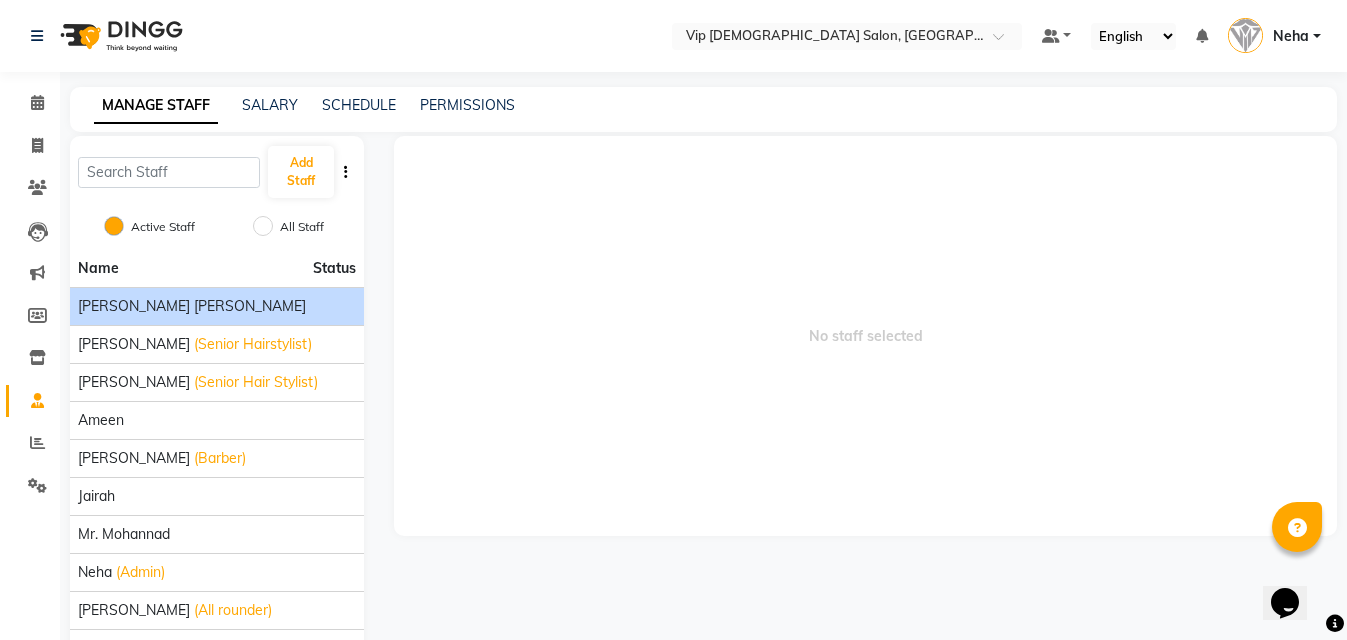 click on "AHMED MOHAMED MOHAMED ELKHODARY ABDELHAMID" 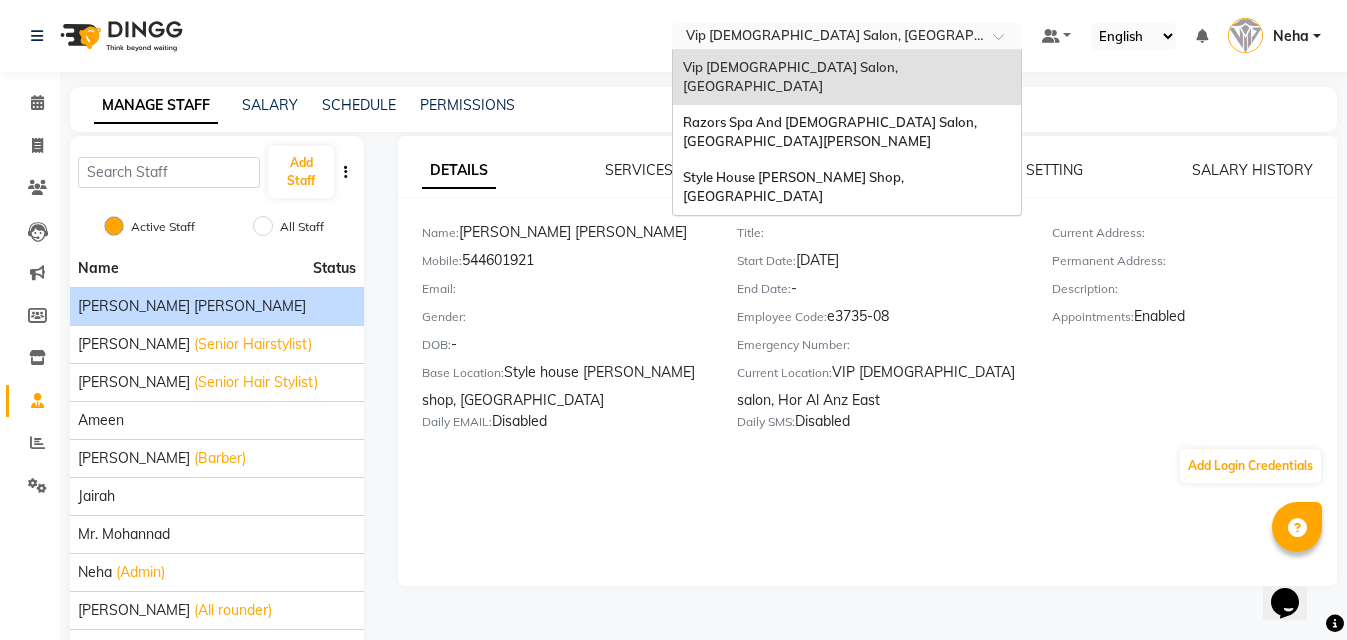 click at bounding box center [827, 38] 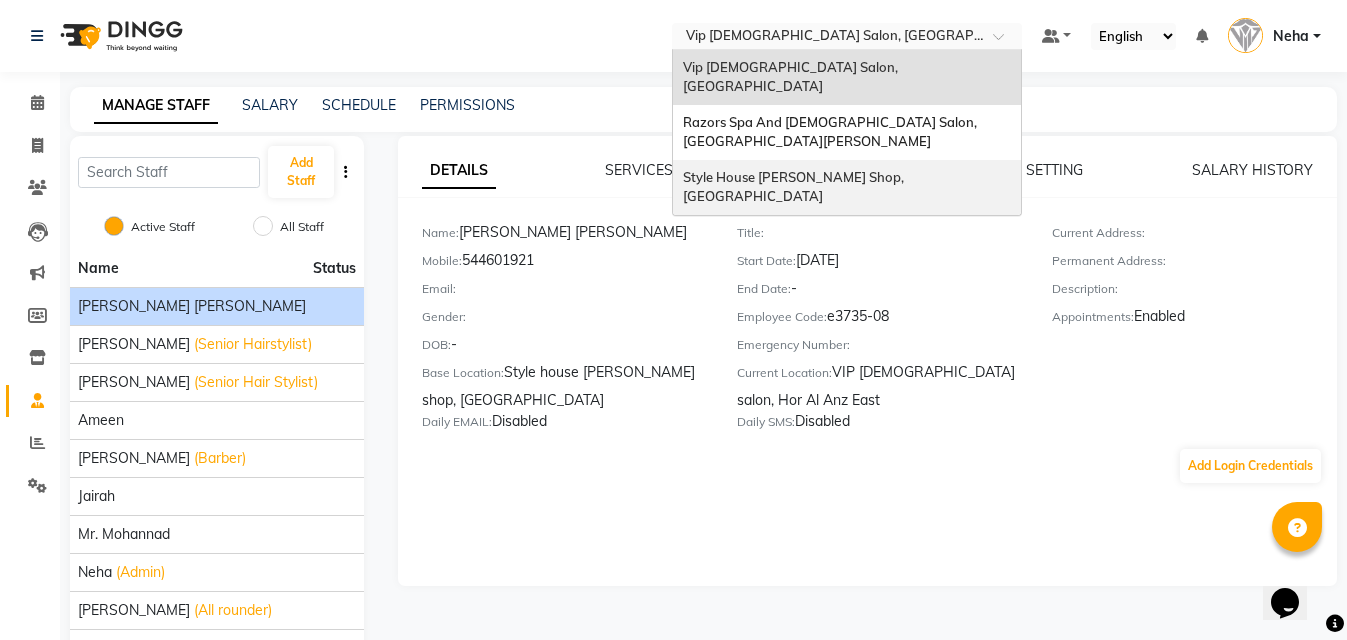 click on "Style House [PERSON_NAME] Shop, [GEOGRAPHIC_DATA]" at bounding box center [795, 187] 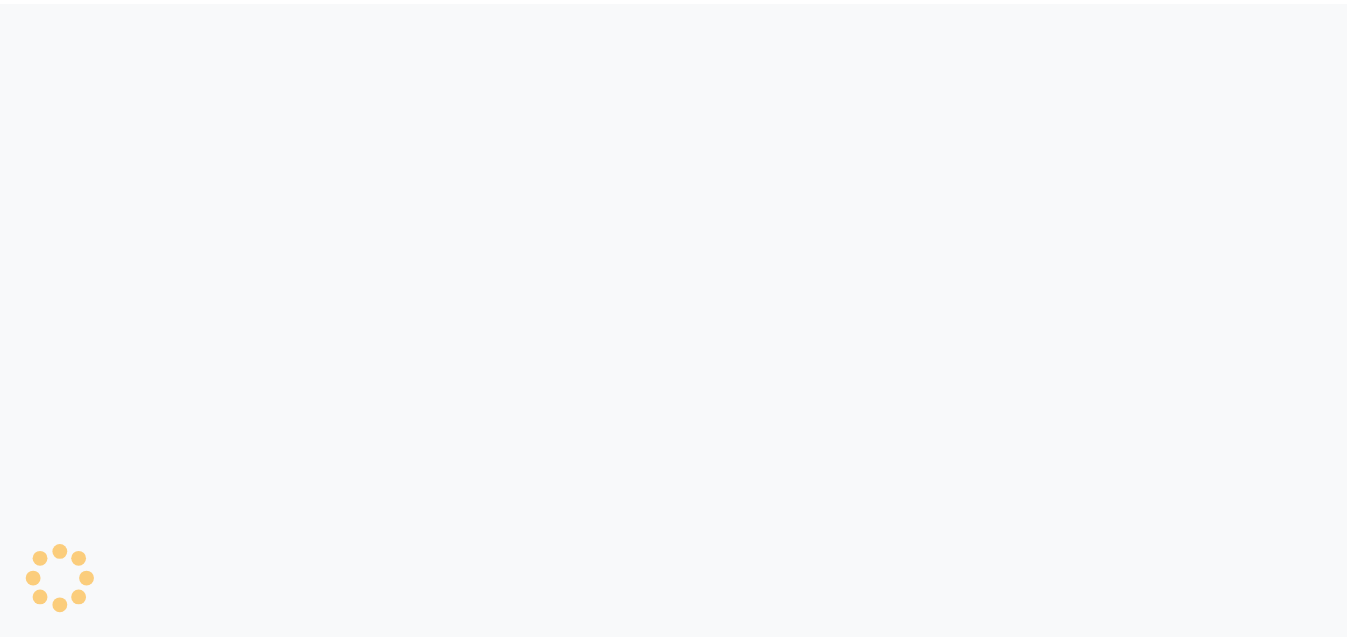 scroll, scrollTop: 0, scrollLeft: 0, axis: both 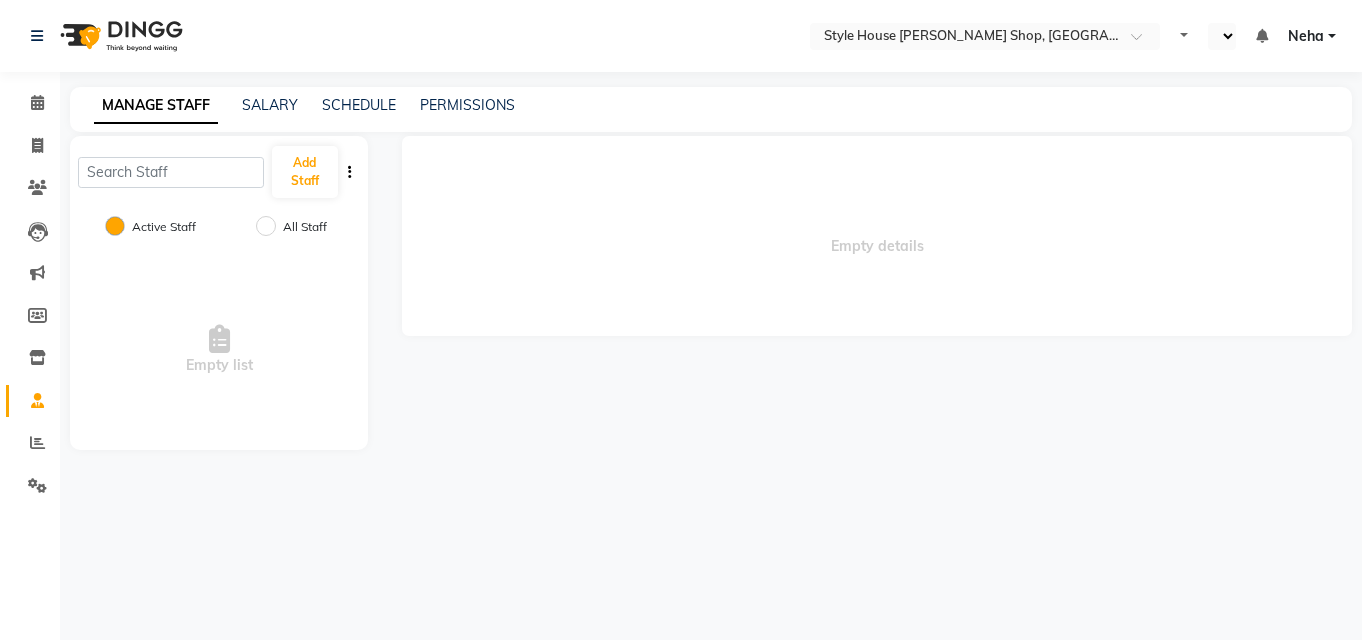 select on "en" 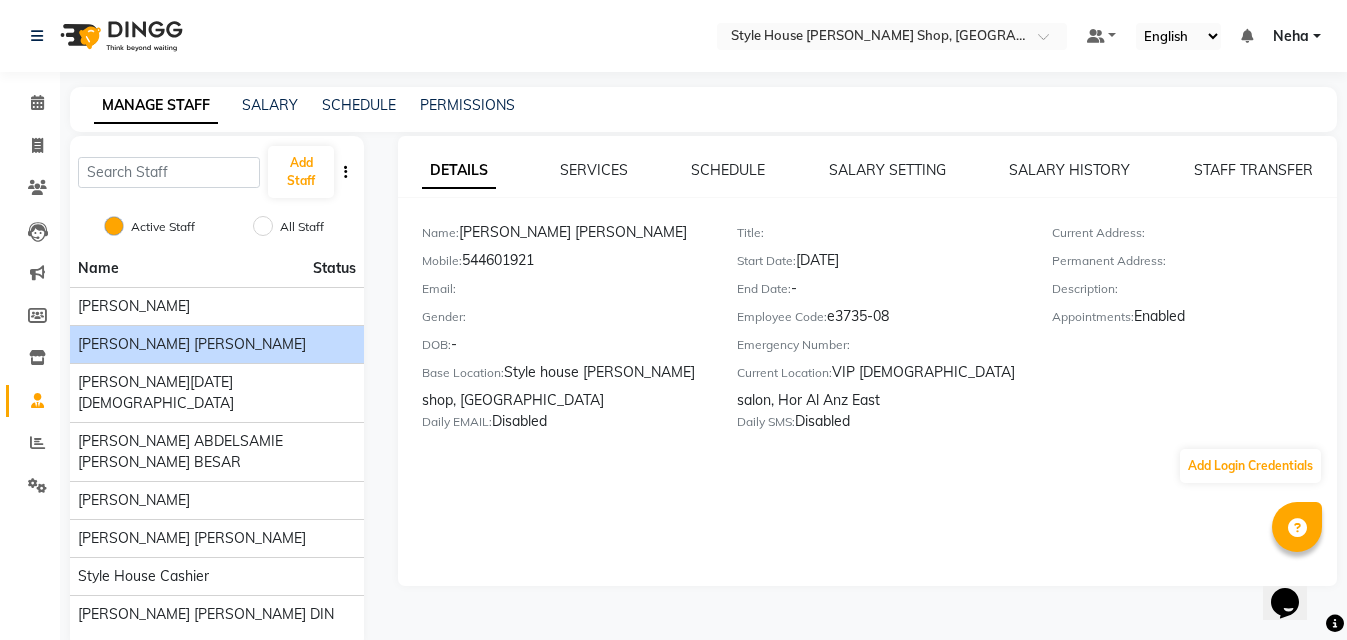 scroll, scrollTop: 0, scrollLeft: 0, axis: both 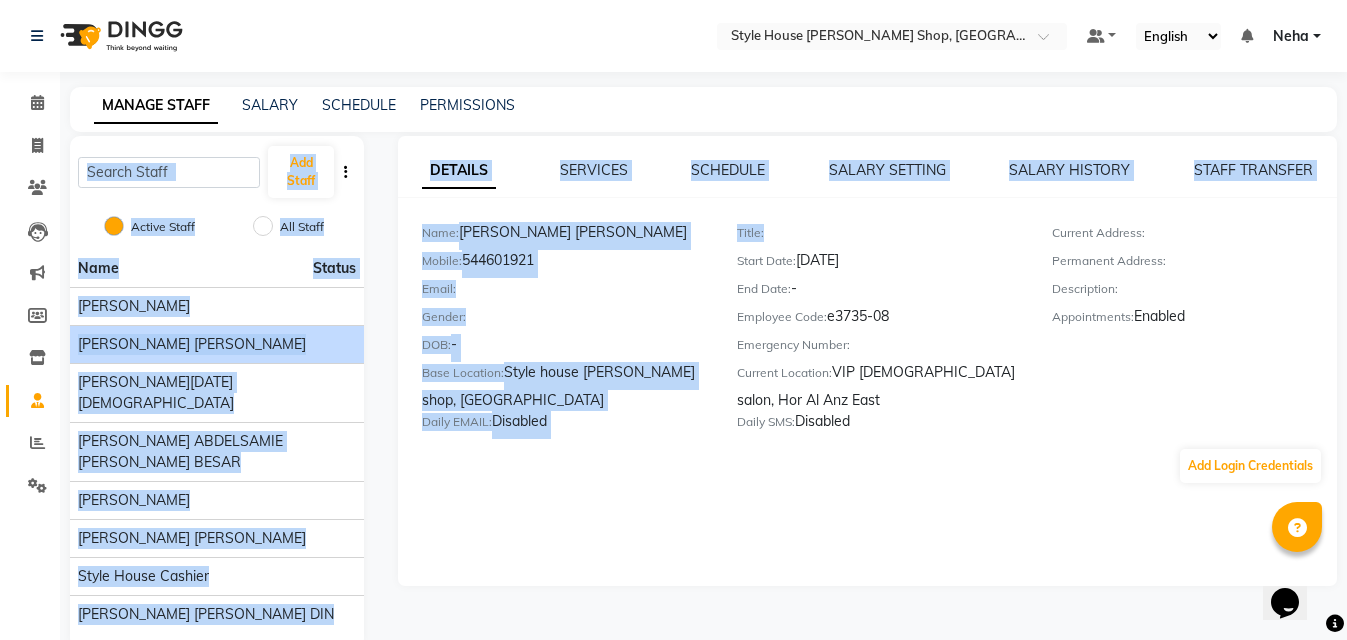 drag, startPoint x: 1019, startPoint y: 129, endPoint x: 962, endPoint y: 200, distance: 91.04944 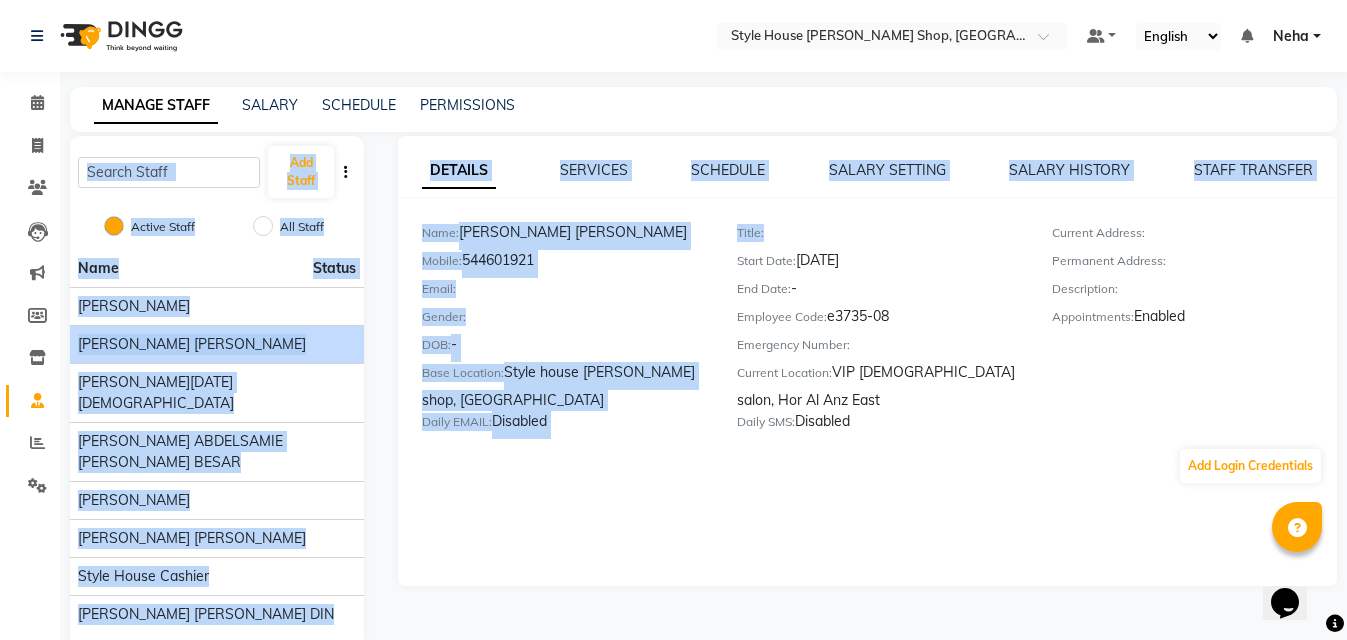 click on "MANAGE STAFF SALARY SCHEDULE PERMISSIONS" 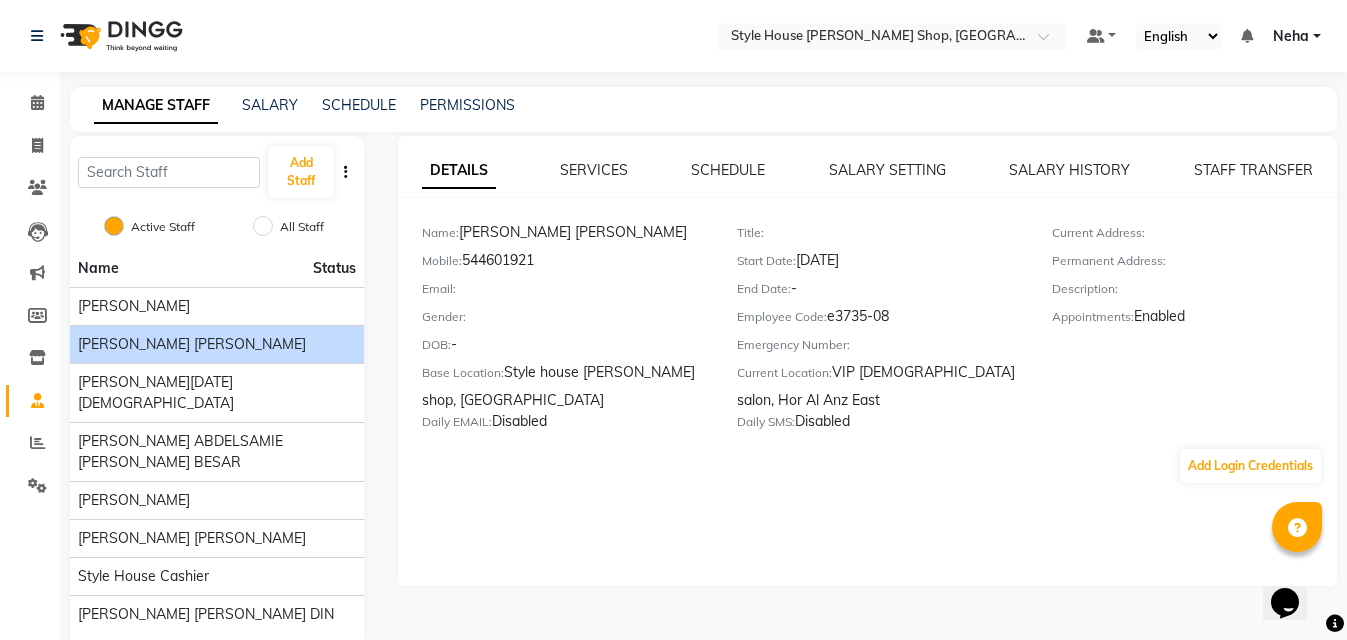 click 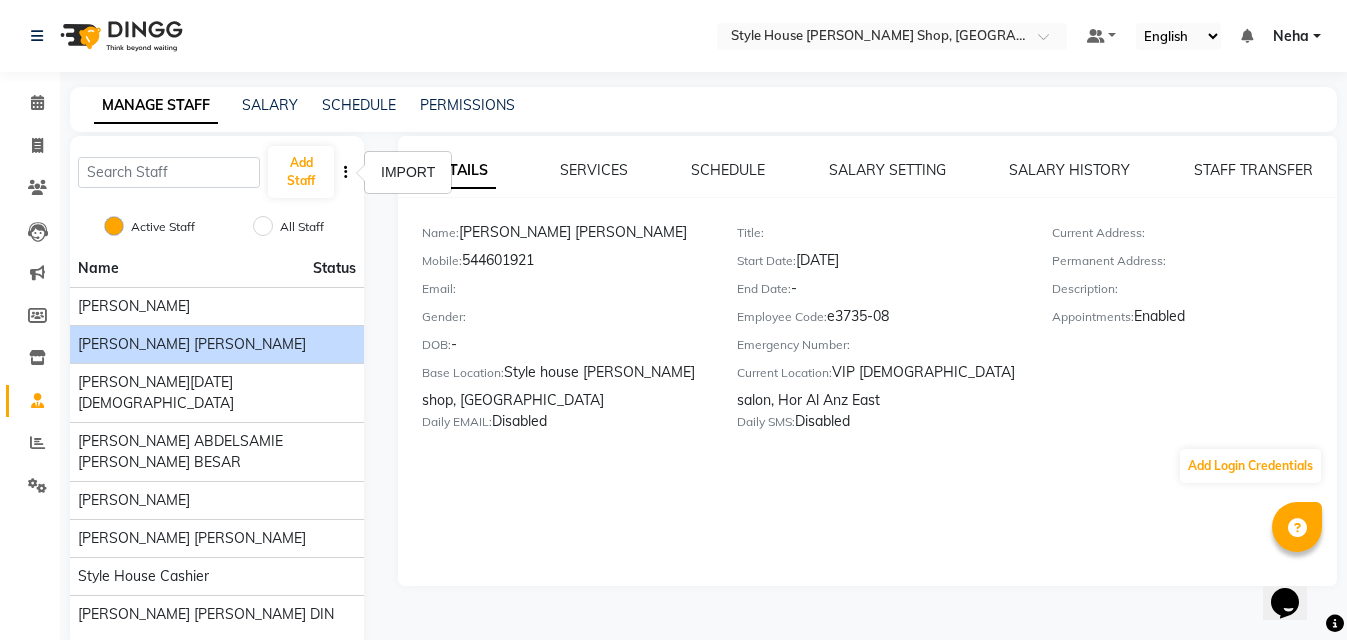 type 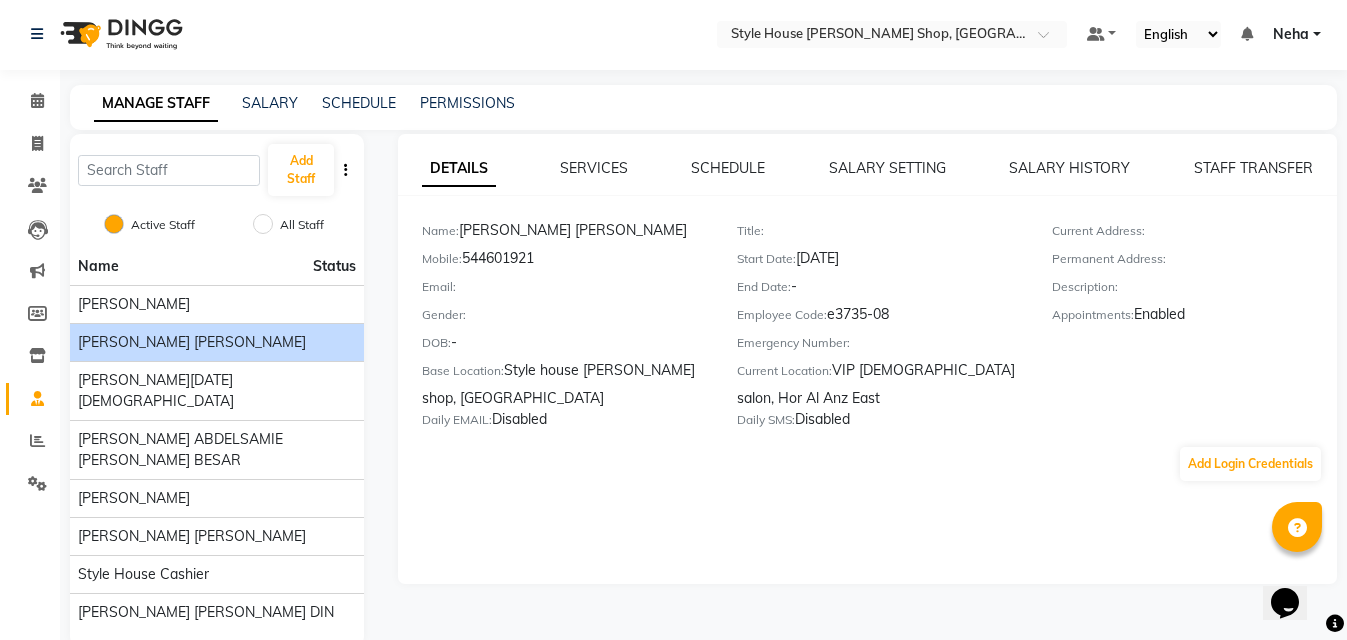 scroll, scrollTop: 0, scrollLeft: 0, axis: both 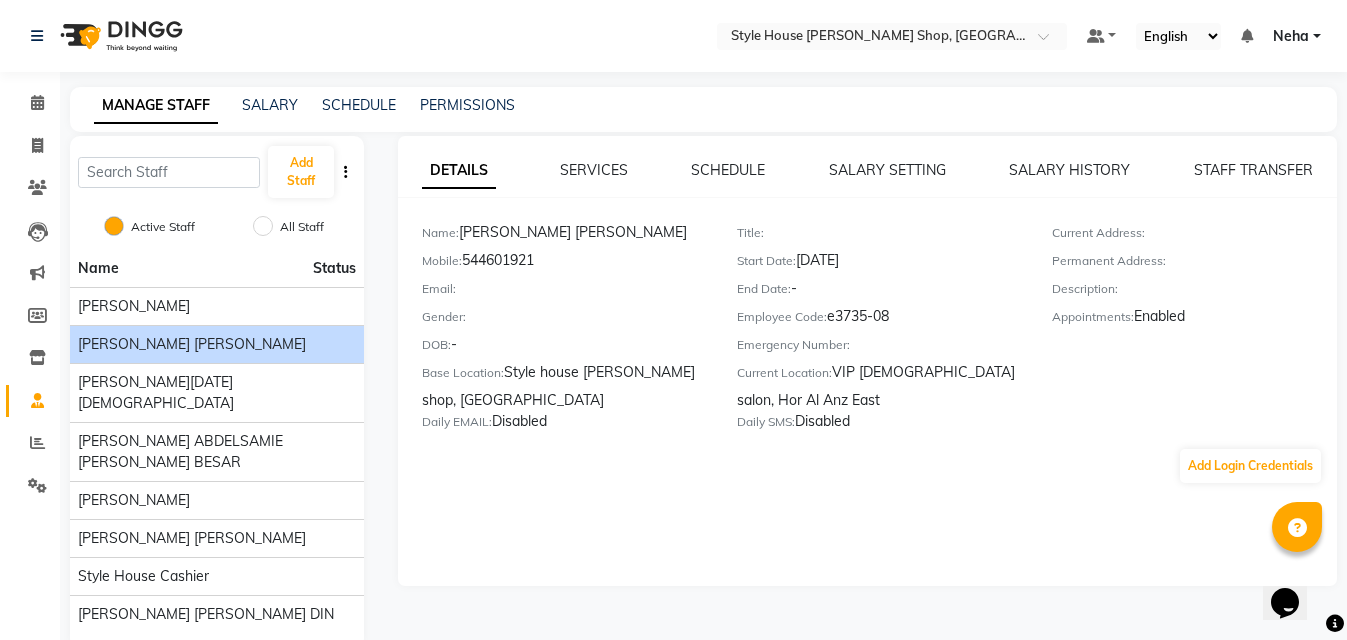 click on "Description:" 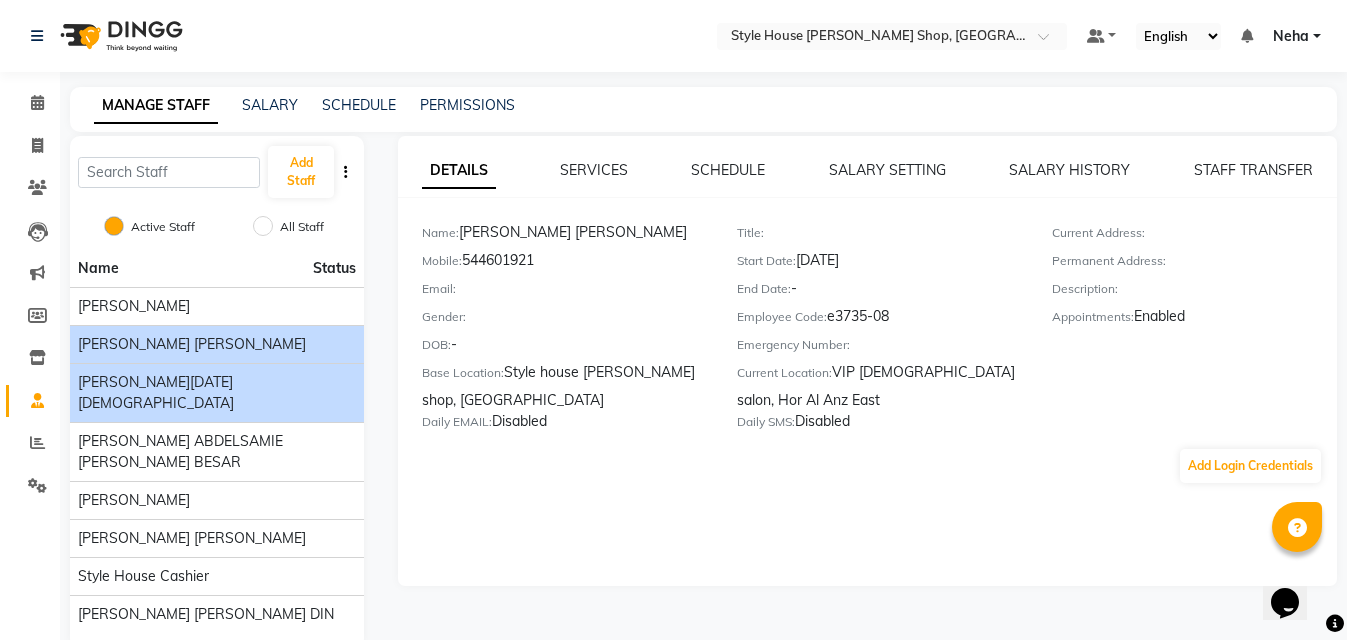 click on "[PERSON_NAME][DATE][DEMOGRAPHIC_DATA]" 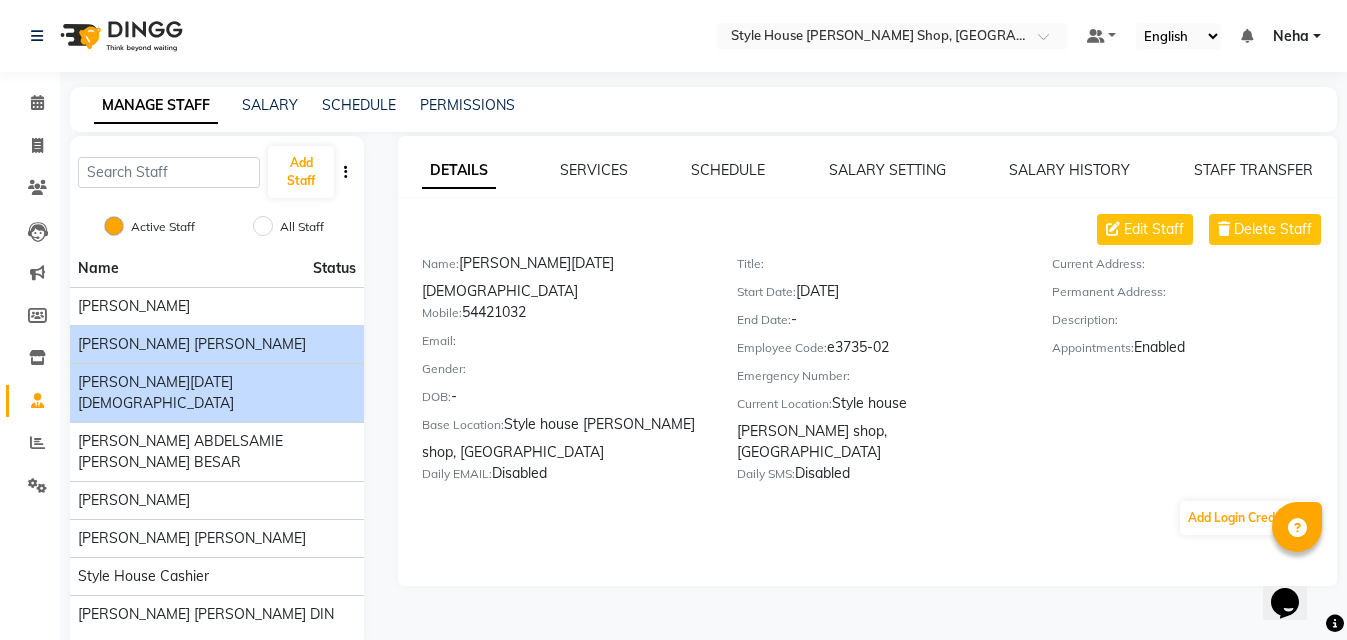 click on "[PERSON_NAME] [PERSON_NAME]" 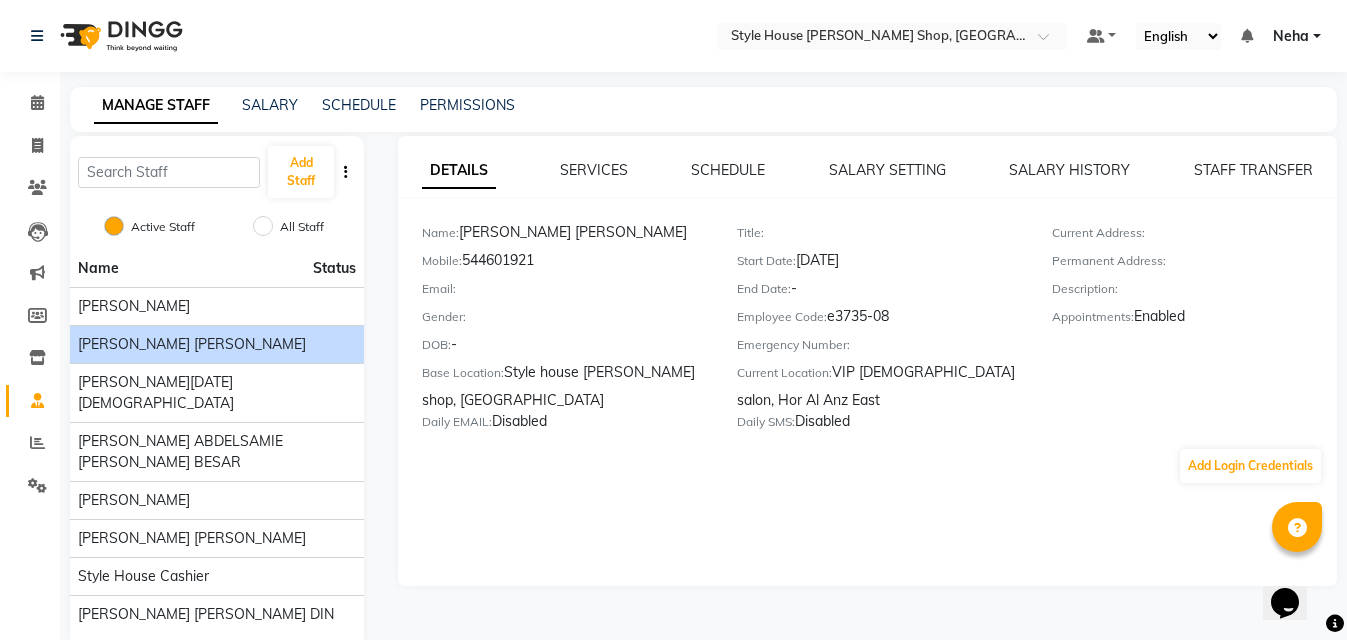 click on "[PERSON_NAME] [PERSON_NAME]" 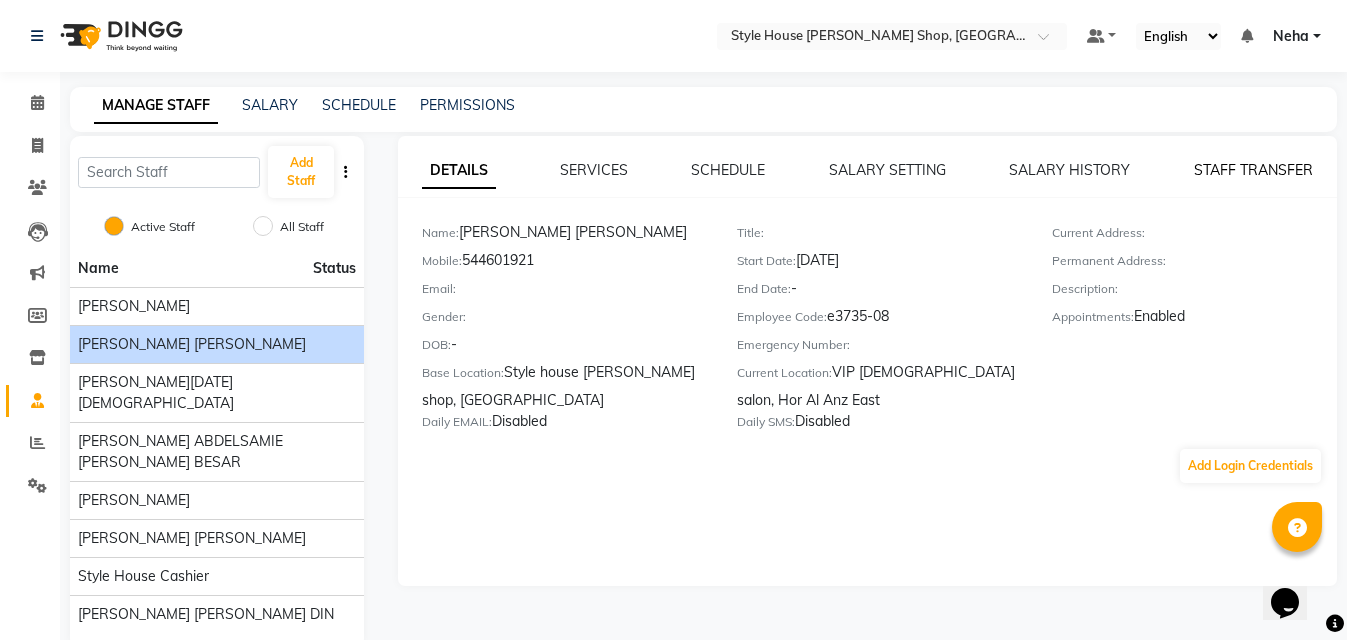 click on "STAFF TRANSFER" 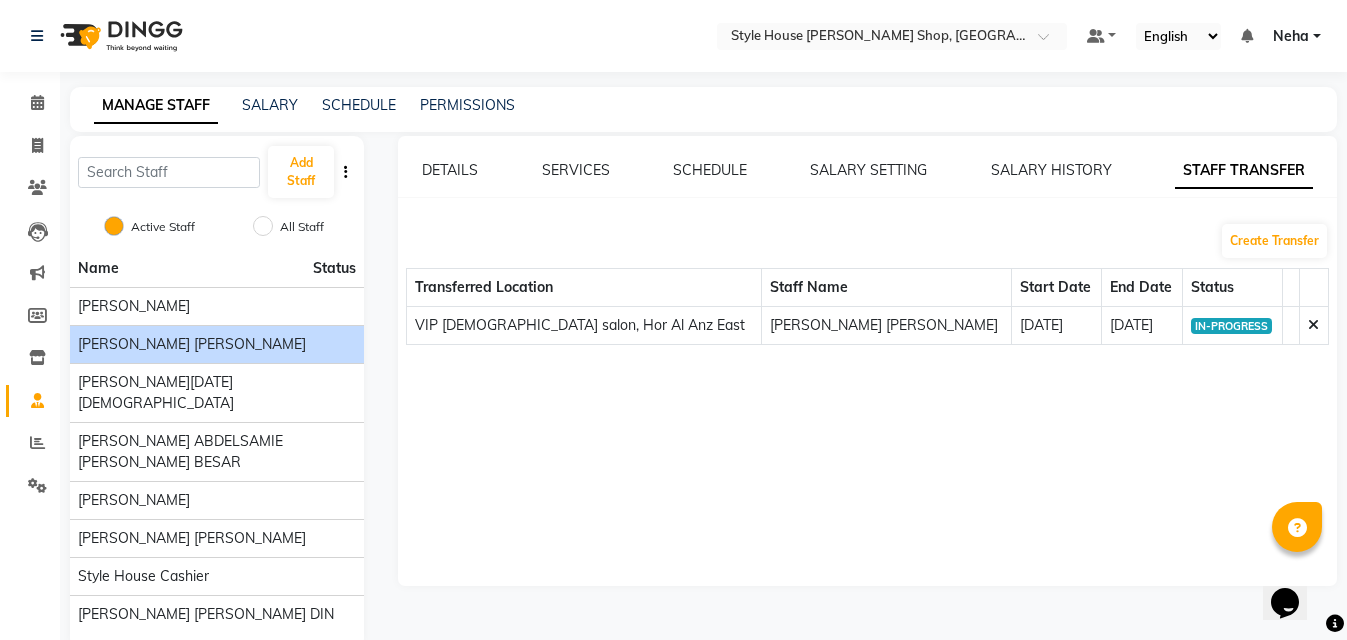 click 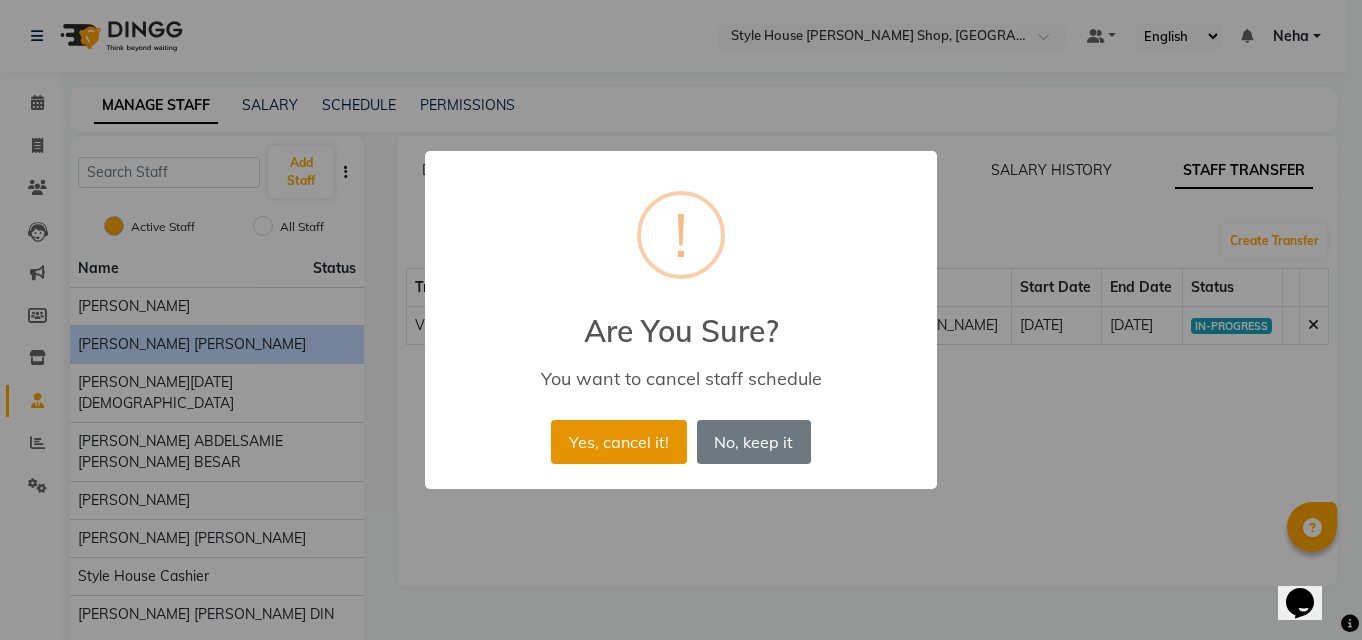 click on "Yes, cancel it!" at bounding box center [618, 442] 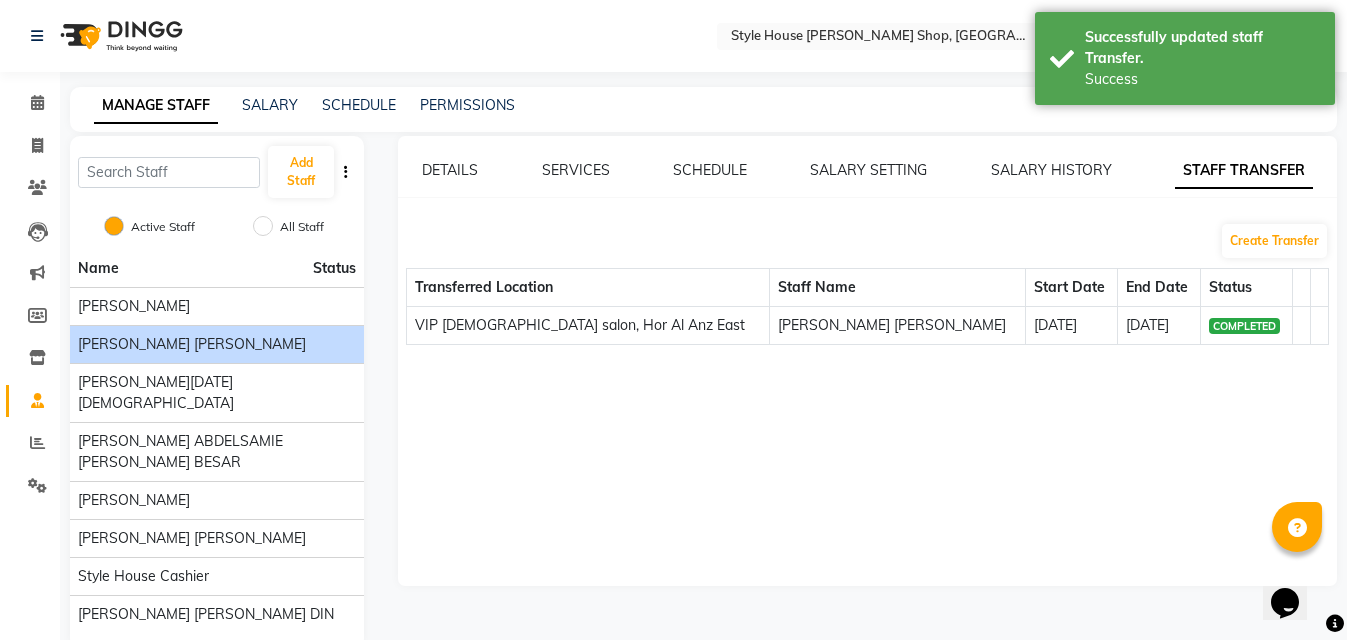 click on "[PERSON_NAME] [PERSON_NAME]" 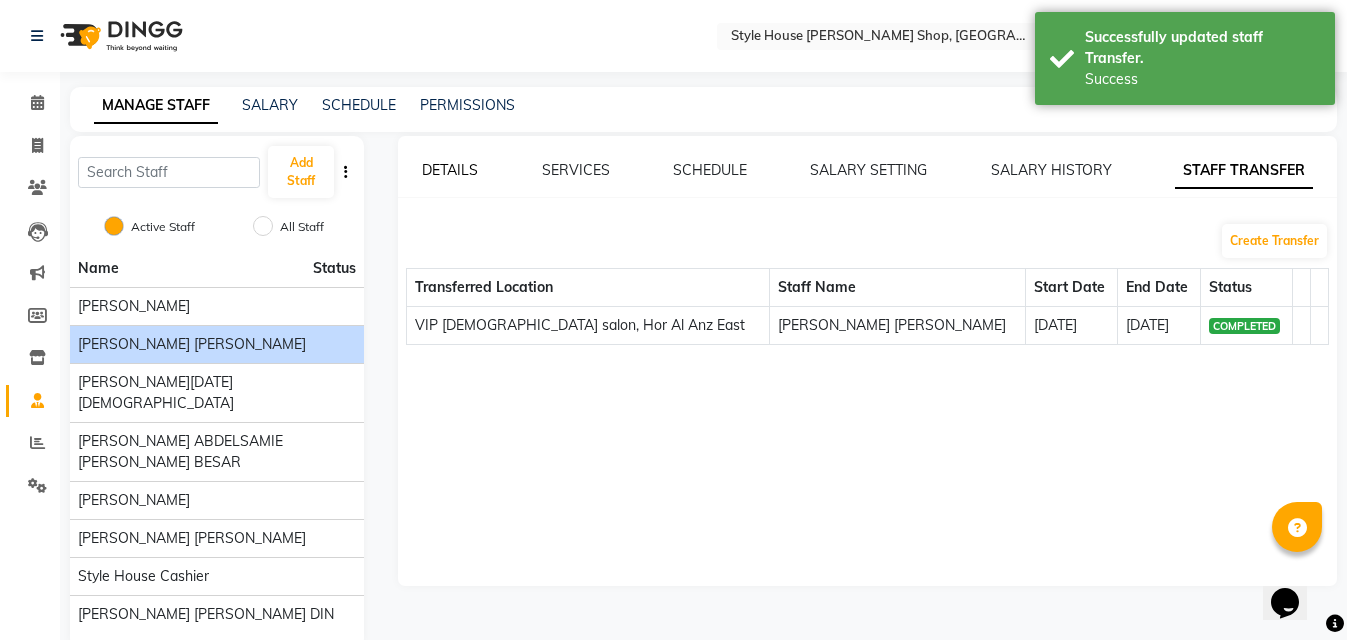click on "DETAILS" 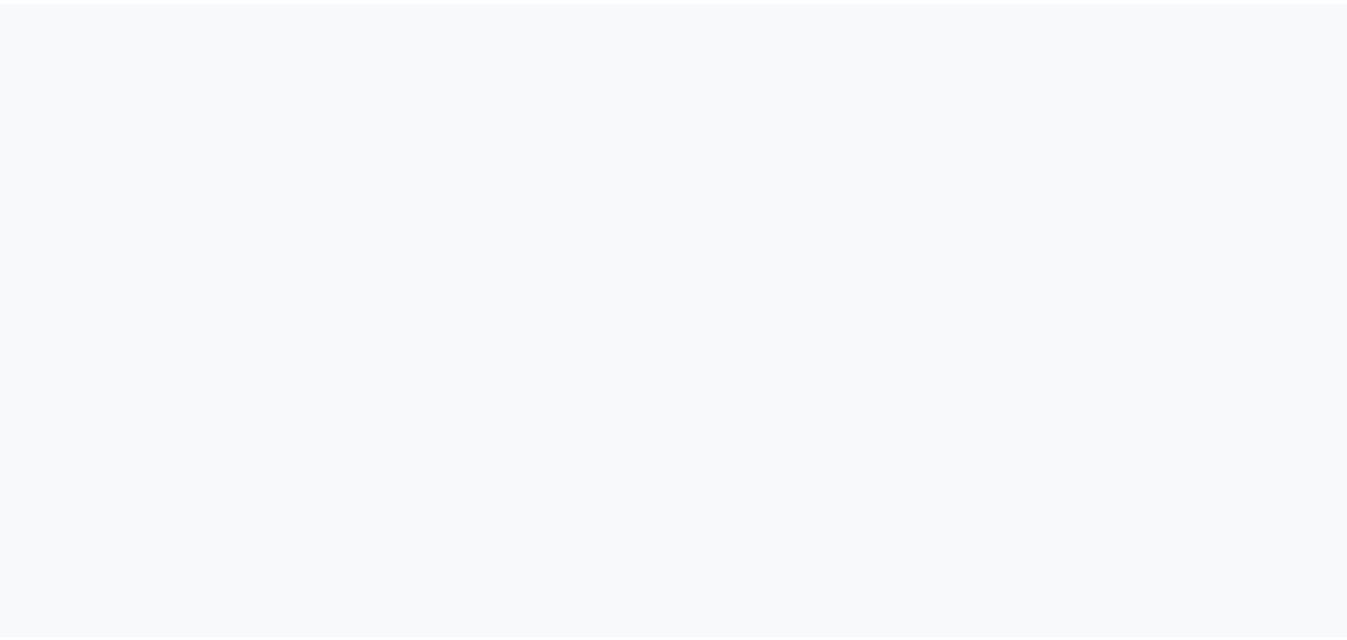 scroll, scrollTop: 0, scrollLeft: 0, axis: both 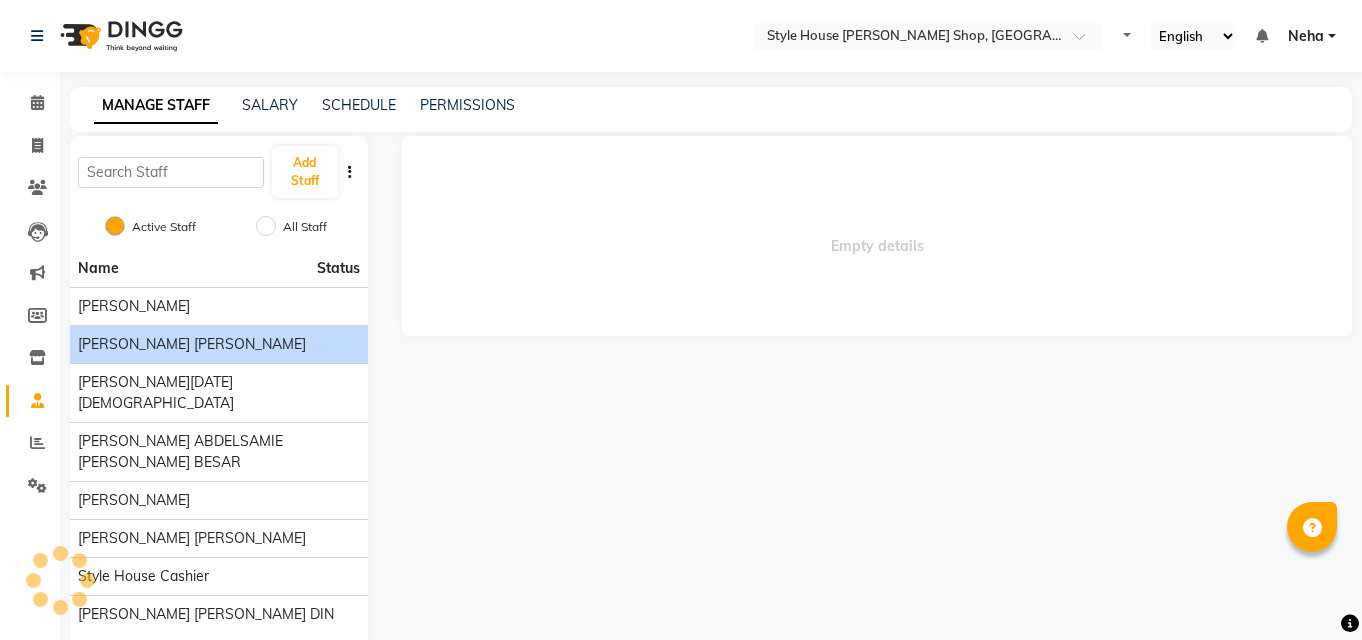 select on "en" 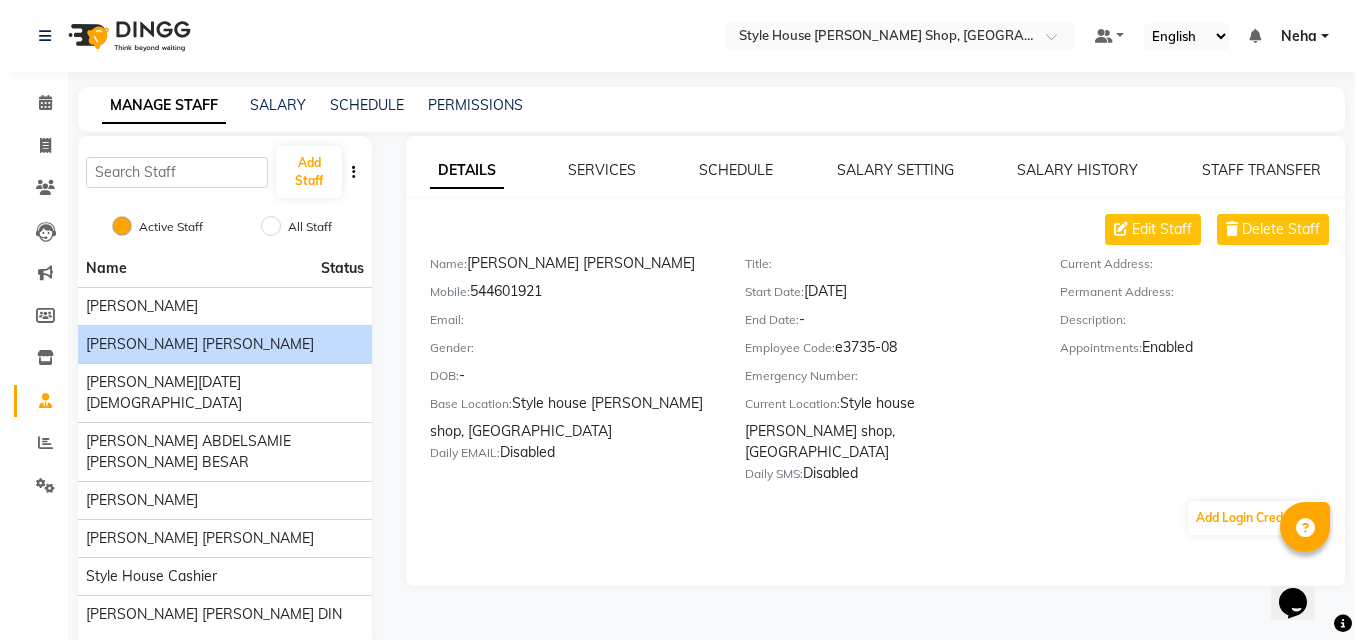 scroll, scrollTop: 0, scrollLeft: 0, axis: both 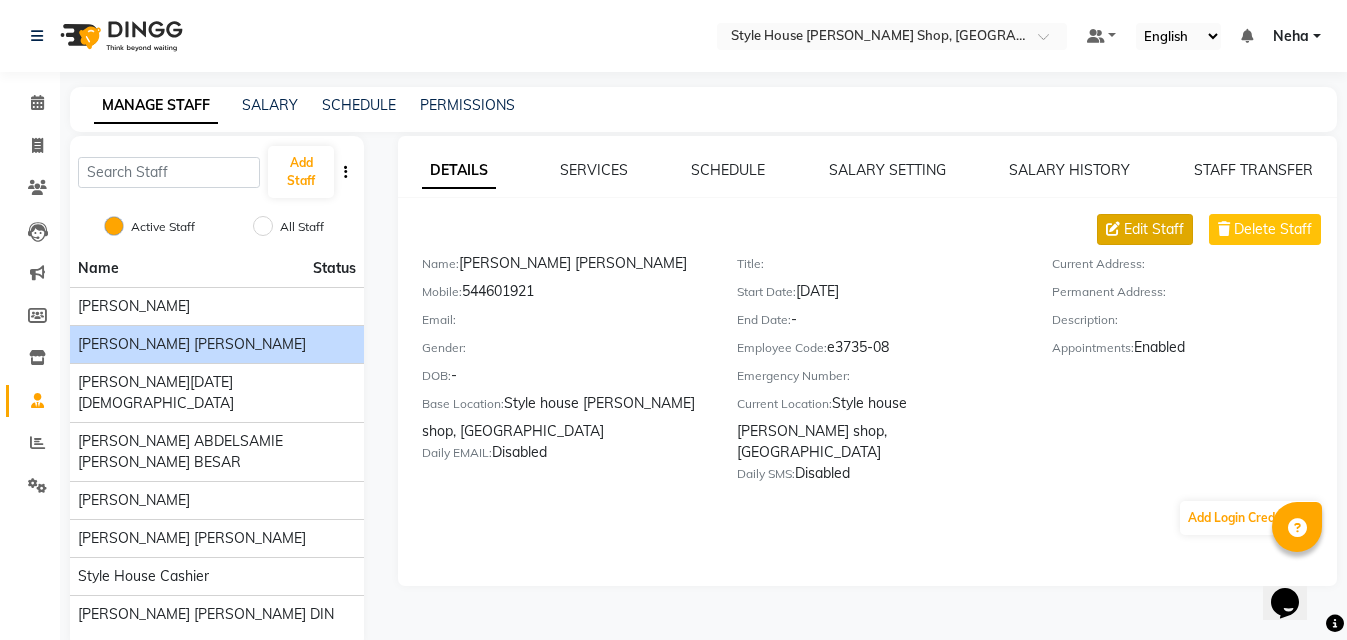 click on "Edit Staff" 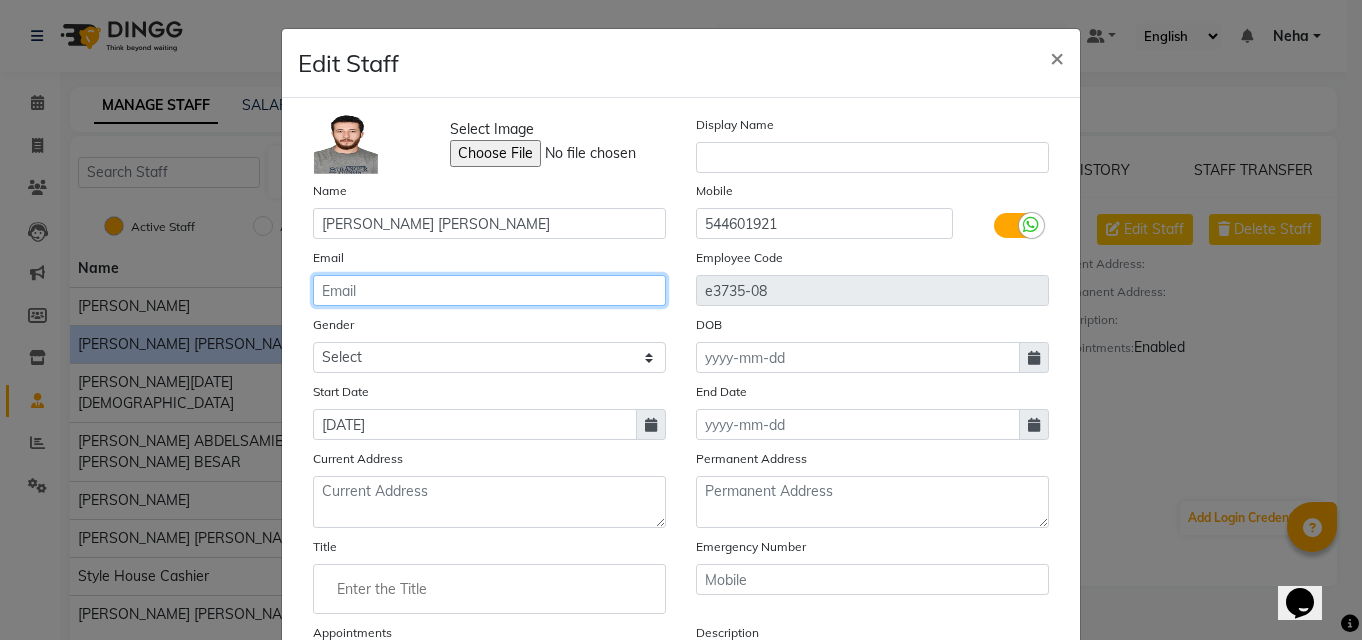 click 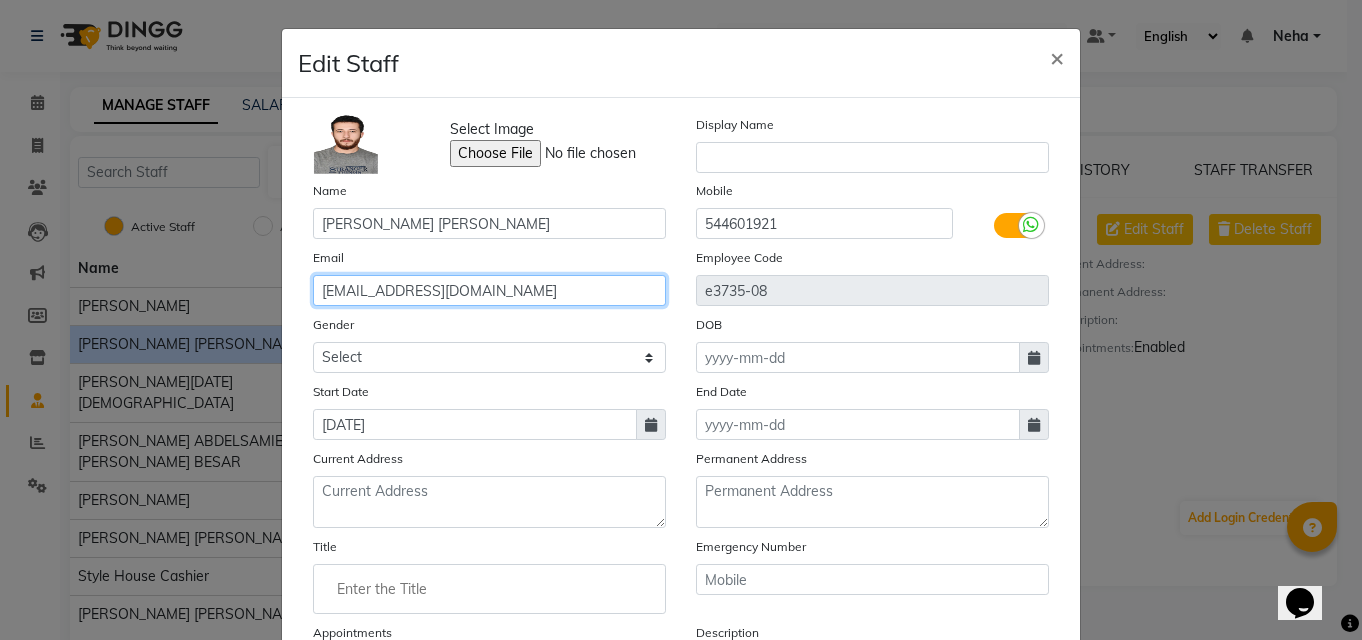 type on "ahmadahmadmuhamad@icould.com" 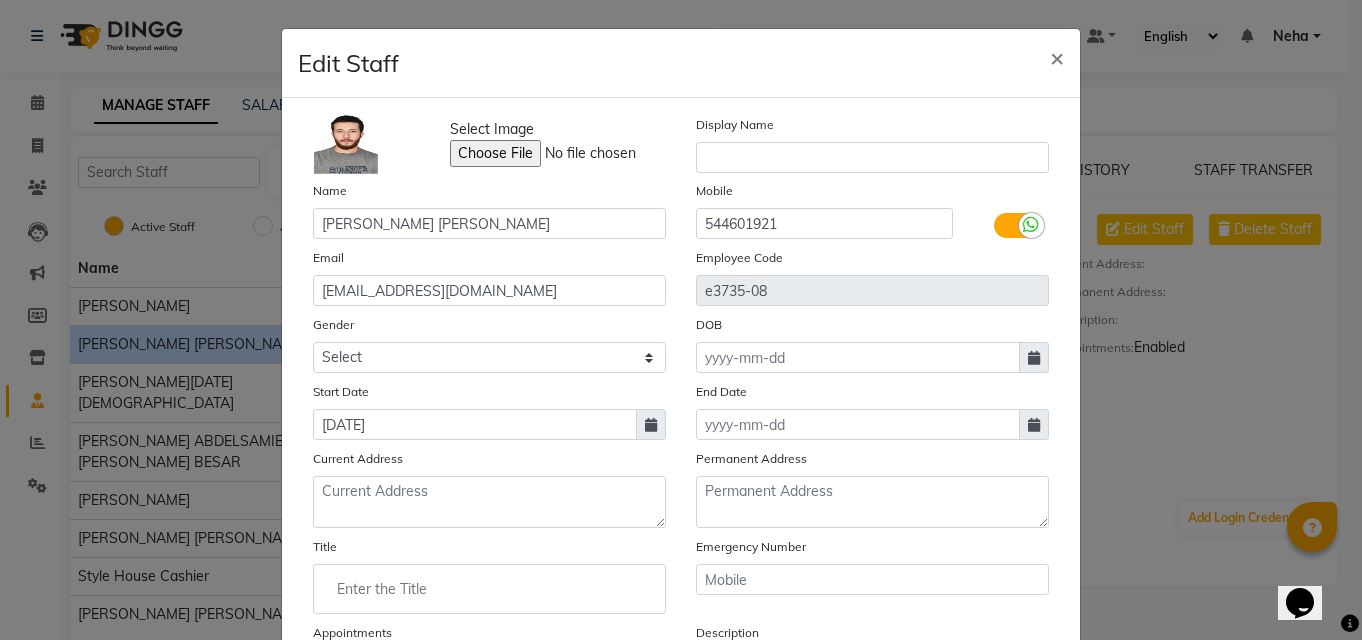 click on "Email ahmadahmadmuhamad@icould.com" 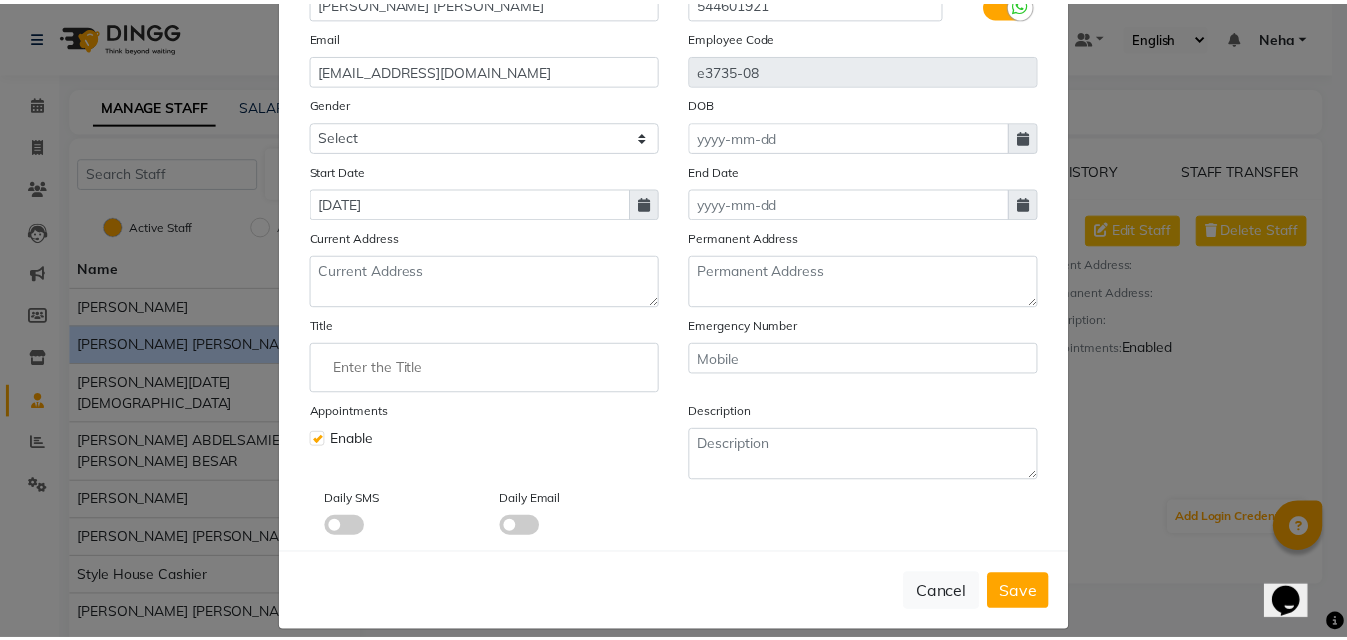 scroll, scrollTop: 242, scrollLeft: 0, axis: vertical 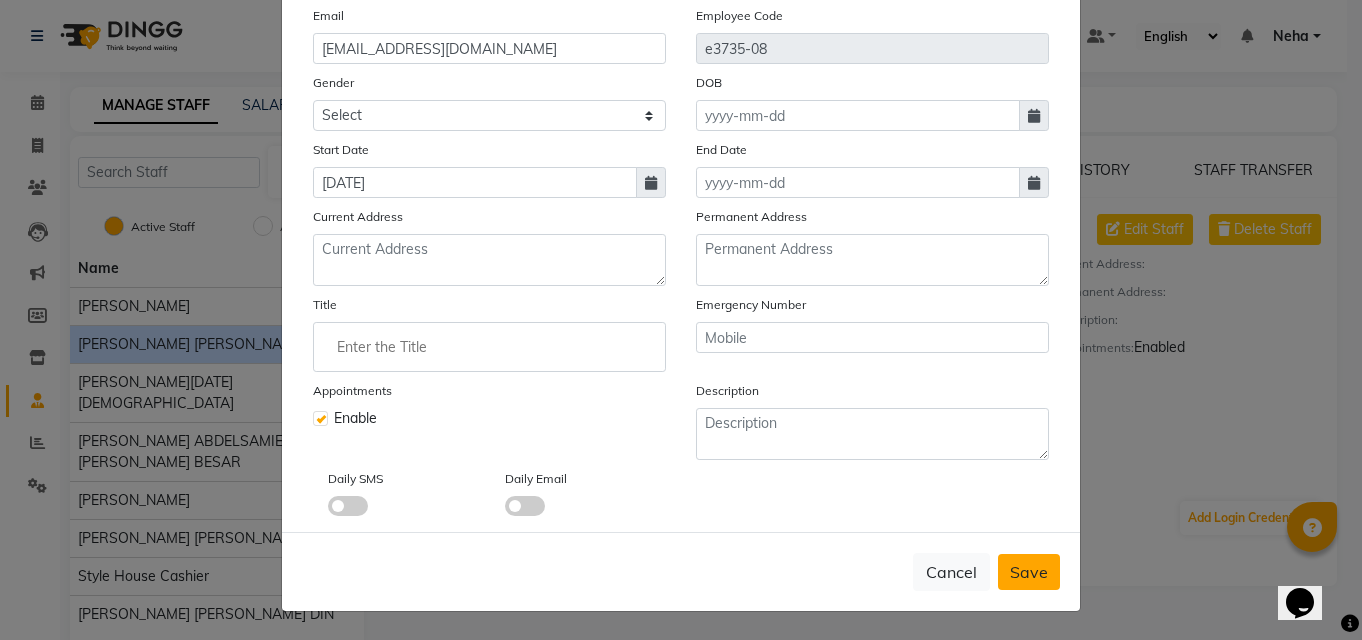 click on "Save" at bounding box center [1029, 572] 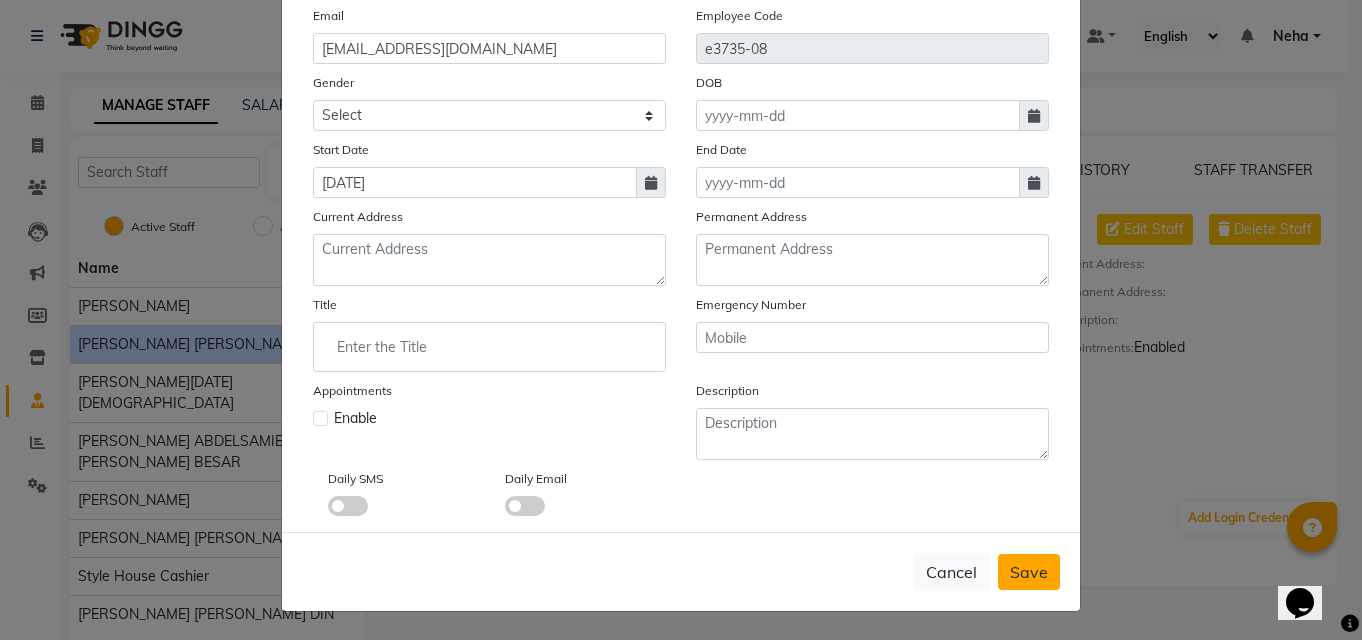type 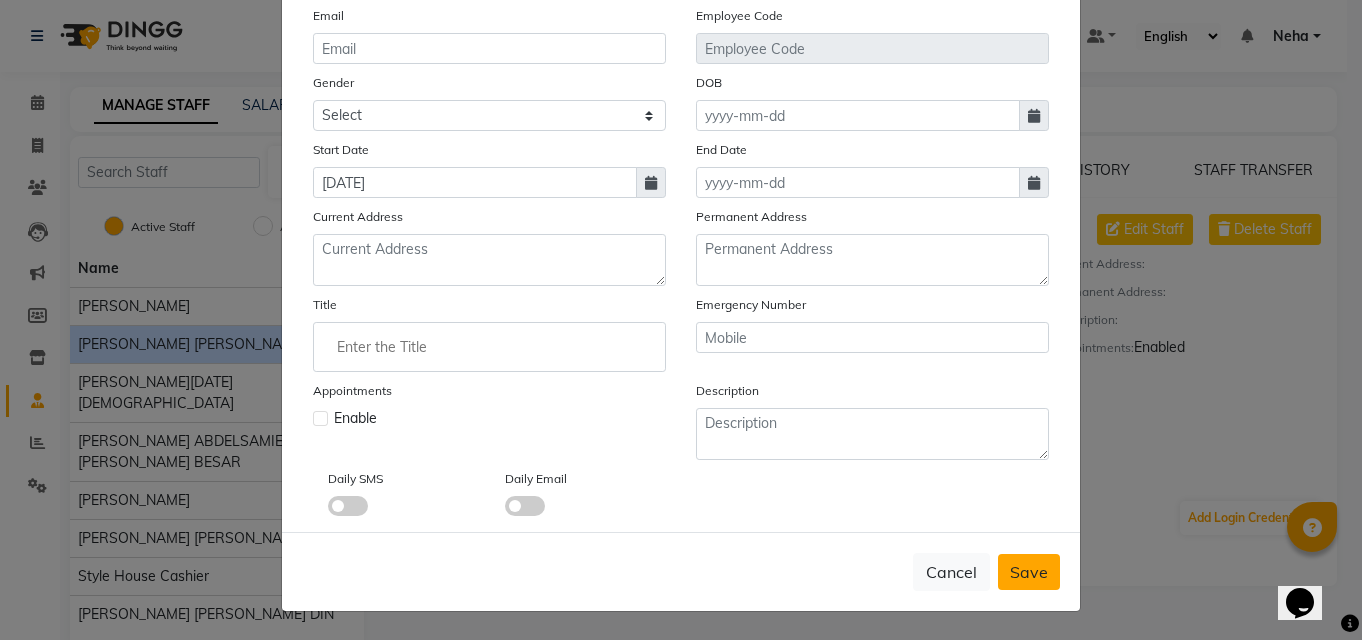 type 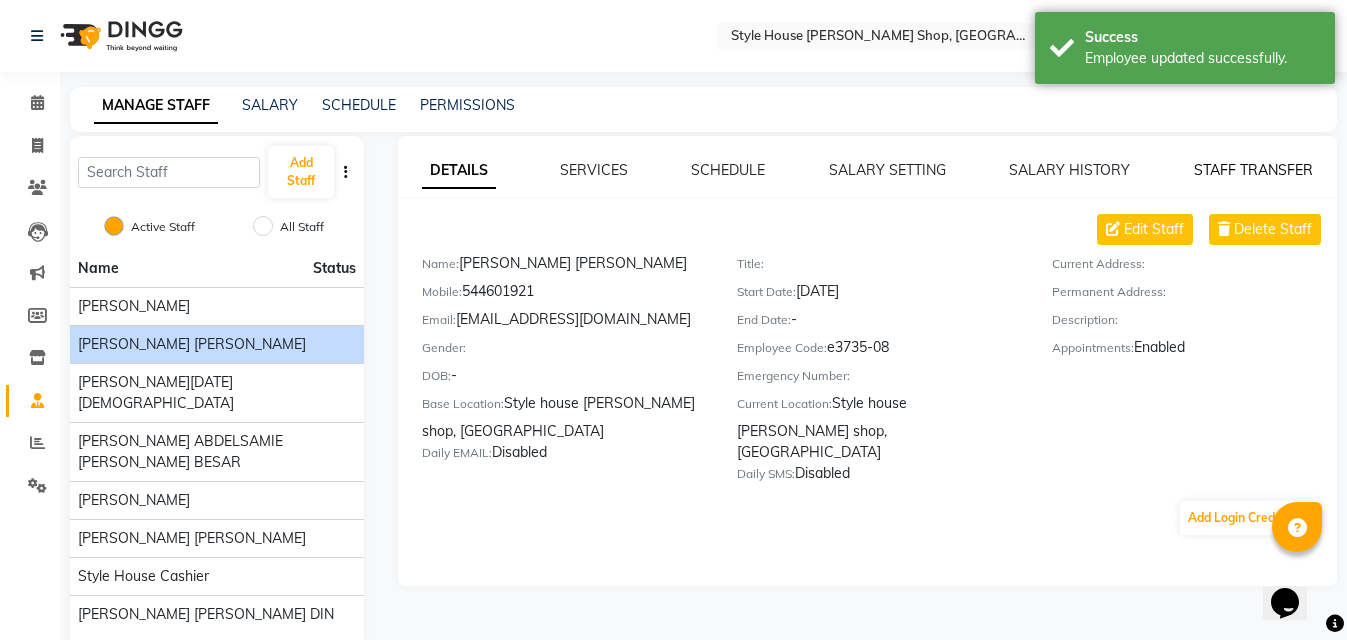 click on "STAFF TRANSFER" 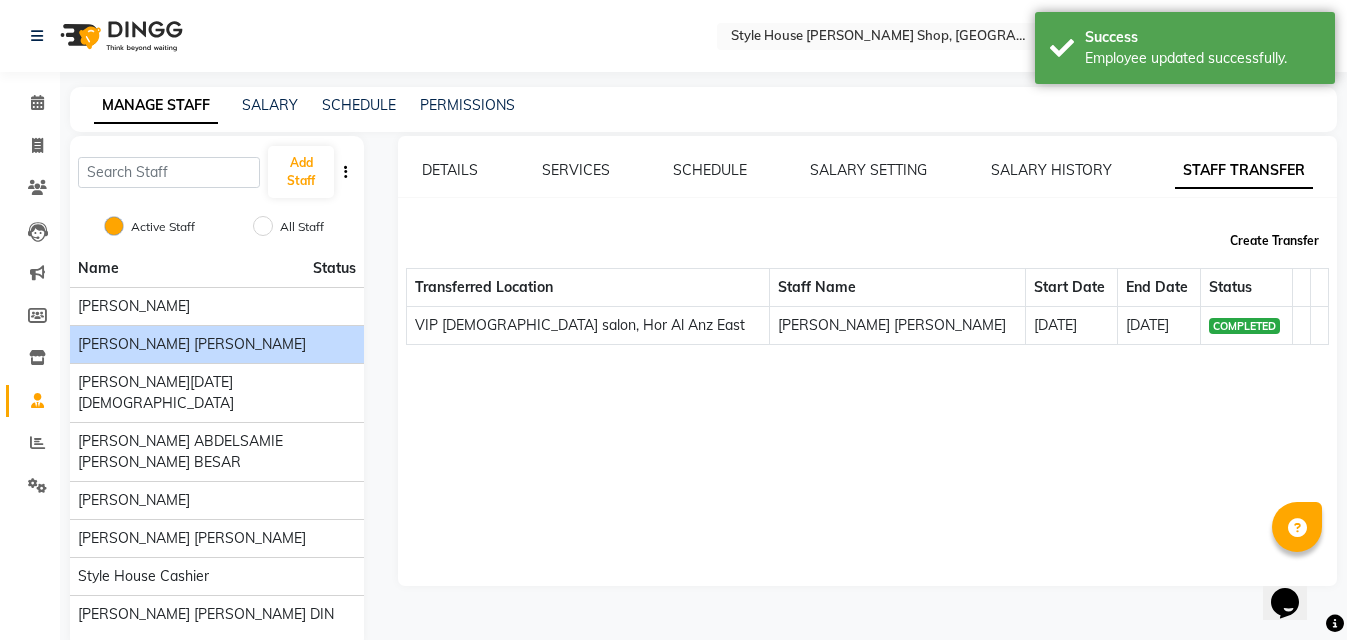 click on "Create Transfer" 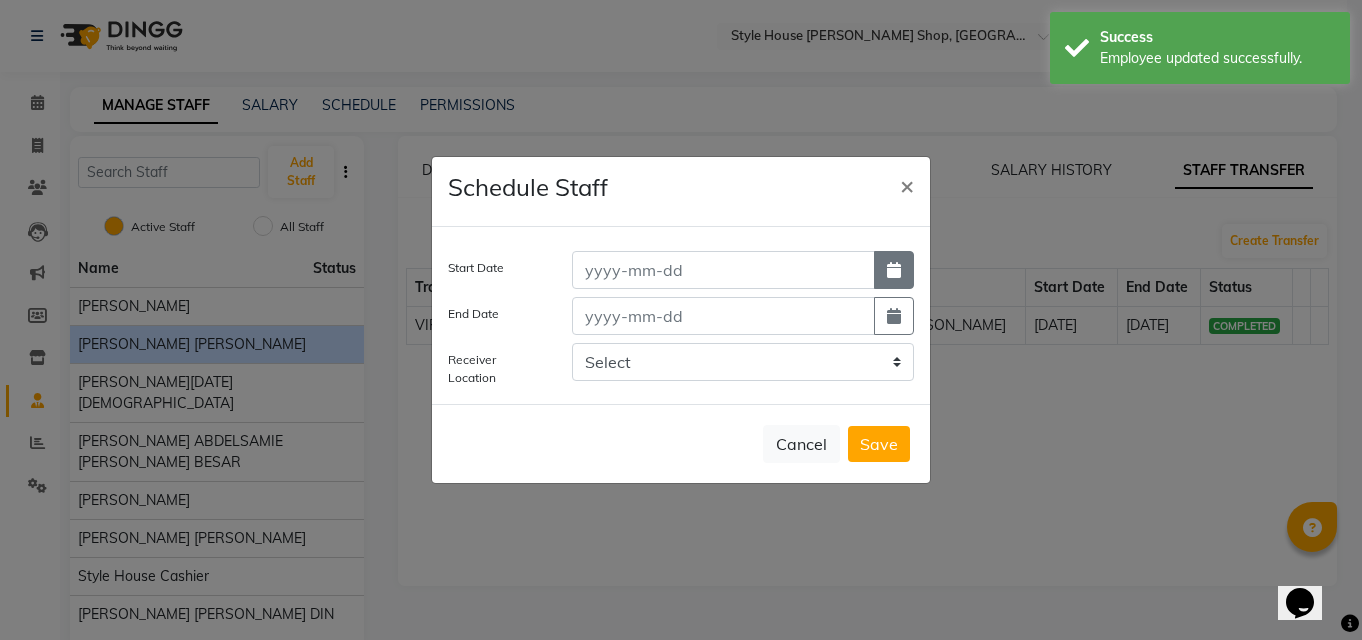 click 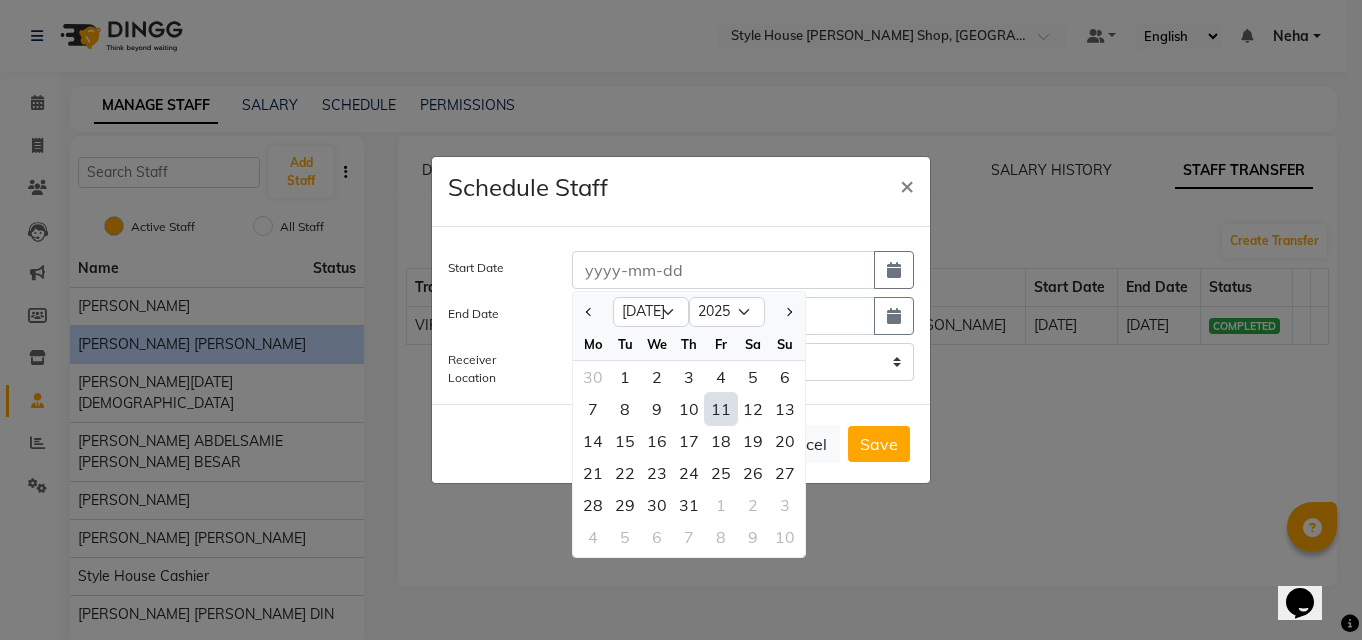 click on "11" 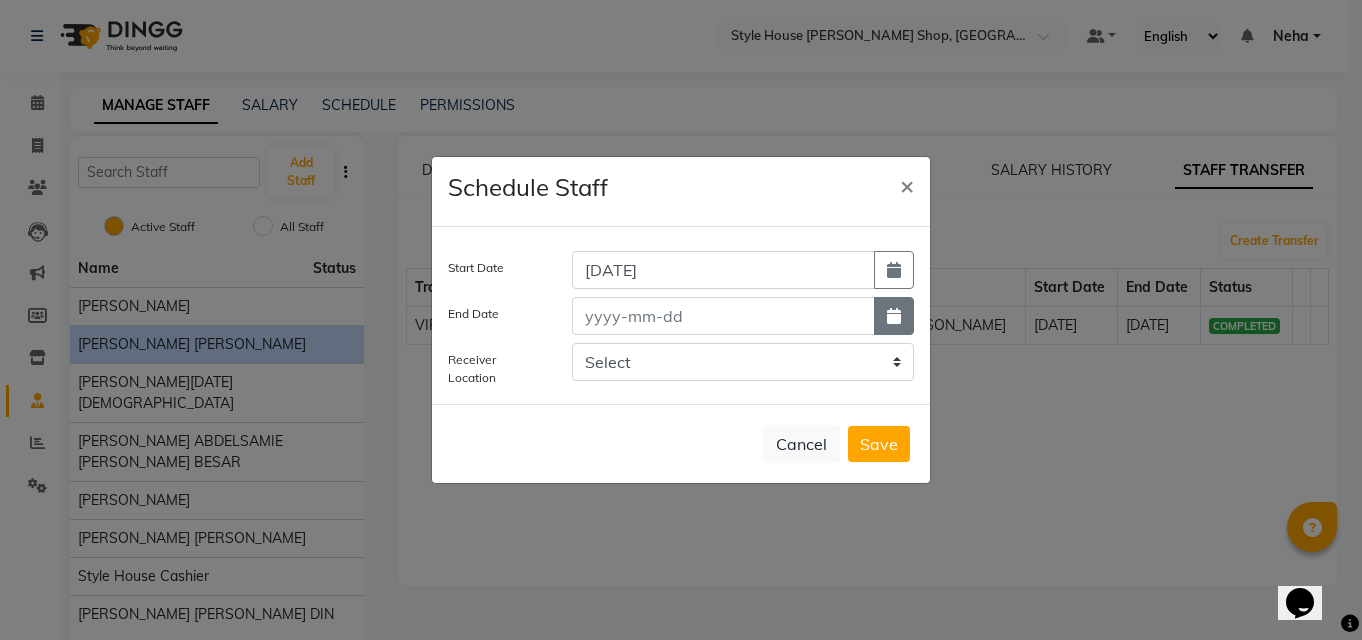 click 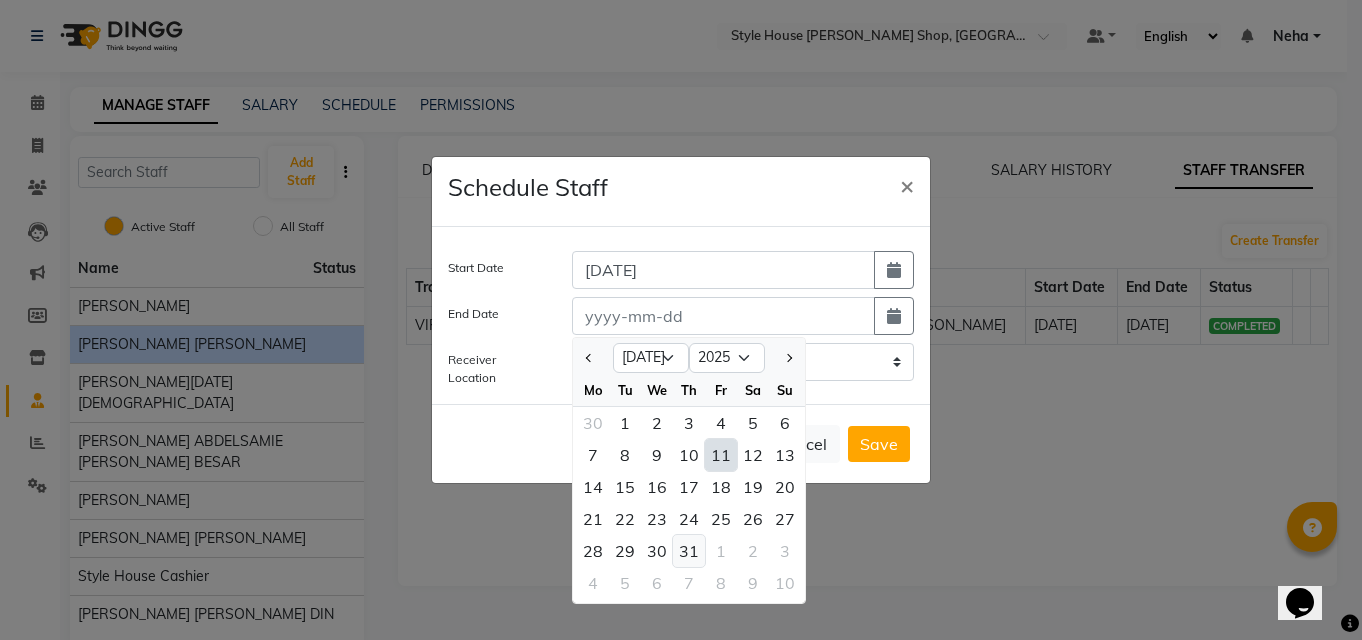 click on "31" 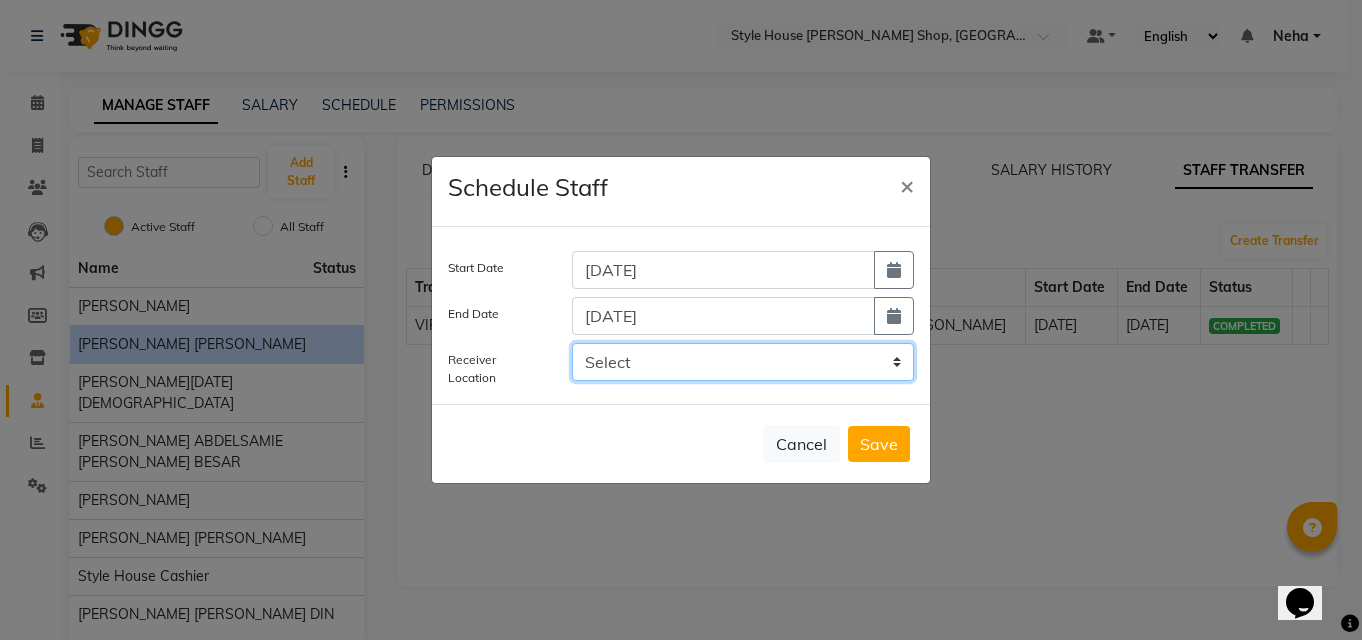 click on "Select VIP gents salon, Hor Al Anz East Razors spa and gents salon, Nadd Al Hamar" 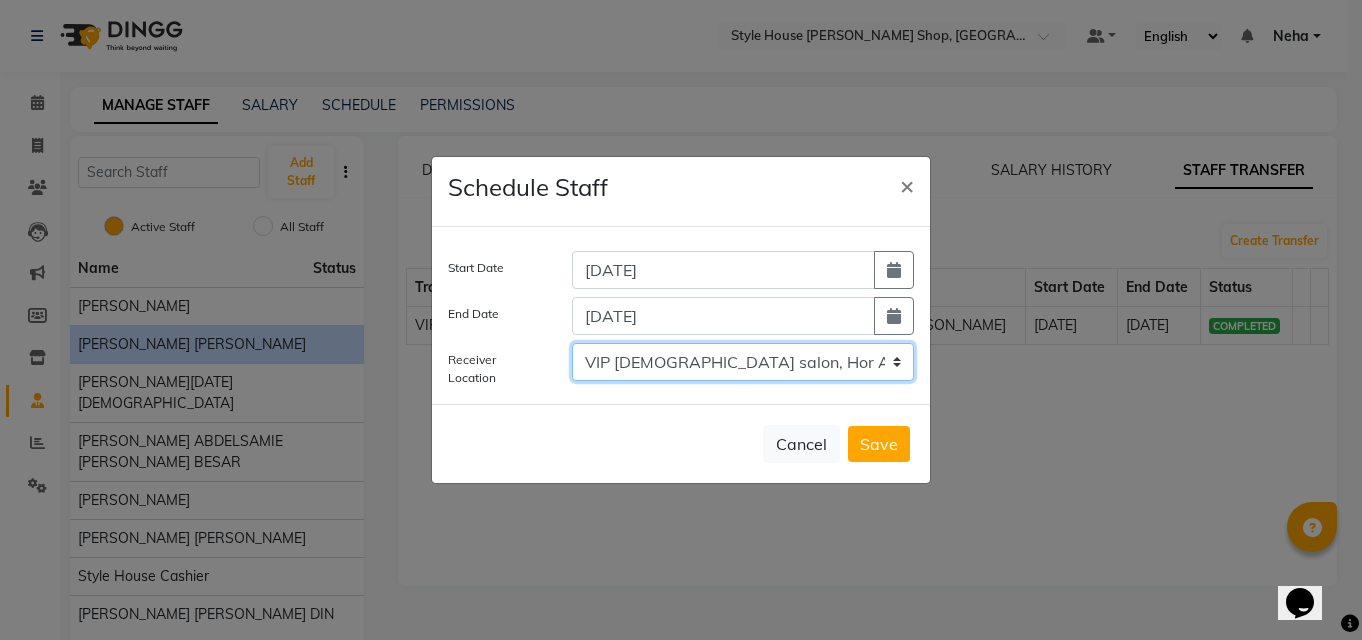 click on "Select VIP gents salon, Hor Al Anz East Razors spa and gents salon, Nadd Al Hamar" 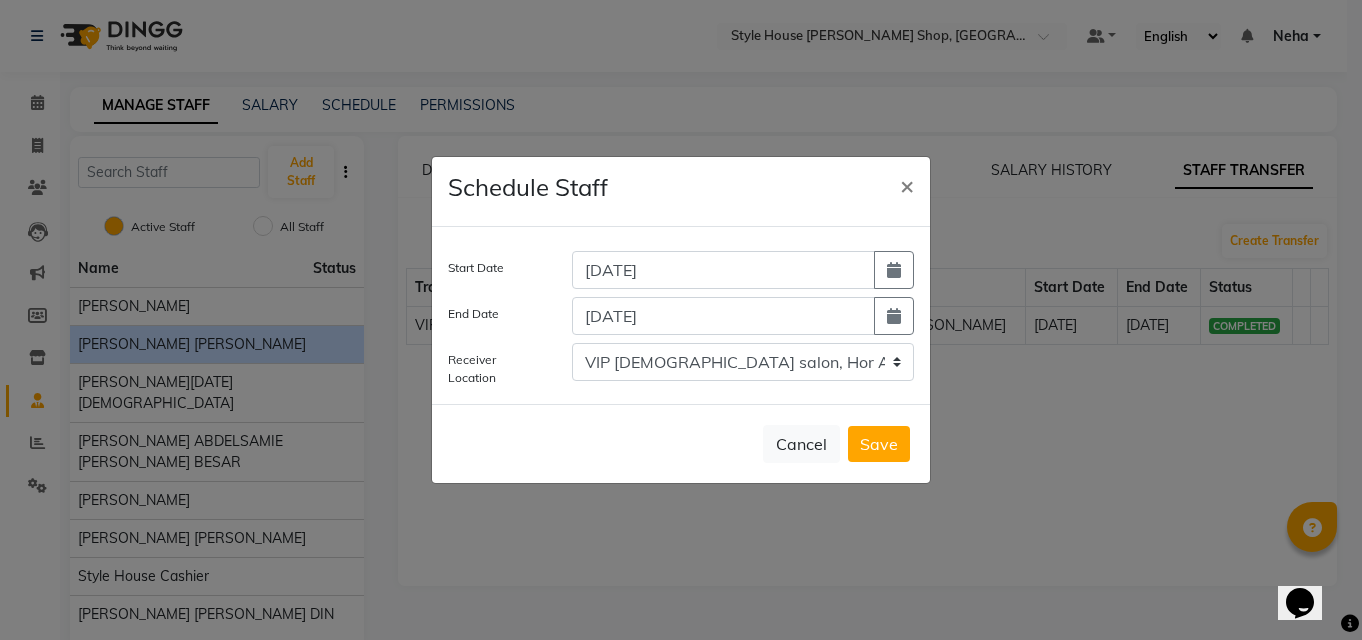 click on "Save" 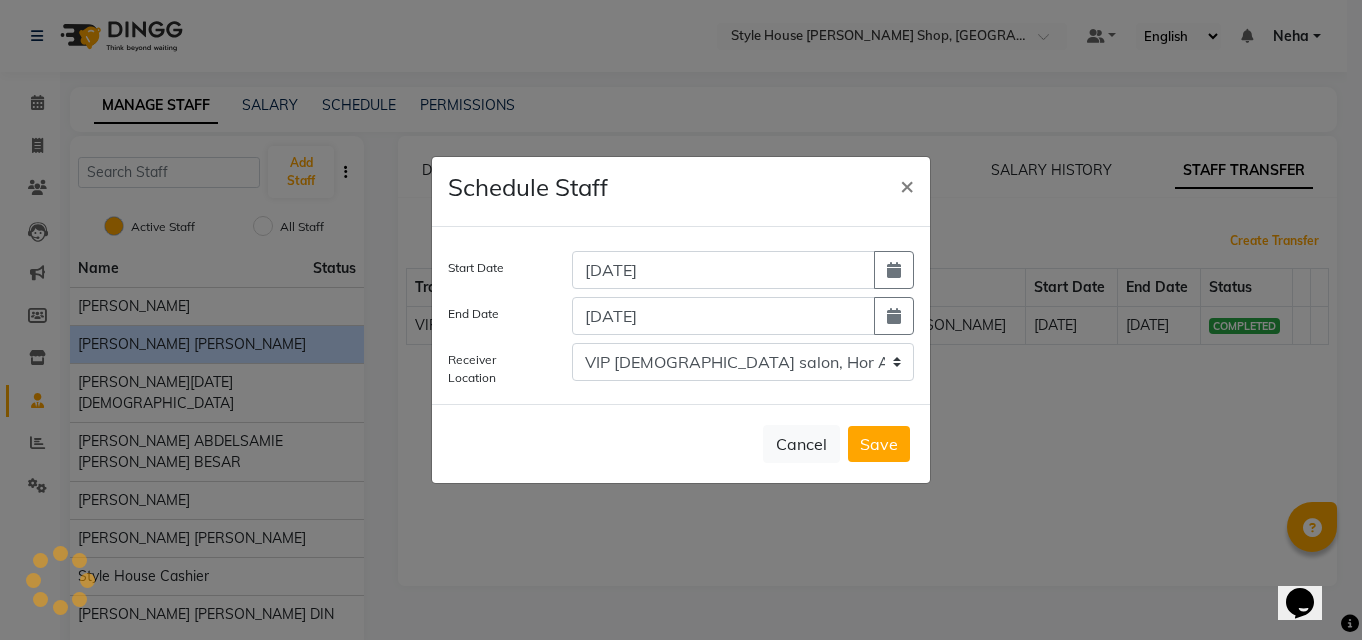 type 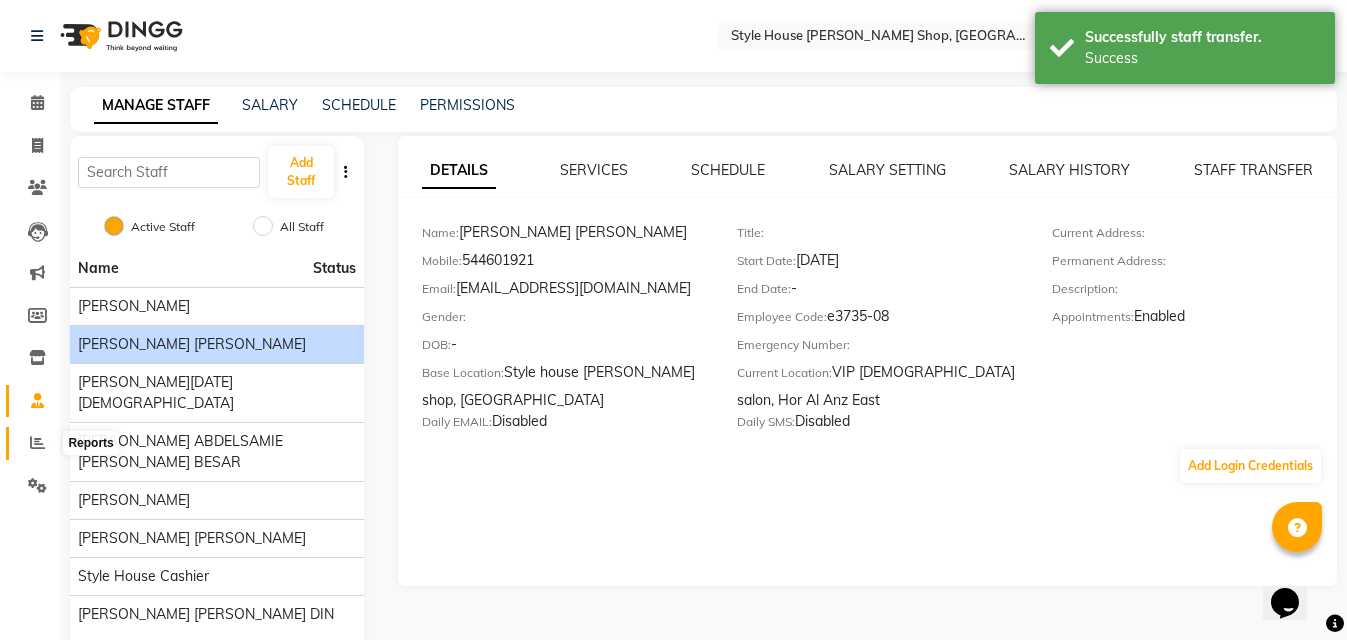 click 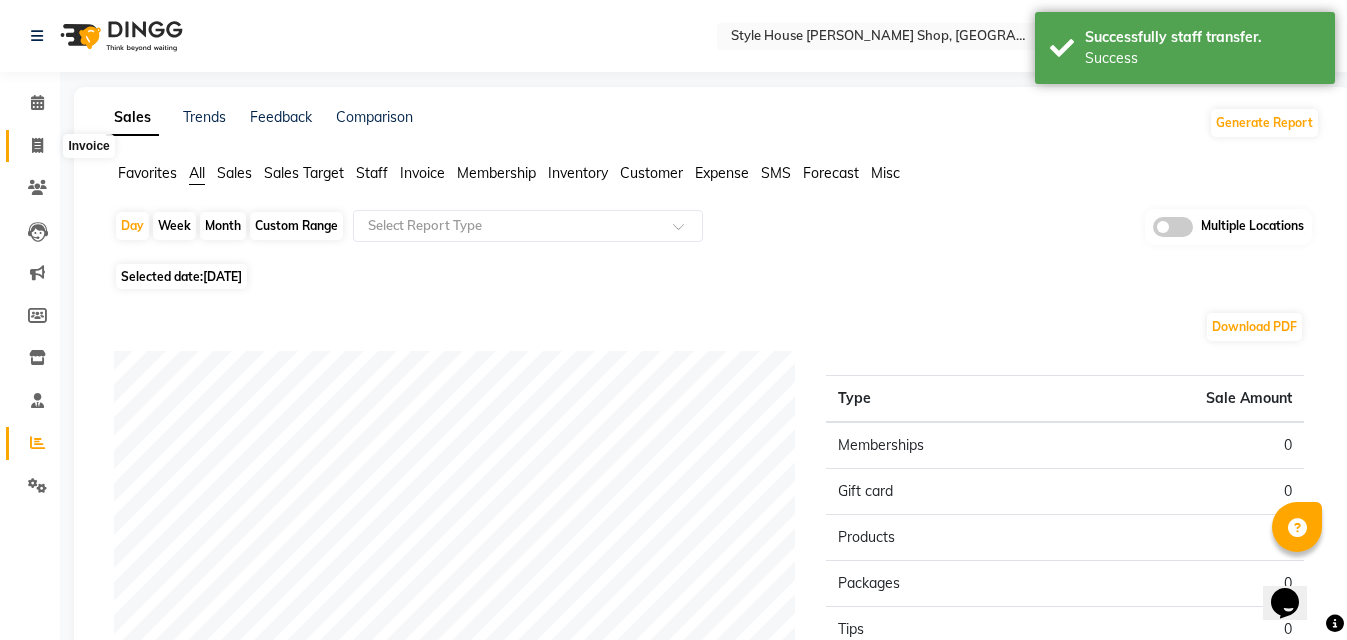click 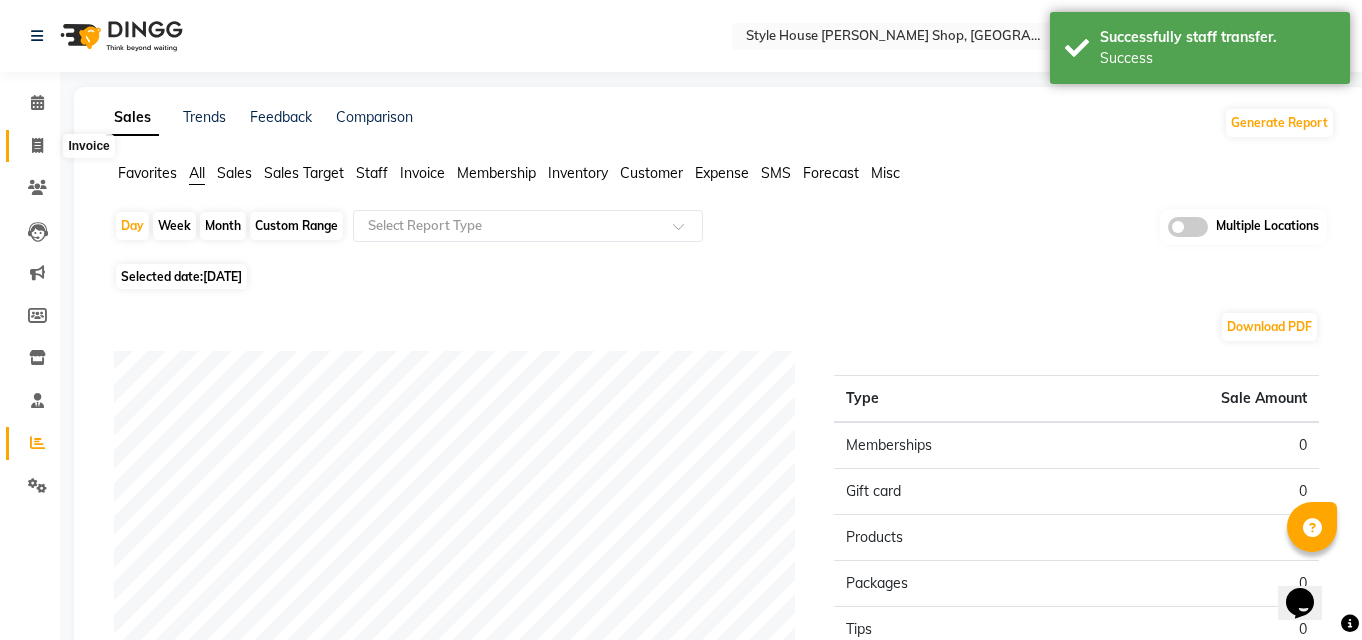 select on "8421" 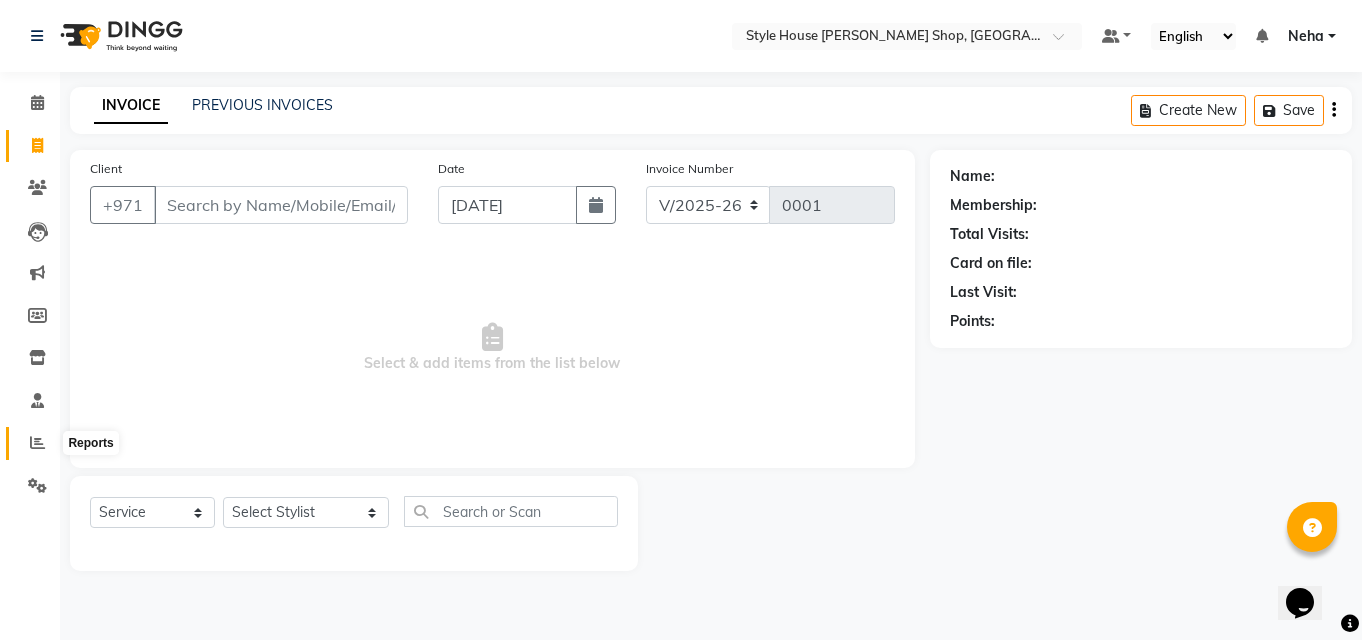 click 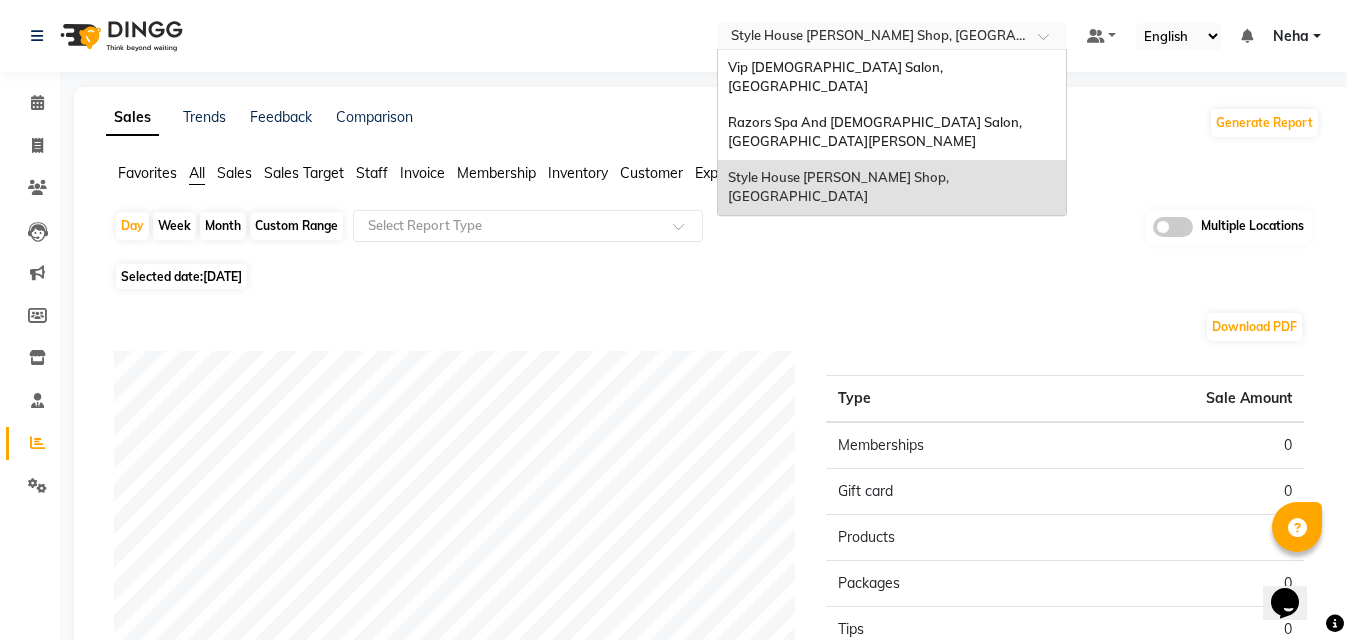 click at bounding box center (872, 38) 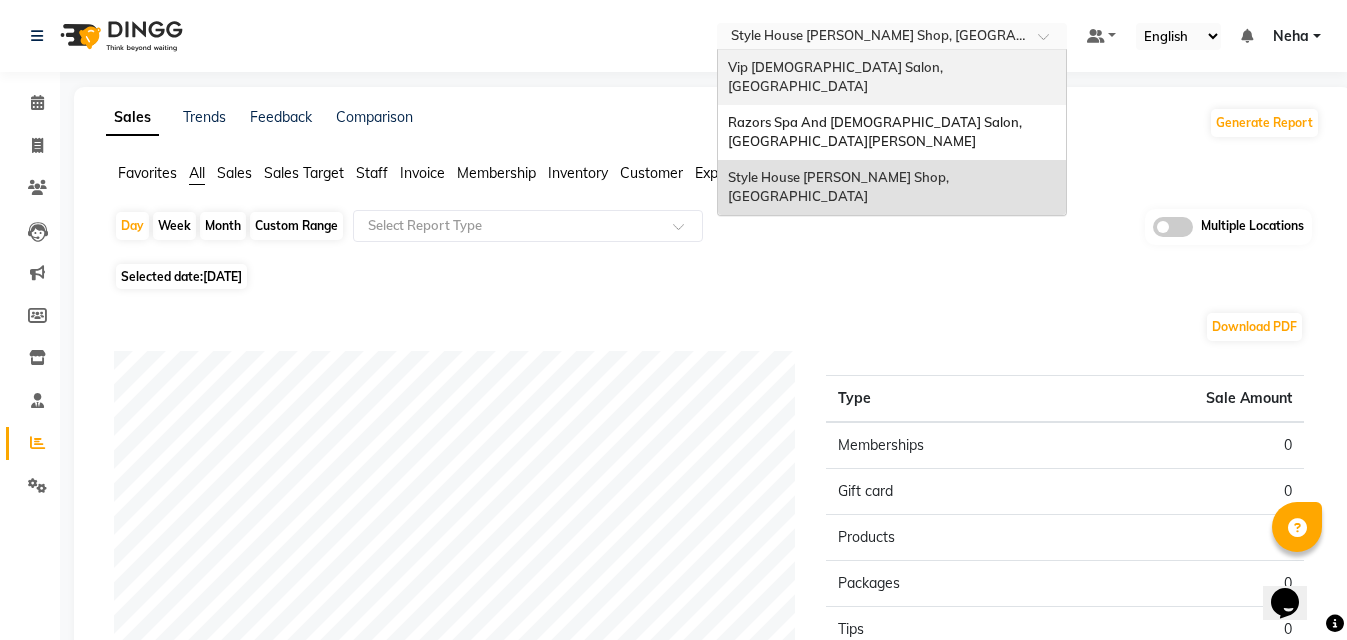 click on "Vip [DEMOGRAPHIC_DATA] Salon, [GEOGRAPHIC_DATA]" at bounding box center [837, 77] 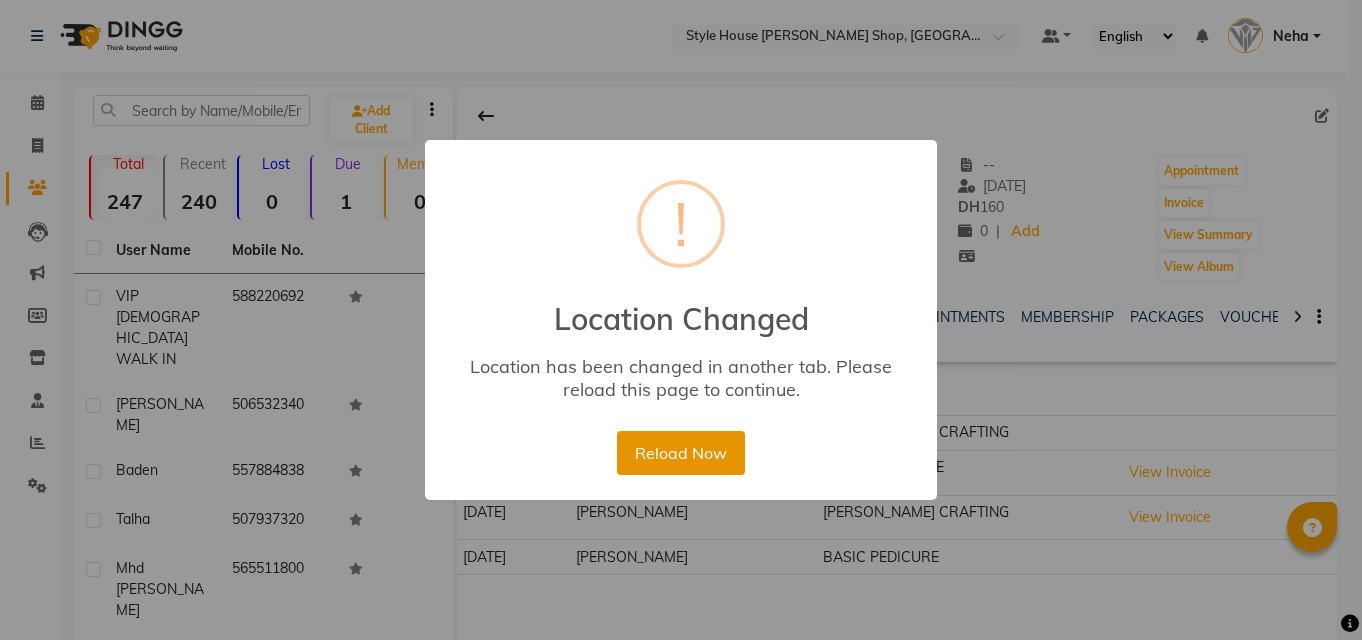scroll, scrollTop: 0, scrollLeft: 0, axis: both 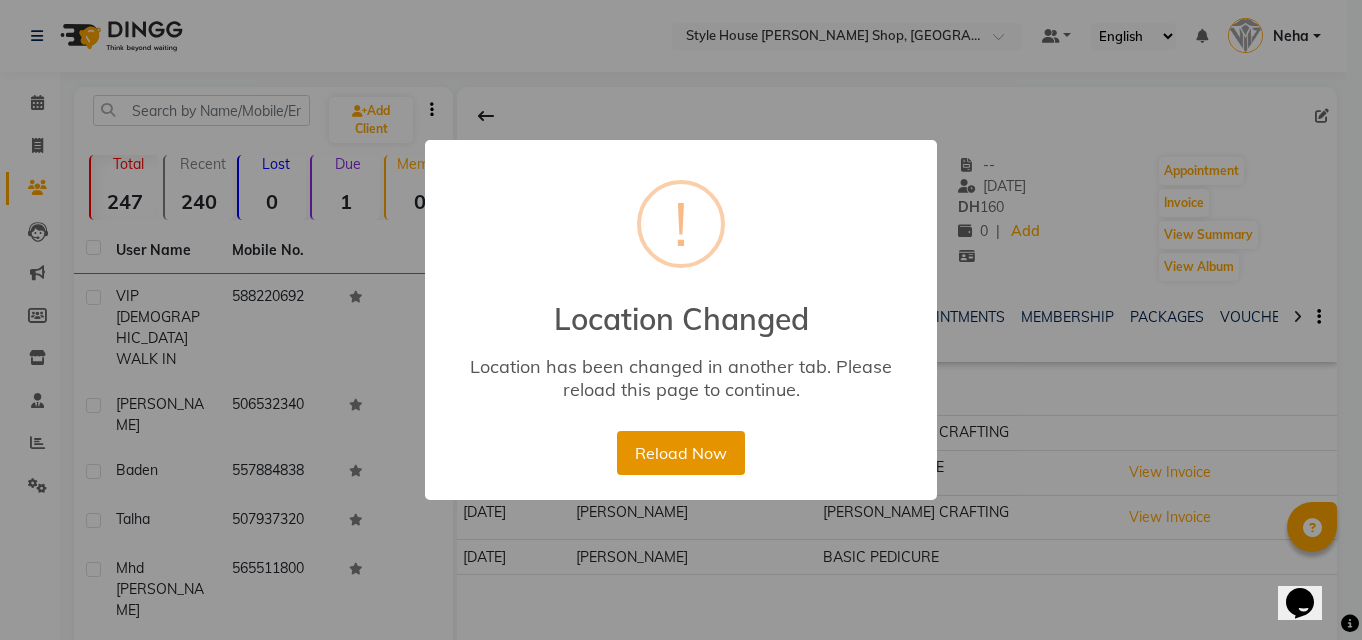 click on "Reload Now" at bounding box center (680, 453) 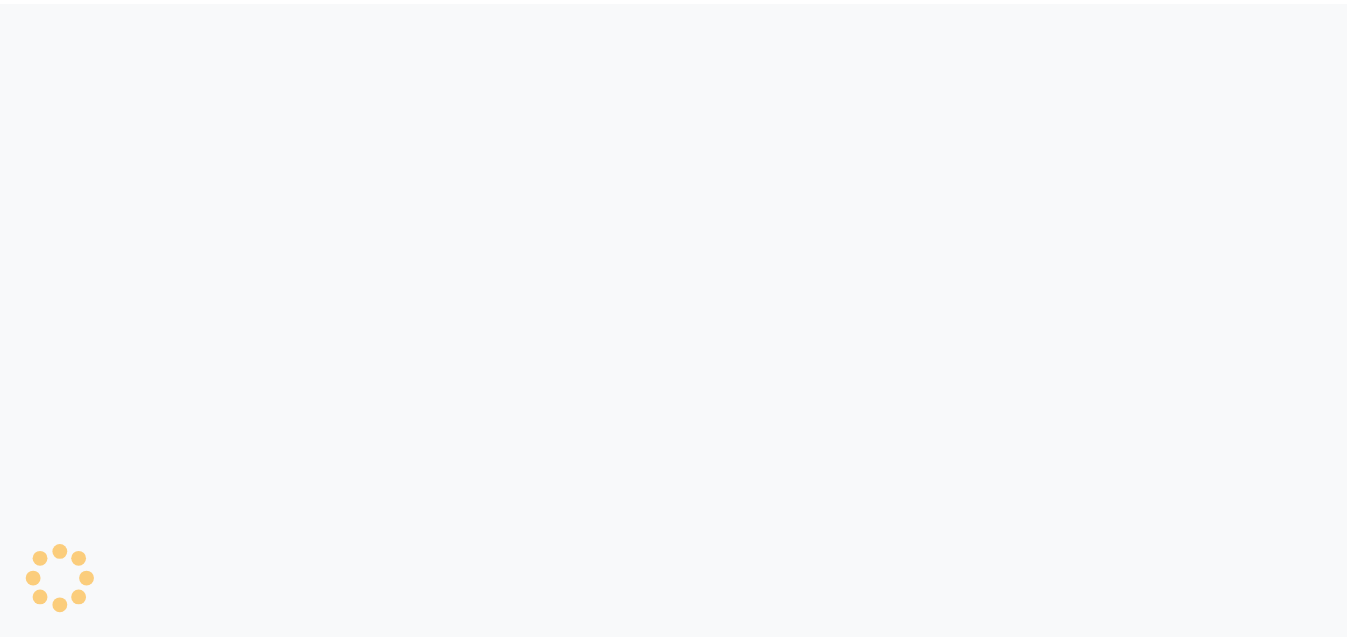 scroll, scrollTop: 0, scrollLeft: 0, axis: both 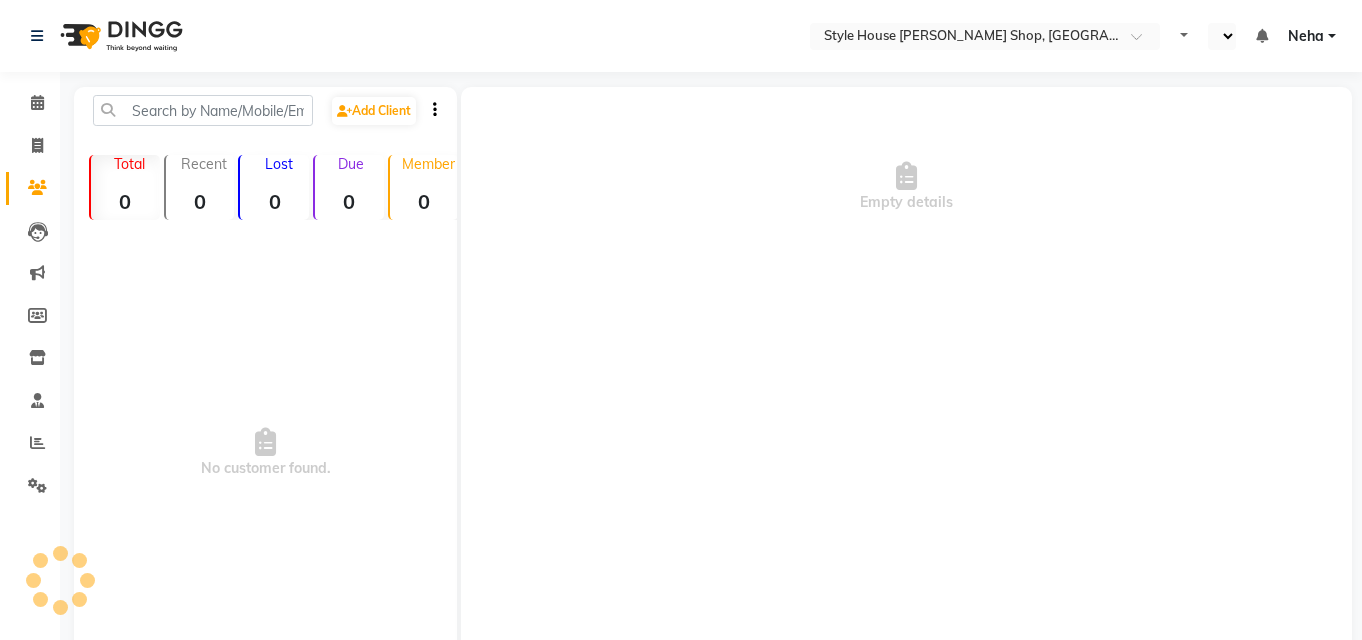 select on "en" 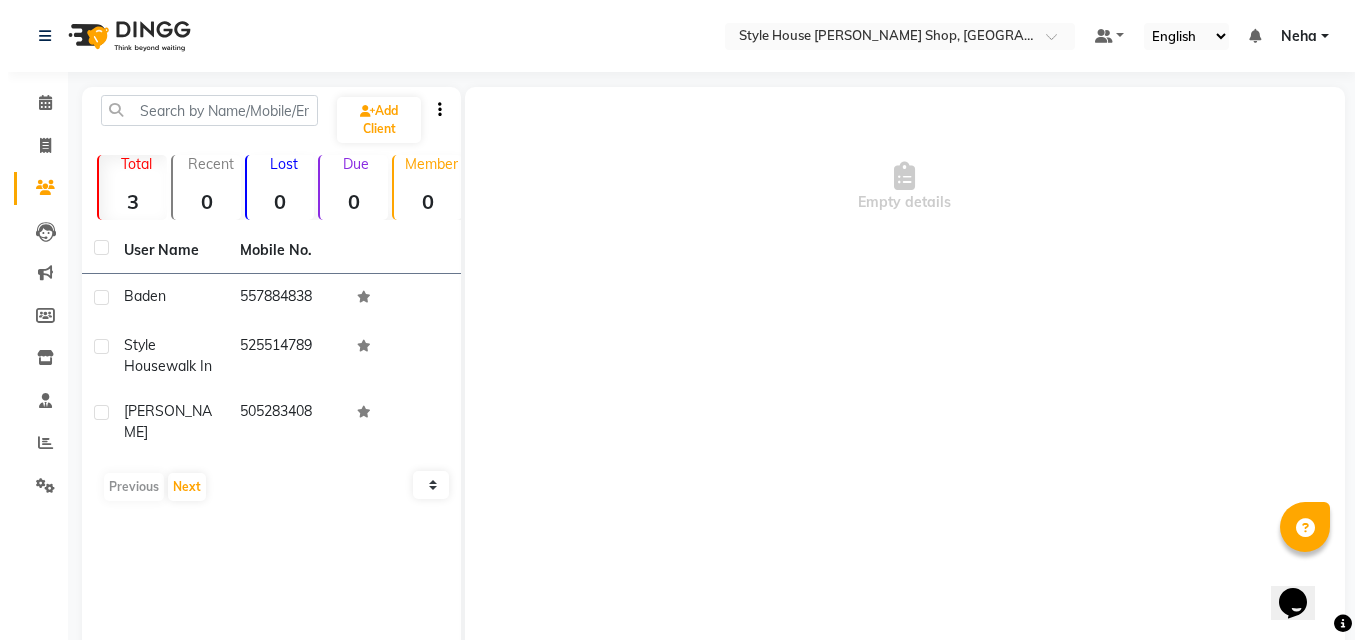 scroll, scrollTop: 0, scrollLeft: 0, axis: both 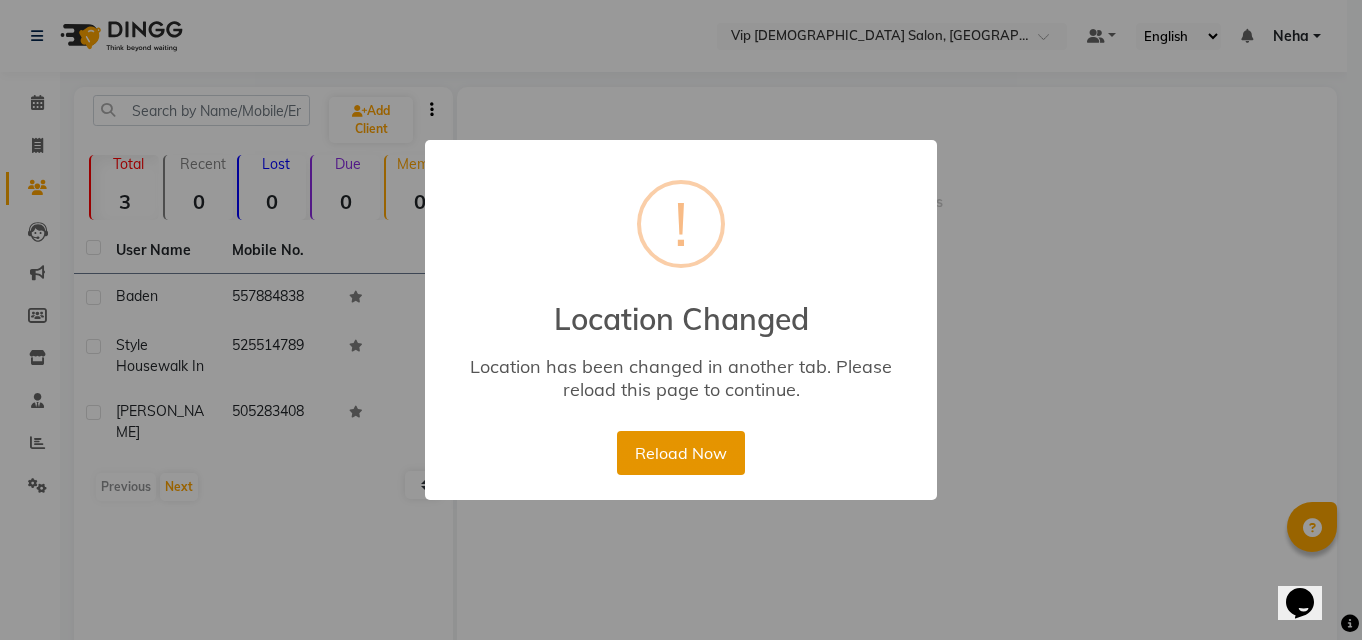 click on "Reload Now" at bounding box center [680, 453] 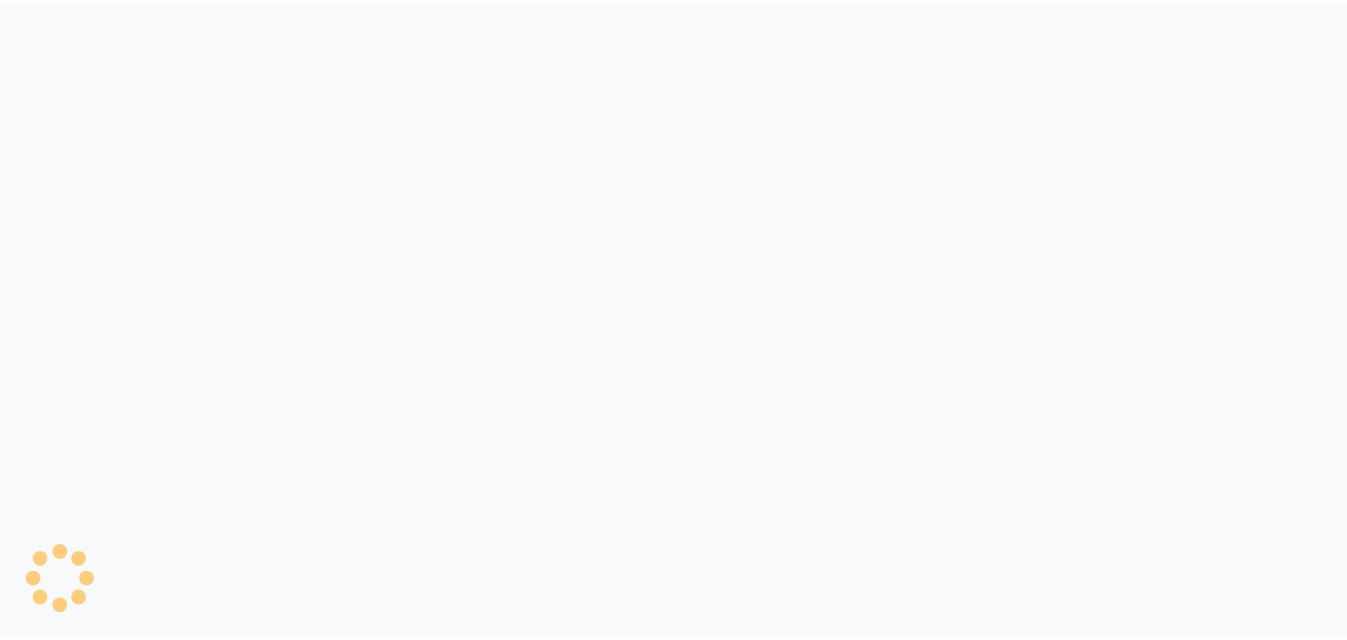 scroll, scrollTop: 0, scrollLeft: 0, axis: both 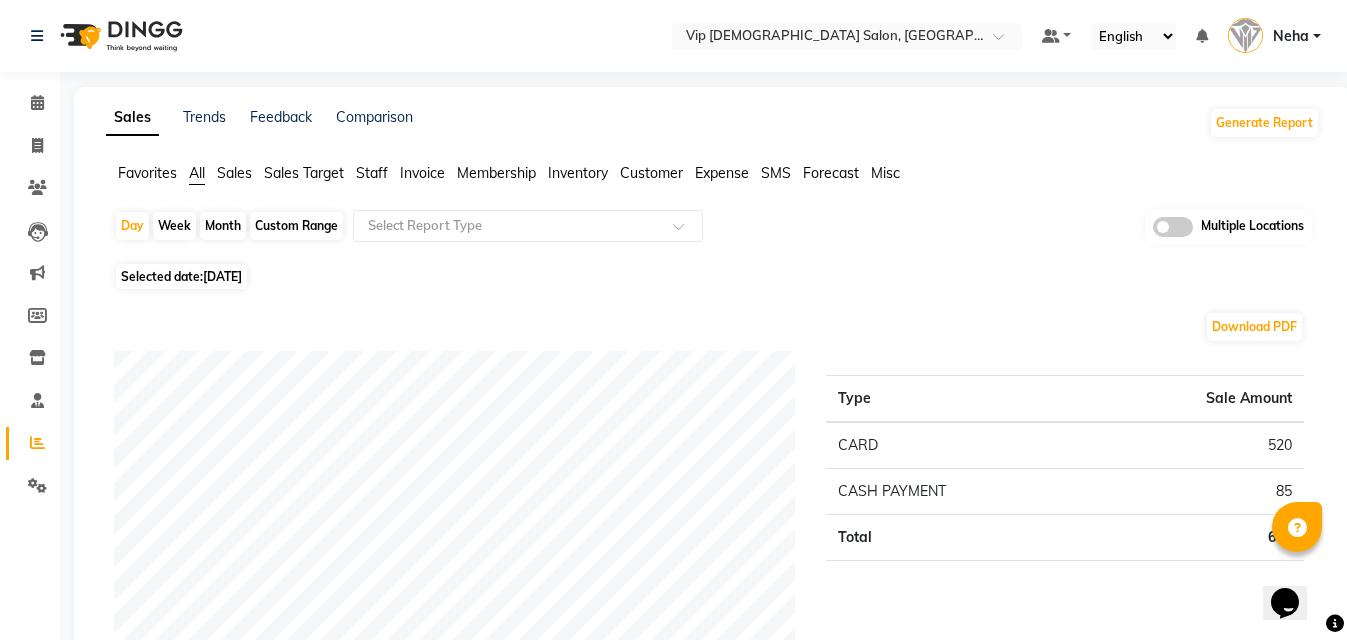 click on "Selected date:  [DATE]" 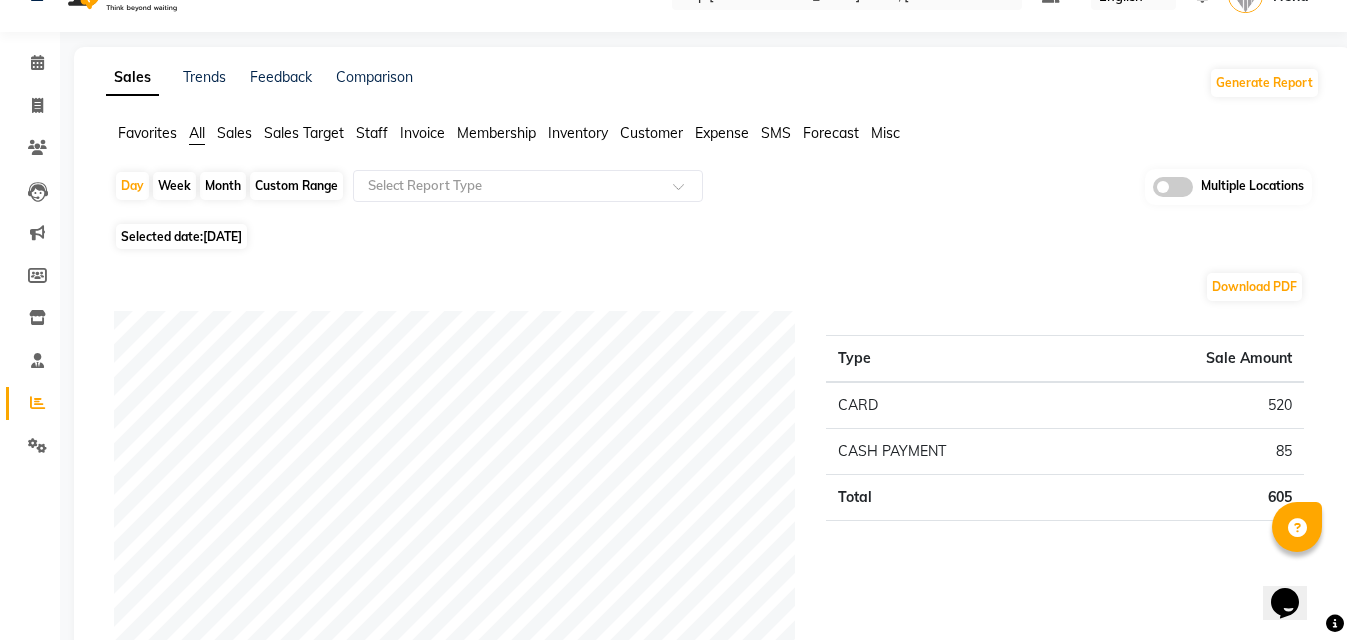 scroll, scrollTop: 80, scrollLeft: 0, axis: vertical 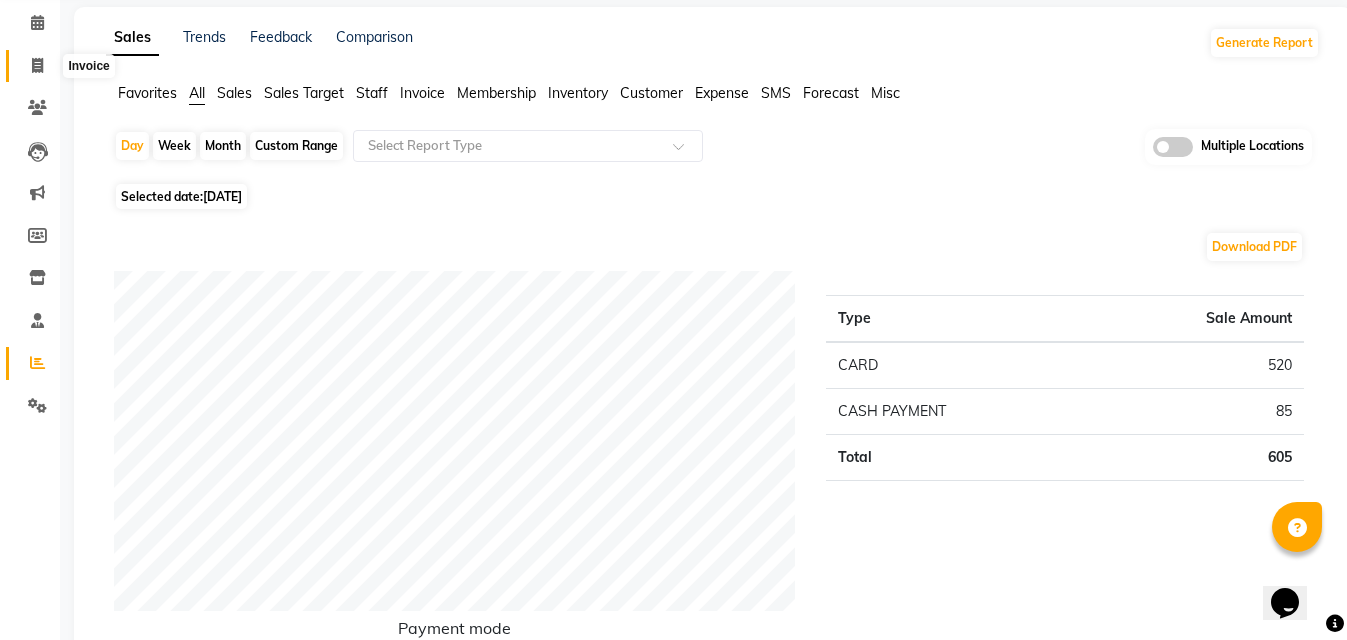click 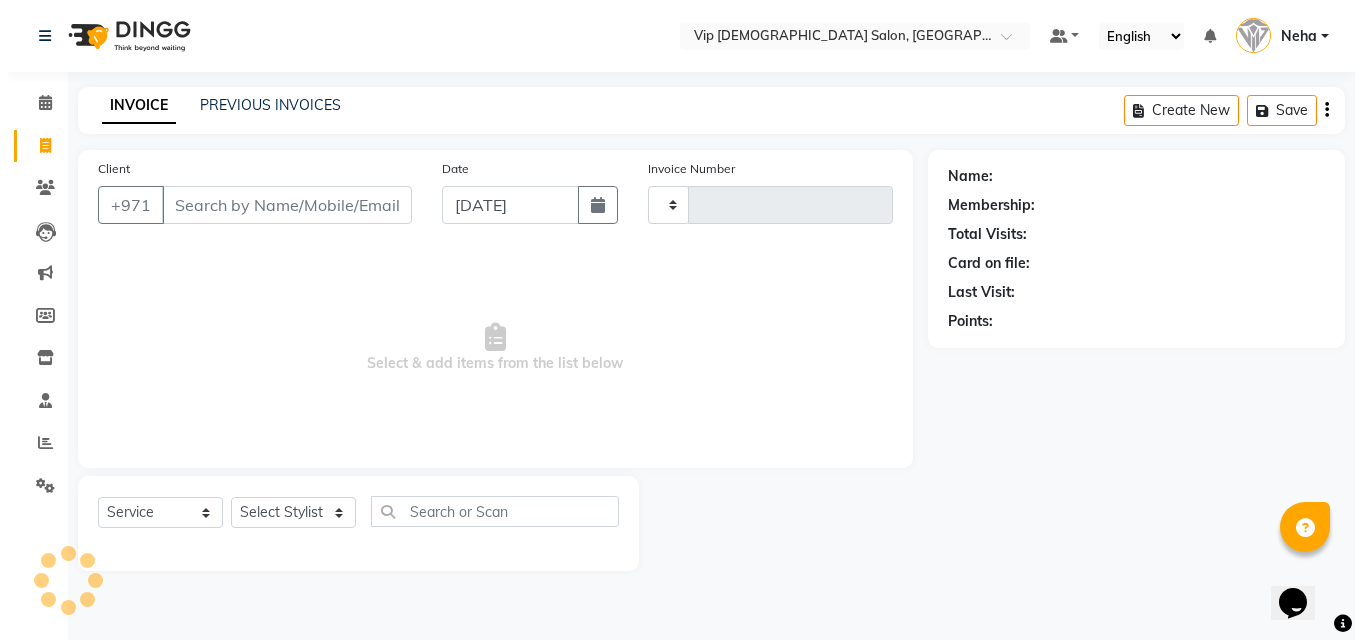 scroll, scrollTop: 0, scrollLeft: 0, axis: both 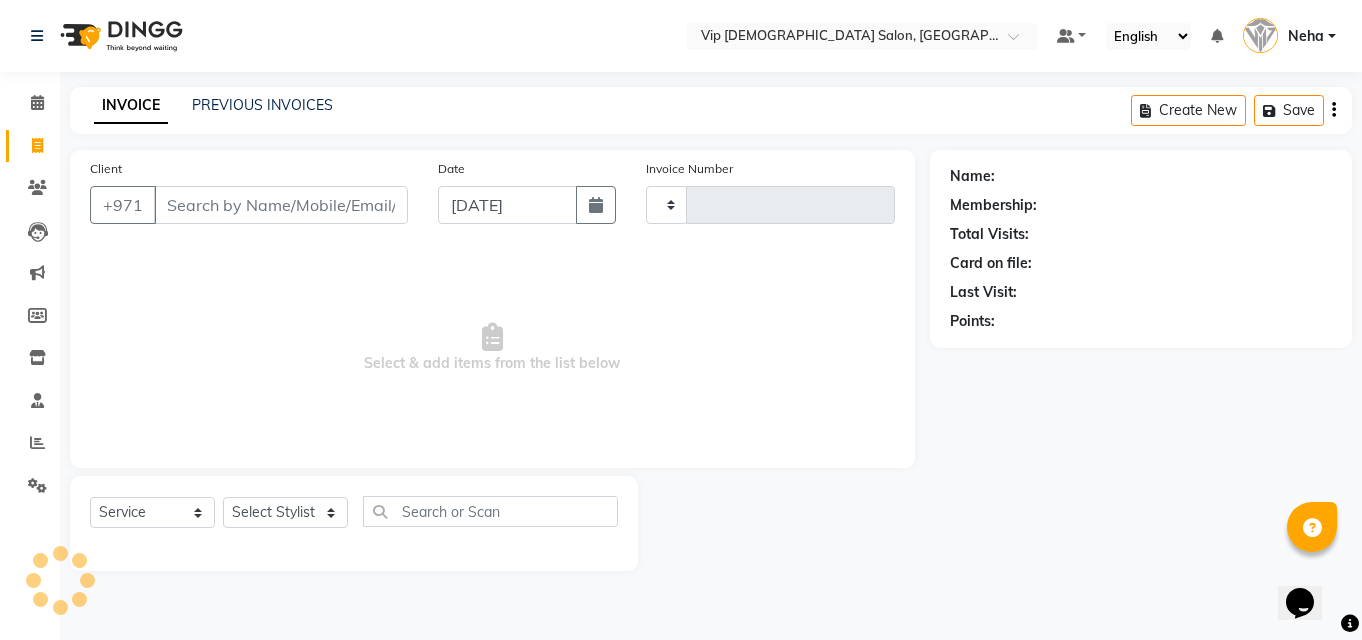 type on "0724" 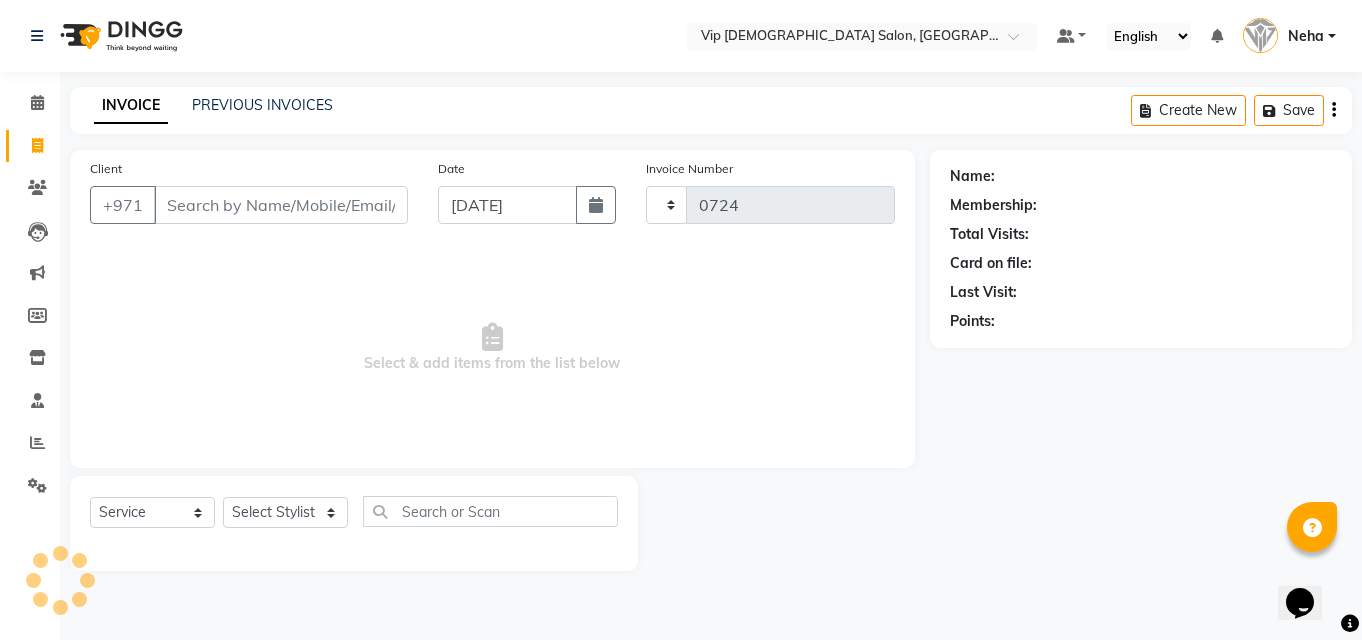 select on "8415" 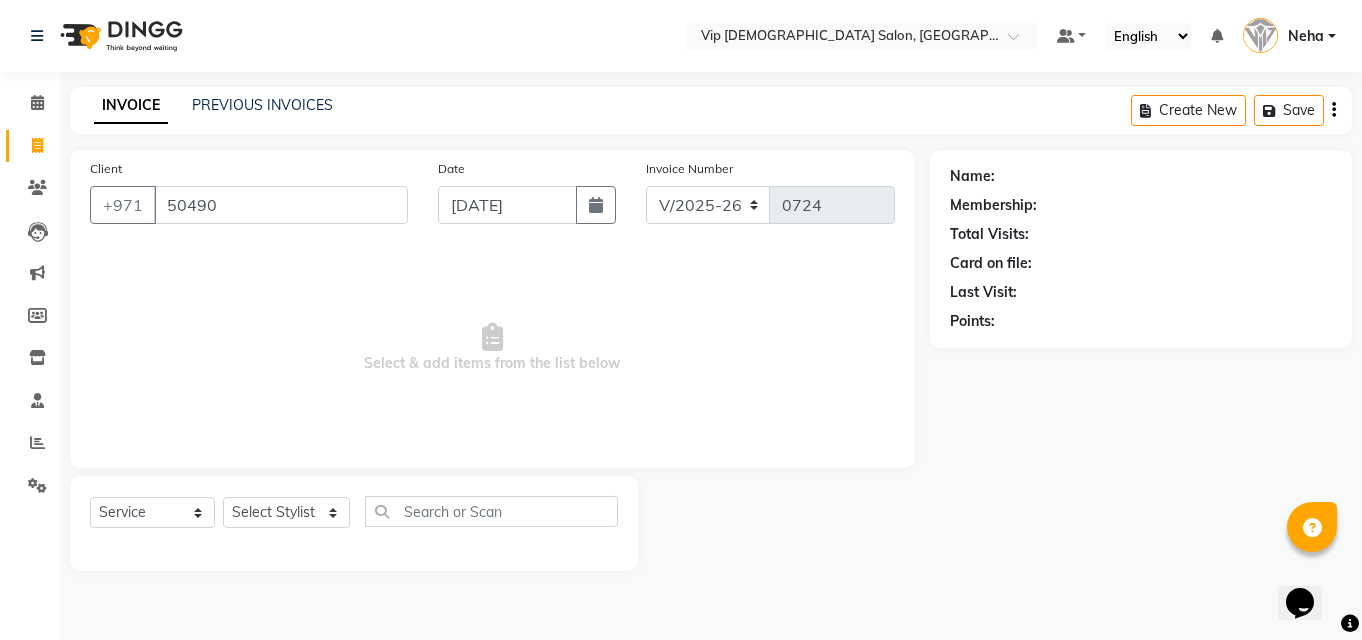 click on "Select & add items from the list below" at bounding box center (492, 348) 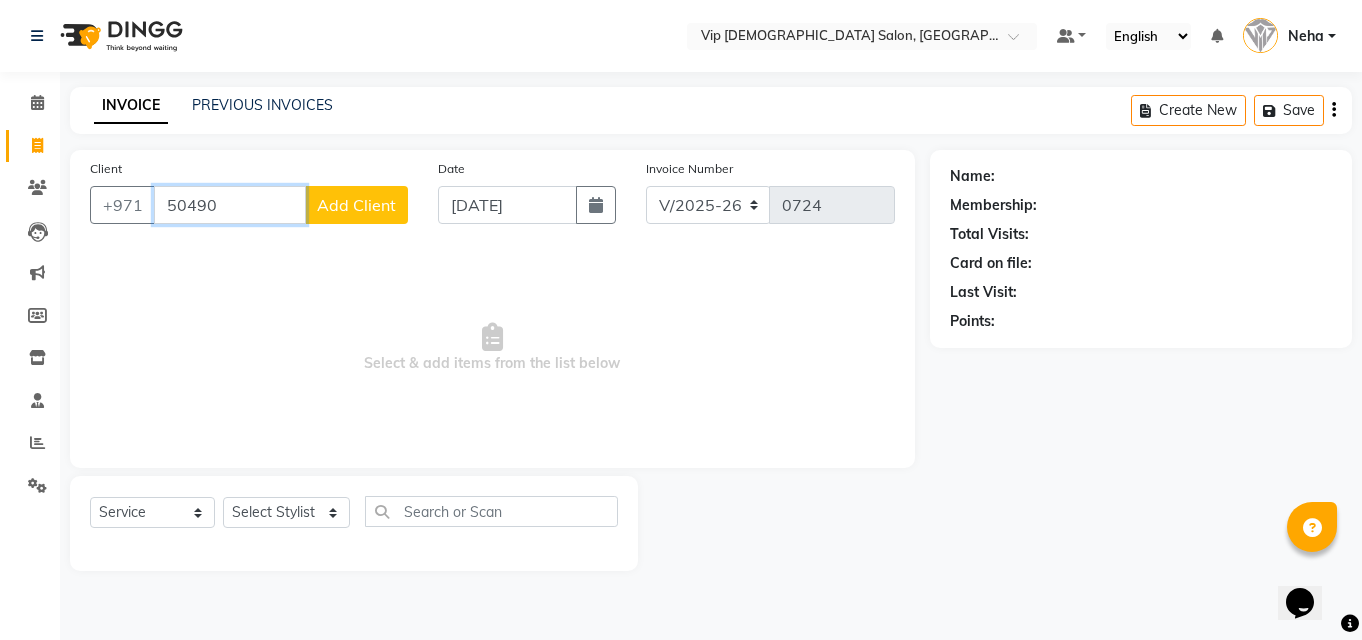 click on "50490" at bounding box center (230, 205) 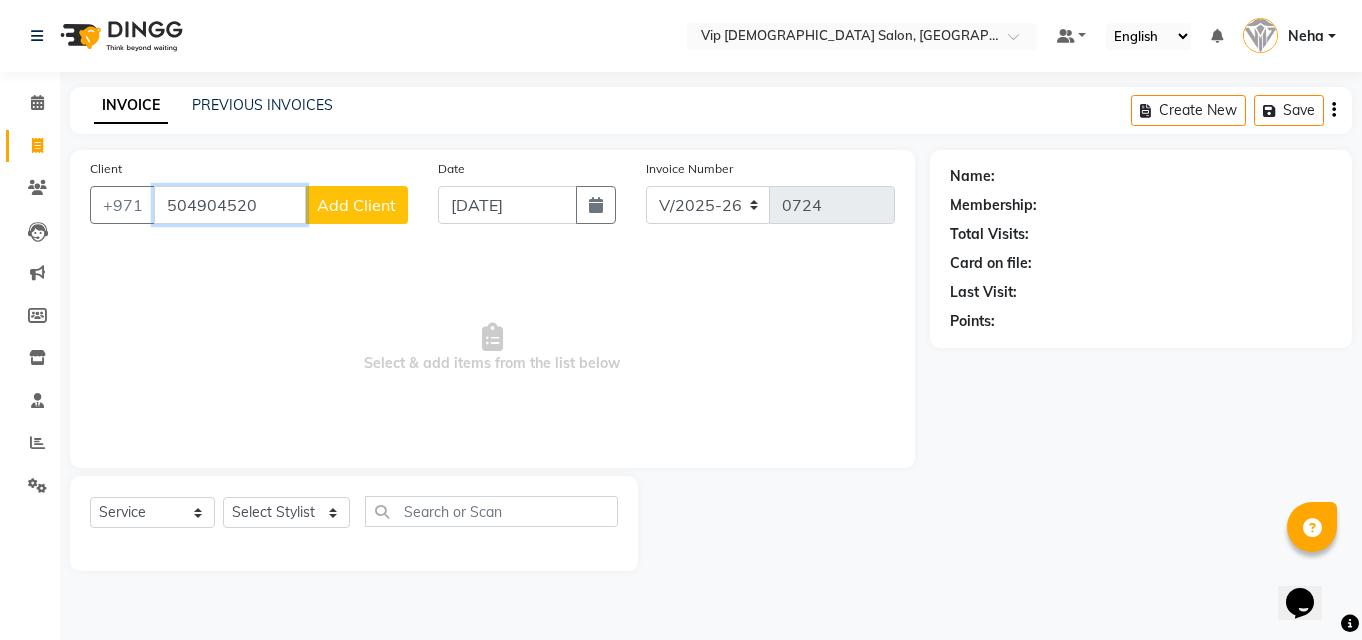 type on "504904520" 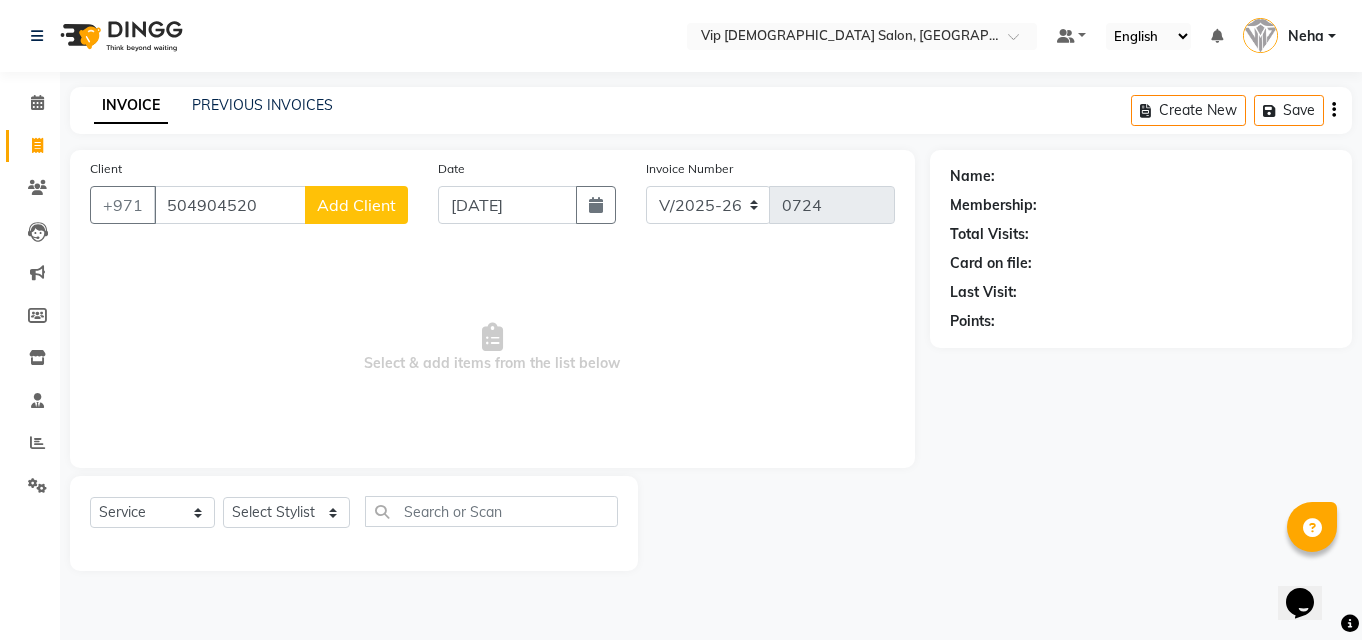 click on "Add Client" 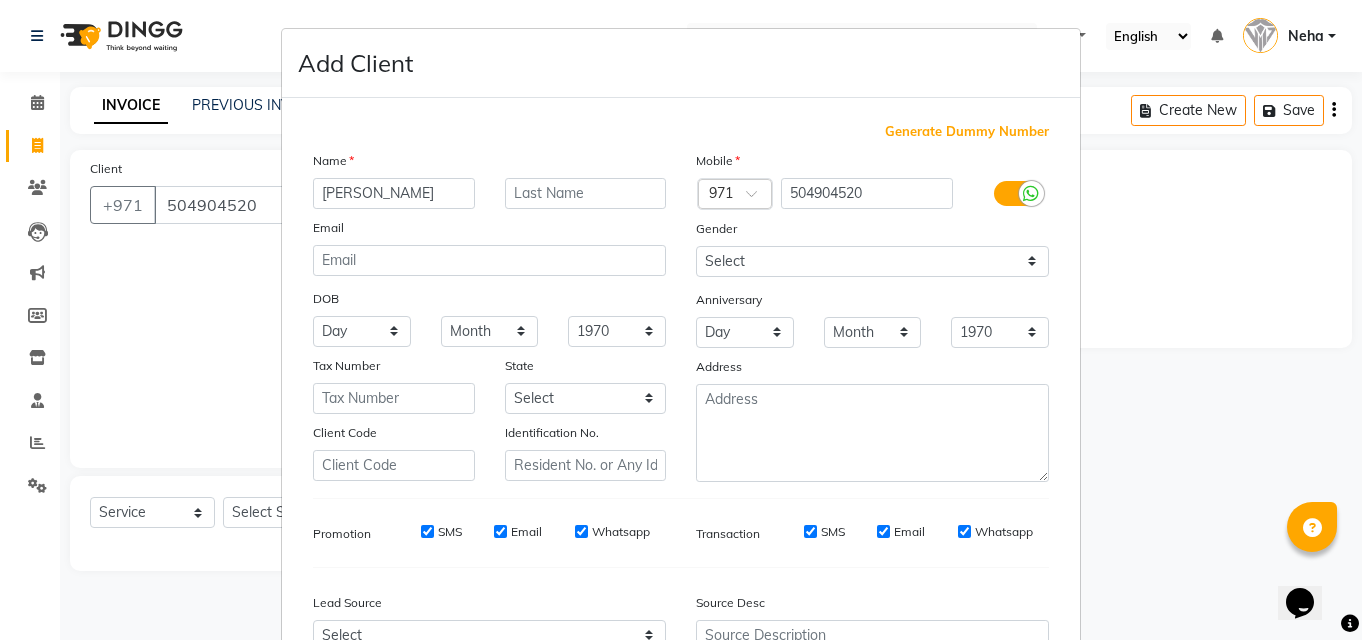 type on "Hassan" 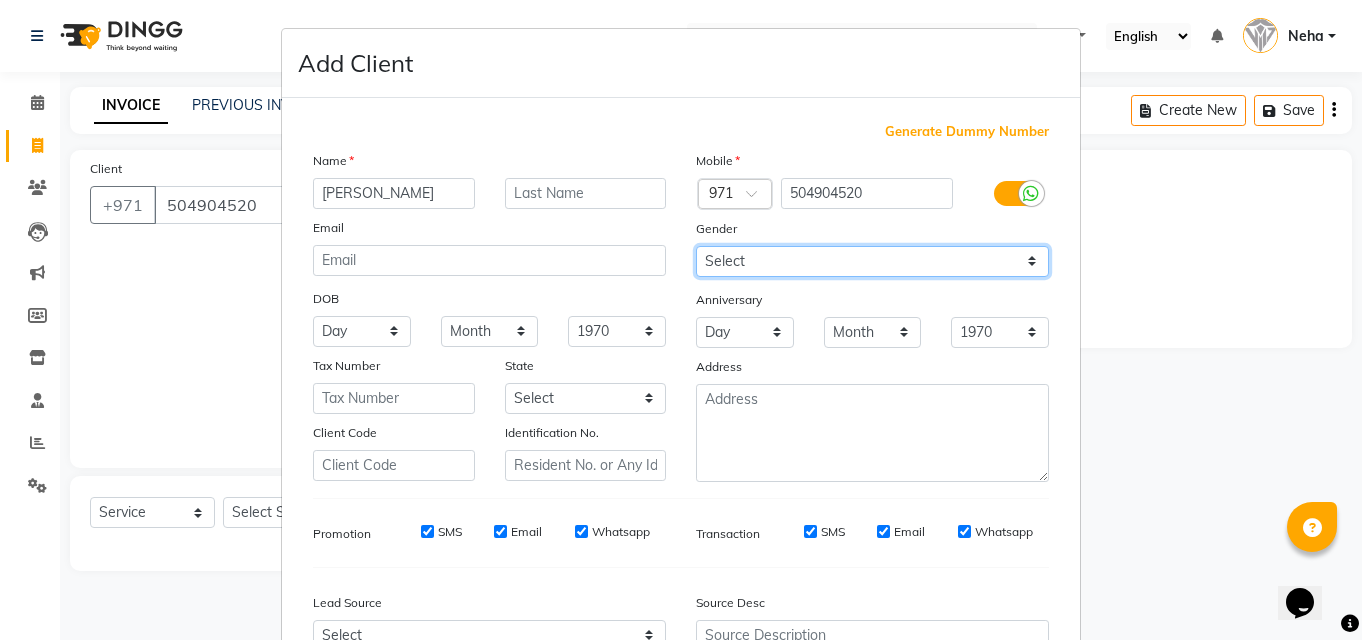 click on "Select Male Female Other Prefer Not To Say" at bounding box center (872, 261) 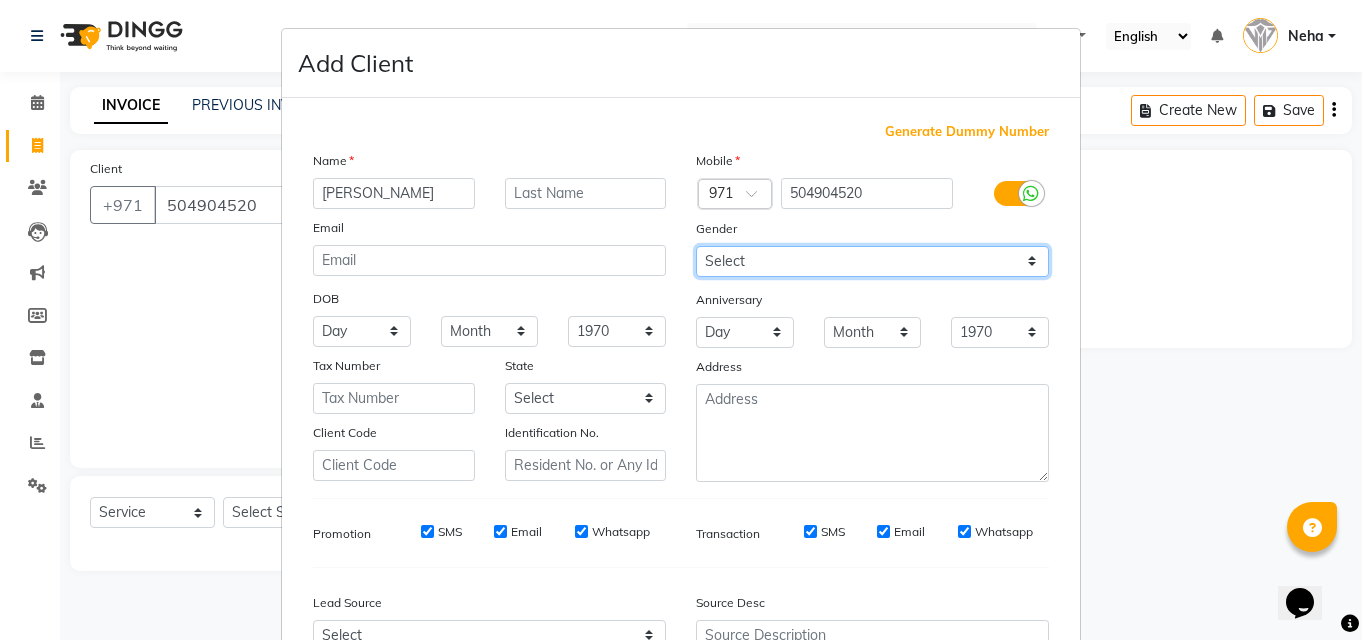 select on "male" 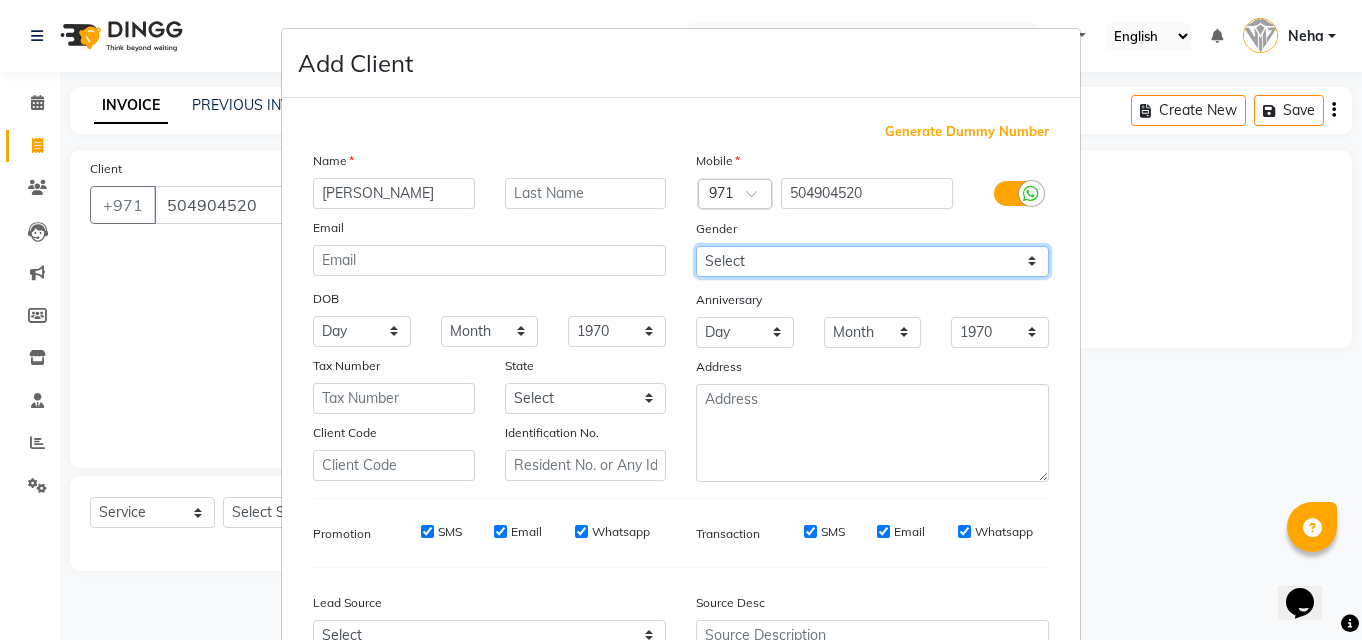 click on "Select Male Female Other Prefer Not To Say" at bounding box center (872, 261) 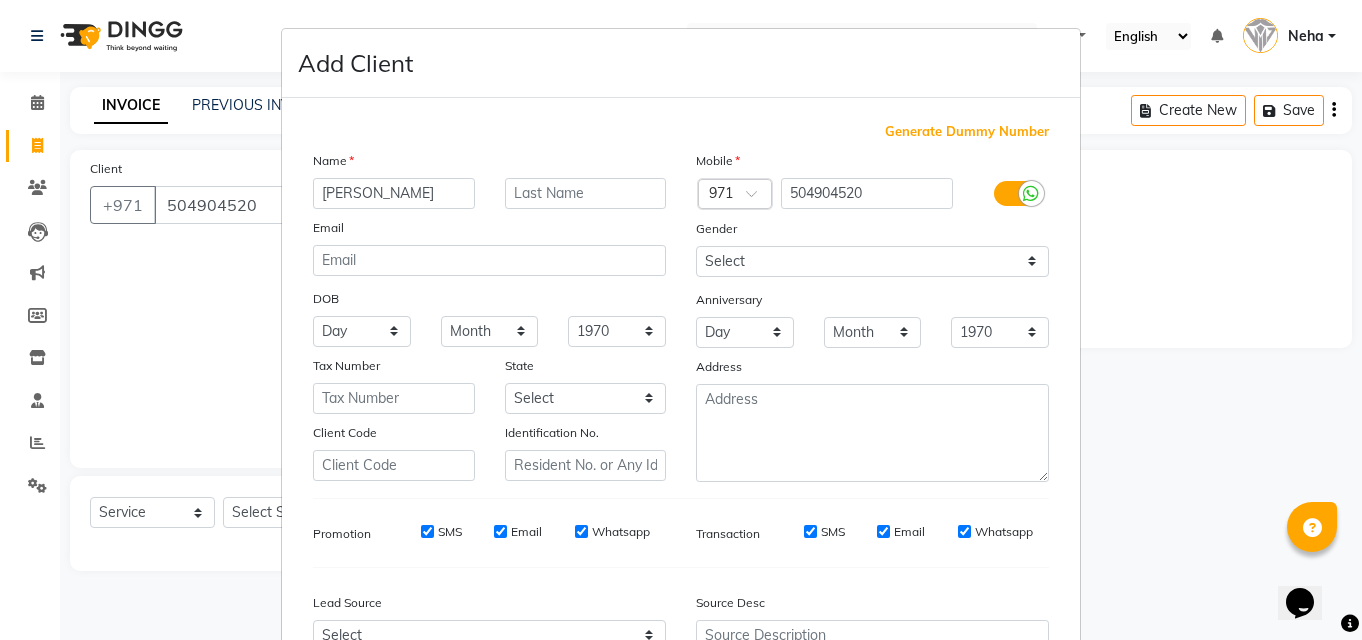 click on "Name Hassan Email DOB Day 01 02 03 04 05 06 07 08 09 10 11 12 13 14 15 16 17 18 19 20 21 22 23 24 25 26 27 28 29 30 31 Month January February March April May June July August September October November December 1940 1941 1942 1943 1944 1945 1946 1947 1948 1949 1950 1951 1952 1953 1954 1955 1956 1957 1958 1959 1960 1961 1962 1963 1964 1965 1966 1967 1968 1969 1970 1971 1972 1973 1974 1975 1976 1977 1978 1979 1980 1981 1982 1983 1984 1985 1986 1987 1988 1989 1990 1991 1992 1993 1994 1995 1996 1997 1998 1999 2000 2001 2002 2003 2004 2005 2006 2007 2008 2009 2010 2011 2012 2013 2014 2015 2016 2017 2018 2019 2020 2021 2022 2023 2024 Tax Number State Select Abu Zabi Ajman Dubai Ras al-Khaymah Sharjah Sharjha Umm al Qaywayn al-Fujayrah ash-Shariqah Client Code Identification No." at bounding box center (489, 316) 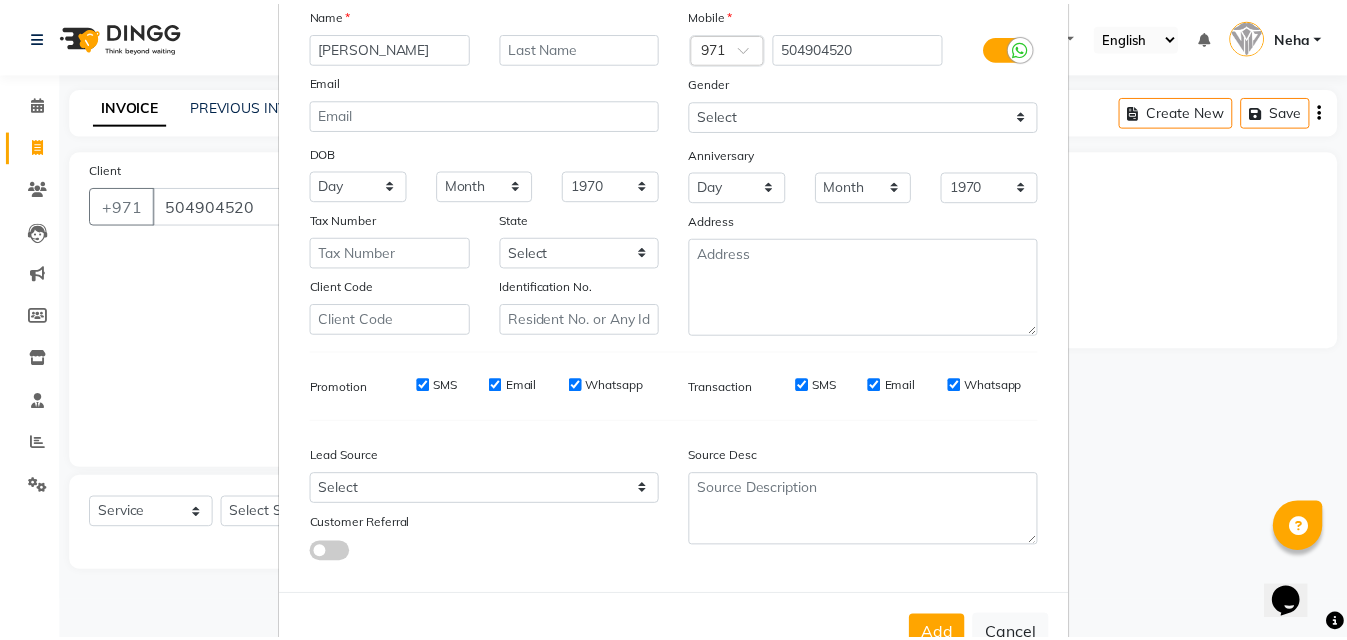 scroll, scrollTop: 200, scrollLeft: 0, axis: vertical 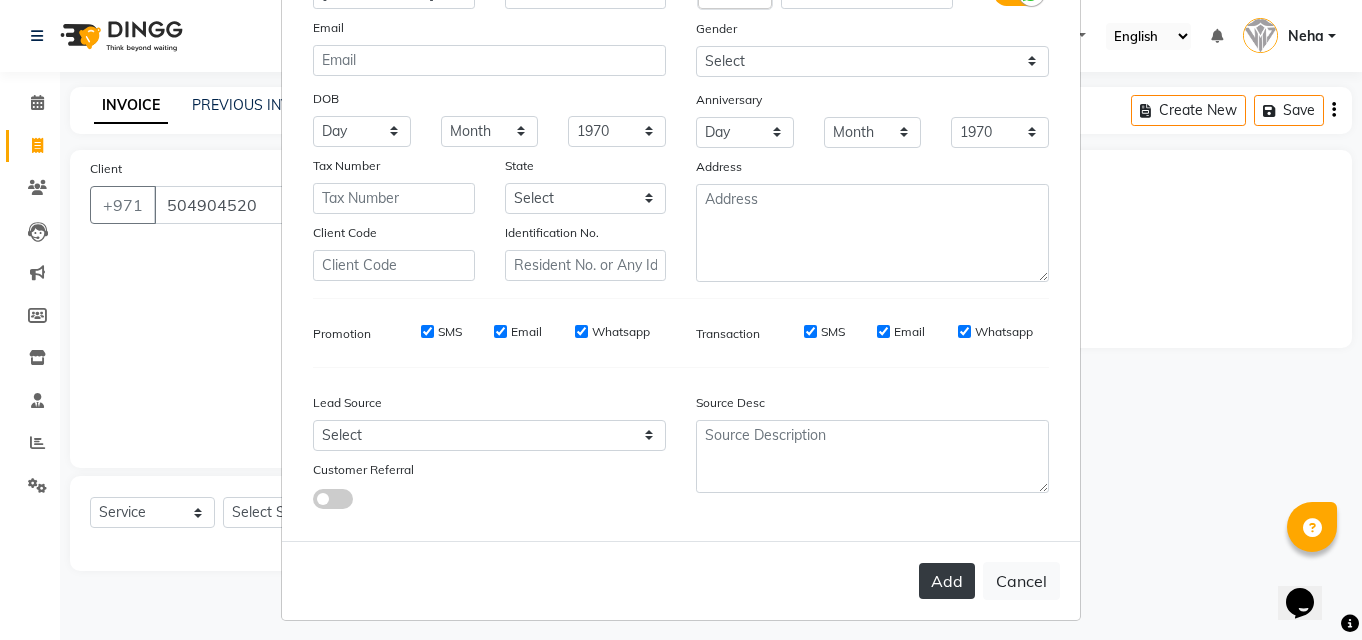 click on "Add" at bounding box center [947, 581] 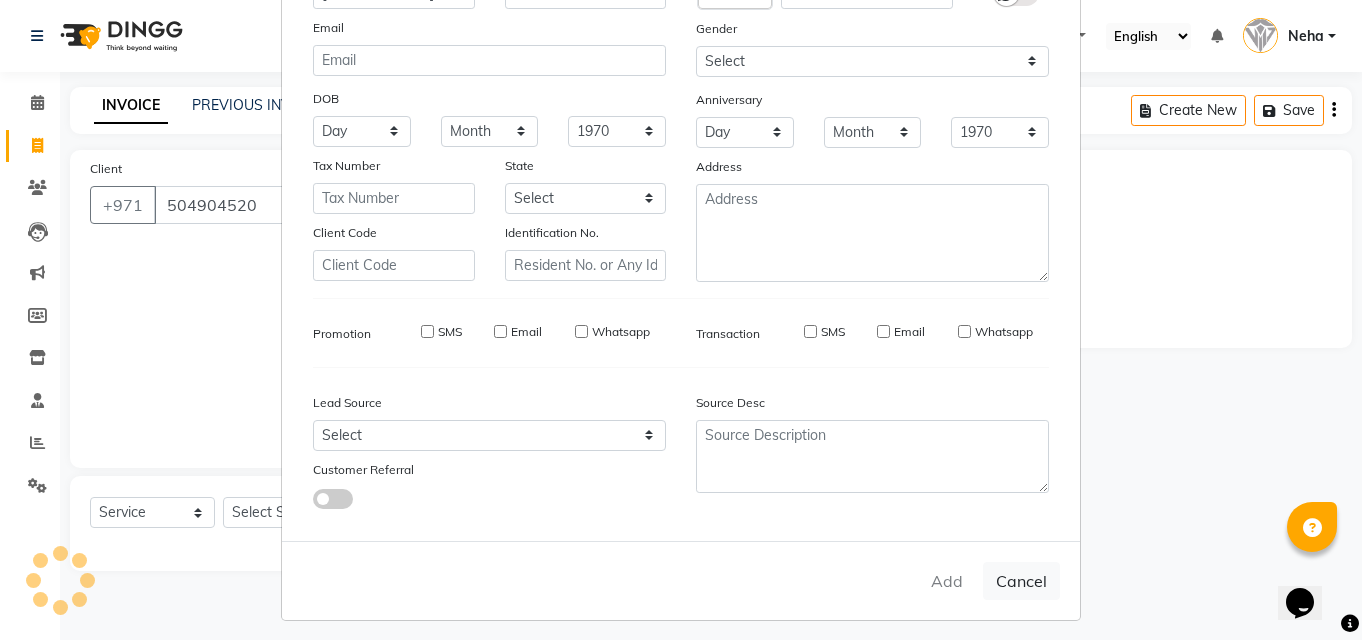 type 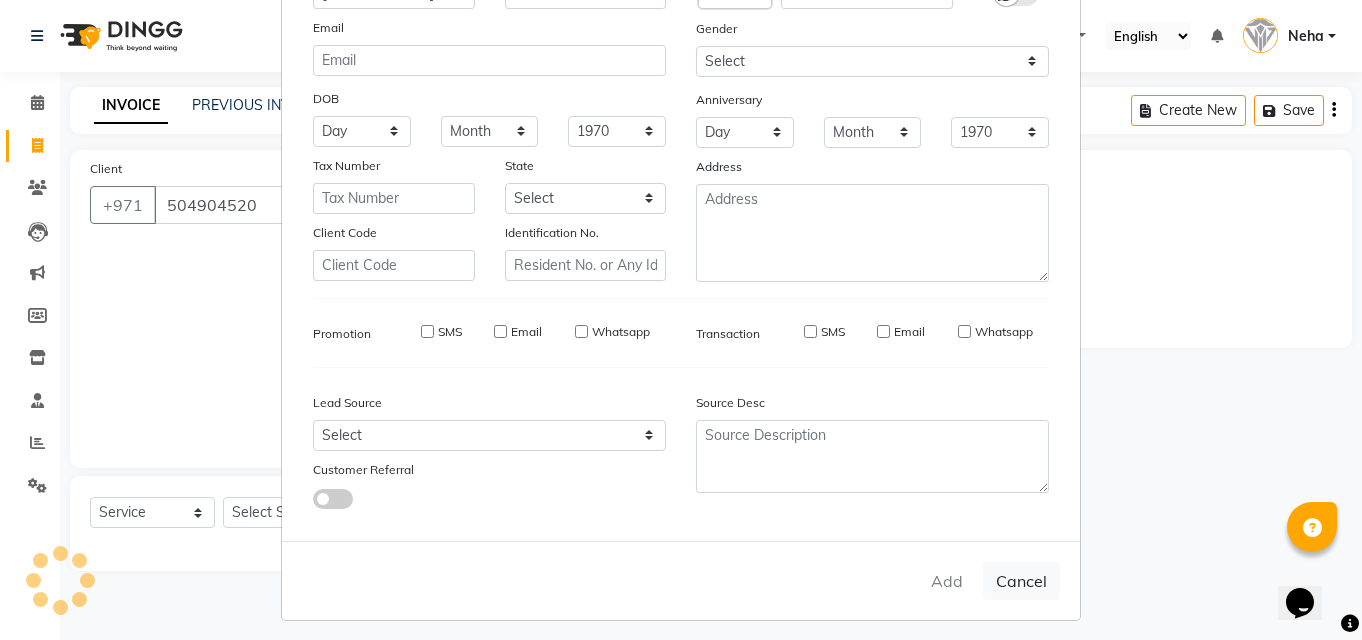select 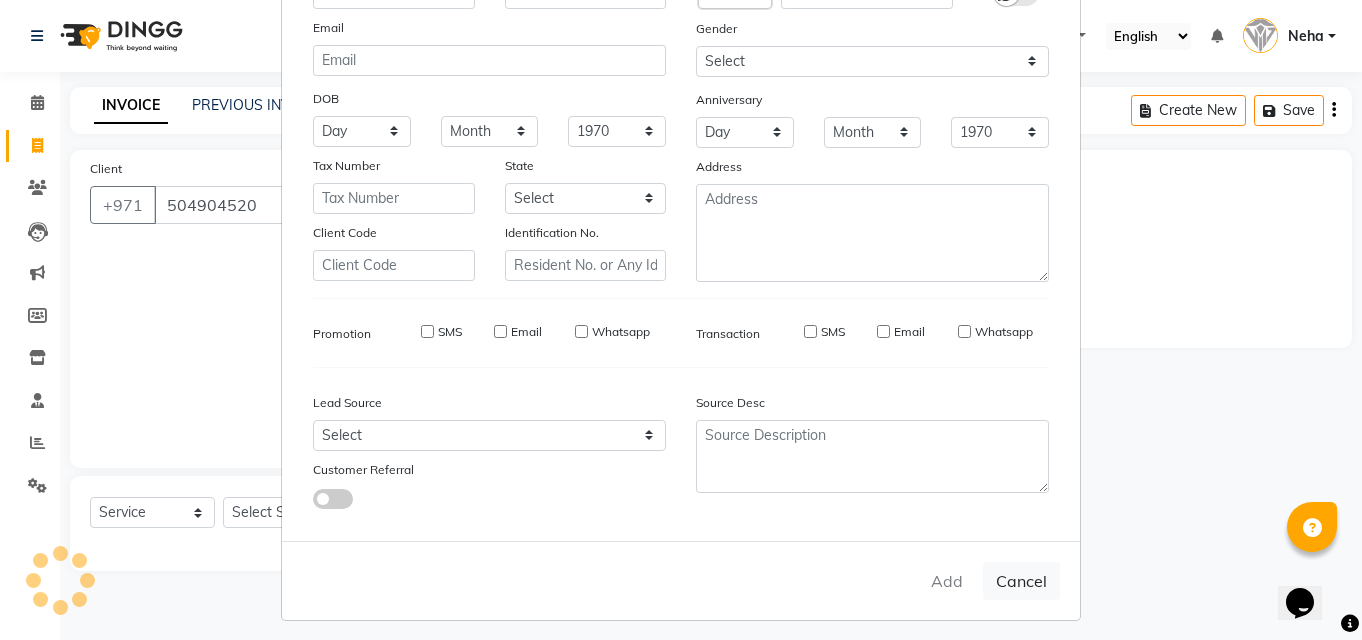 select 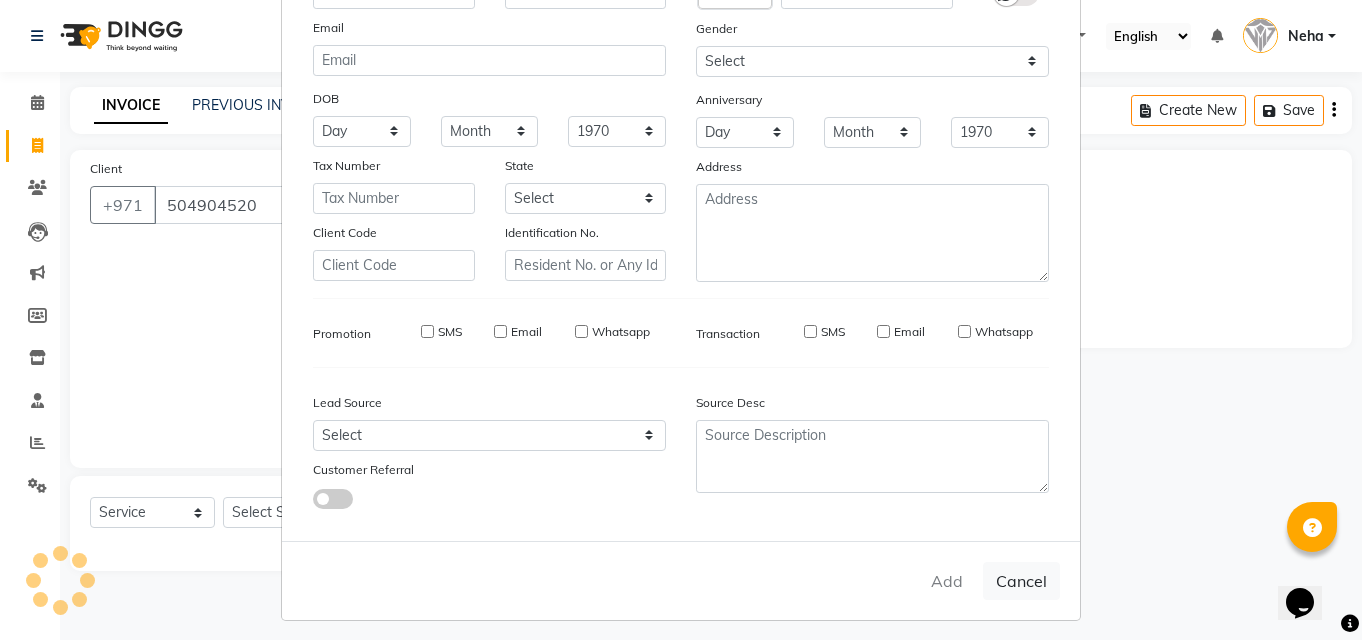 select 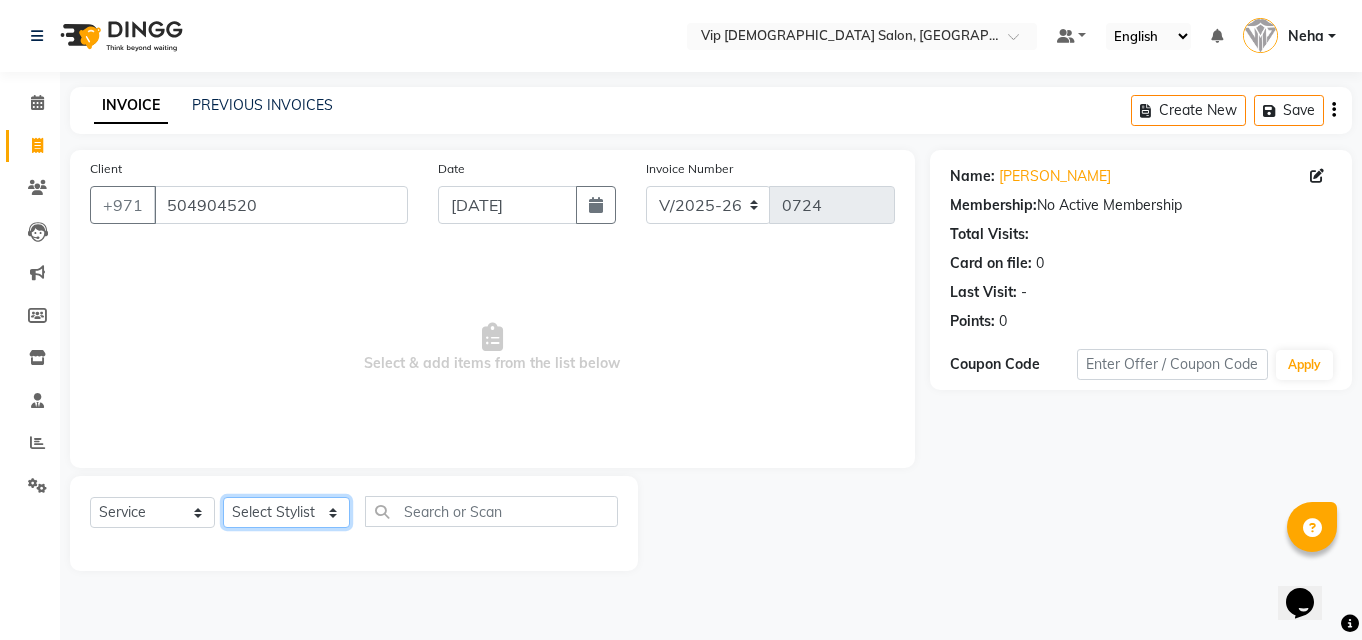 click on "Select Stylist [PERSON_NAME] [PERSON_NAME] [PERSON_NAME] [PERSON_NAME] [PERSON_NAME] [PERSON_NAME] Lakhbizi Jairah Mr. Mohannad [PERSON_NAME] [PERSON_NAME] [PERSON_NAME] [PERSON_NAME] [PERSON_NAME]  Akhilaque [PERSON_NAME]." 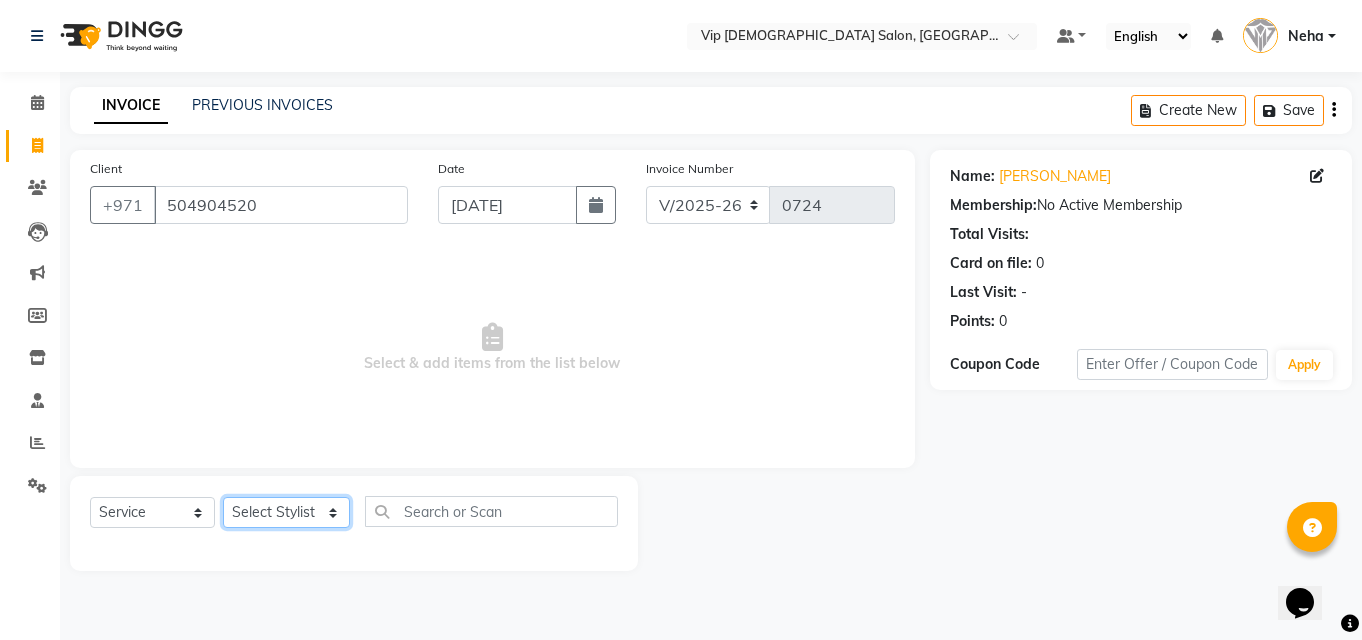 select on "81344" 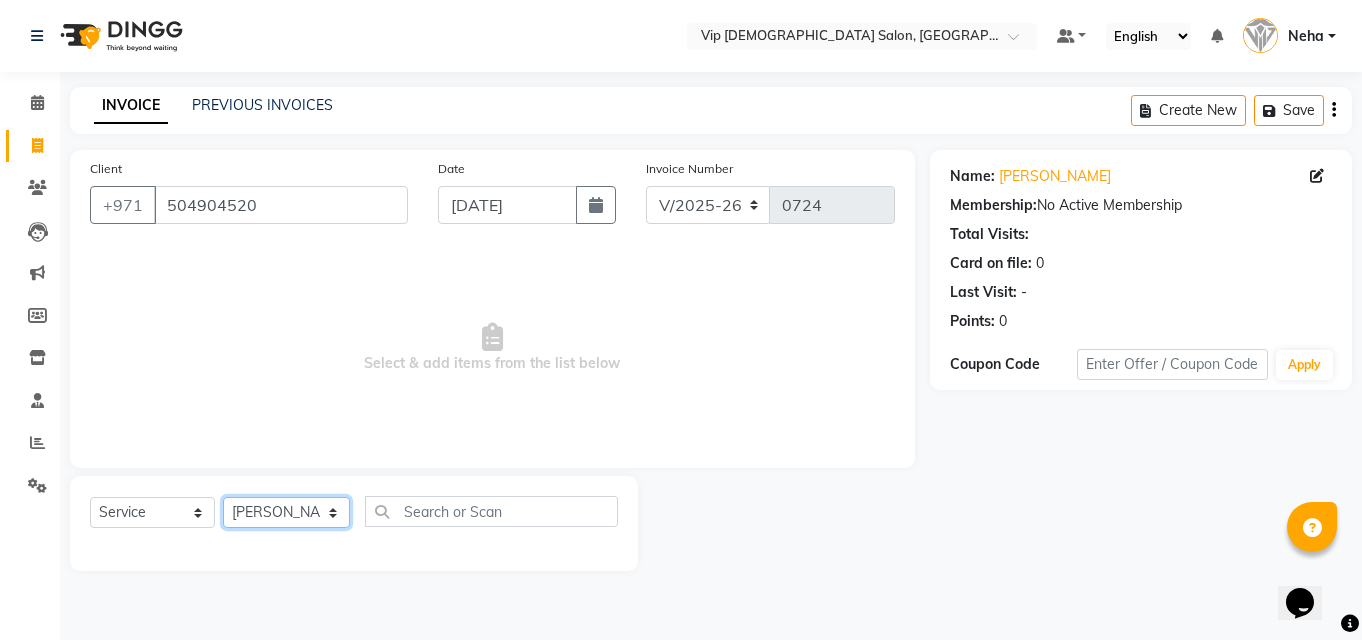 click on "Select Stylist [PERSON_NAME] [PERSON_NAME] [PERSON_NAME] [PERSON_NAME] [PERSON_NAME] [PERSON_NAME] Lakhbizi Jairah Mr. Mohannad [PERSON_NAME] [PERSON_NAME] [PERSON_NAME] [PERSON_NAME] [PERSON_NAME]  Akhilaque [PERSON_NAME]." 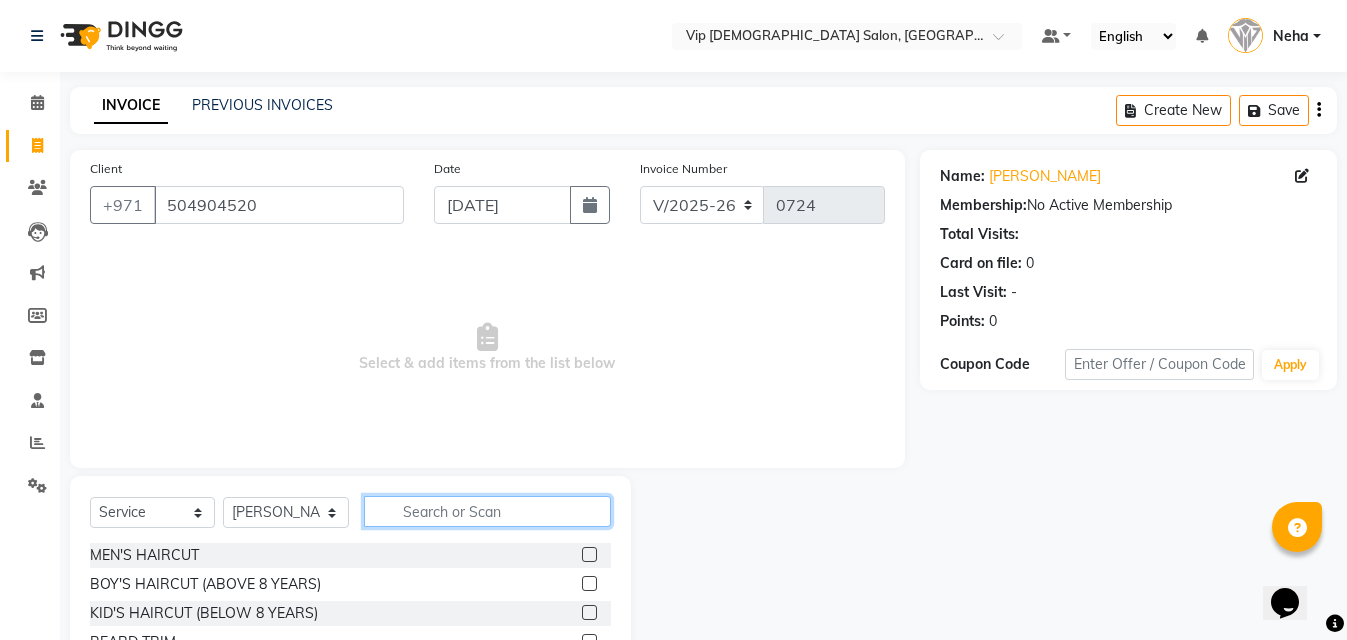 click 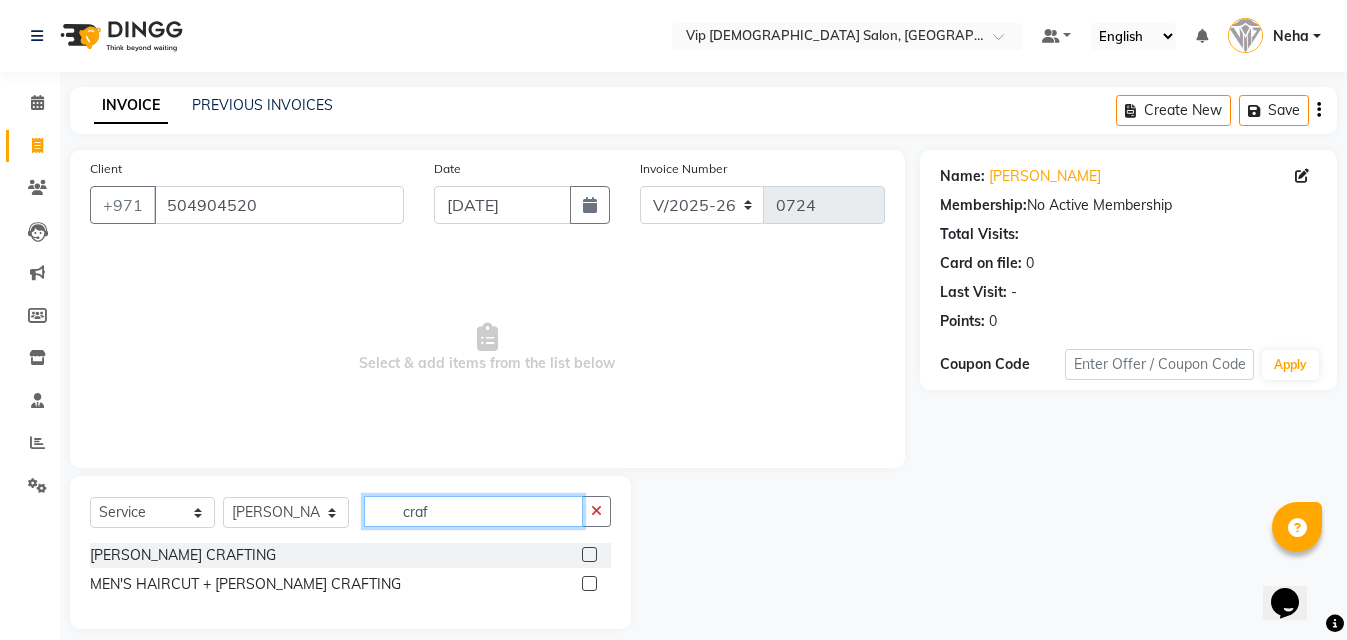 type on "craf" 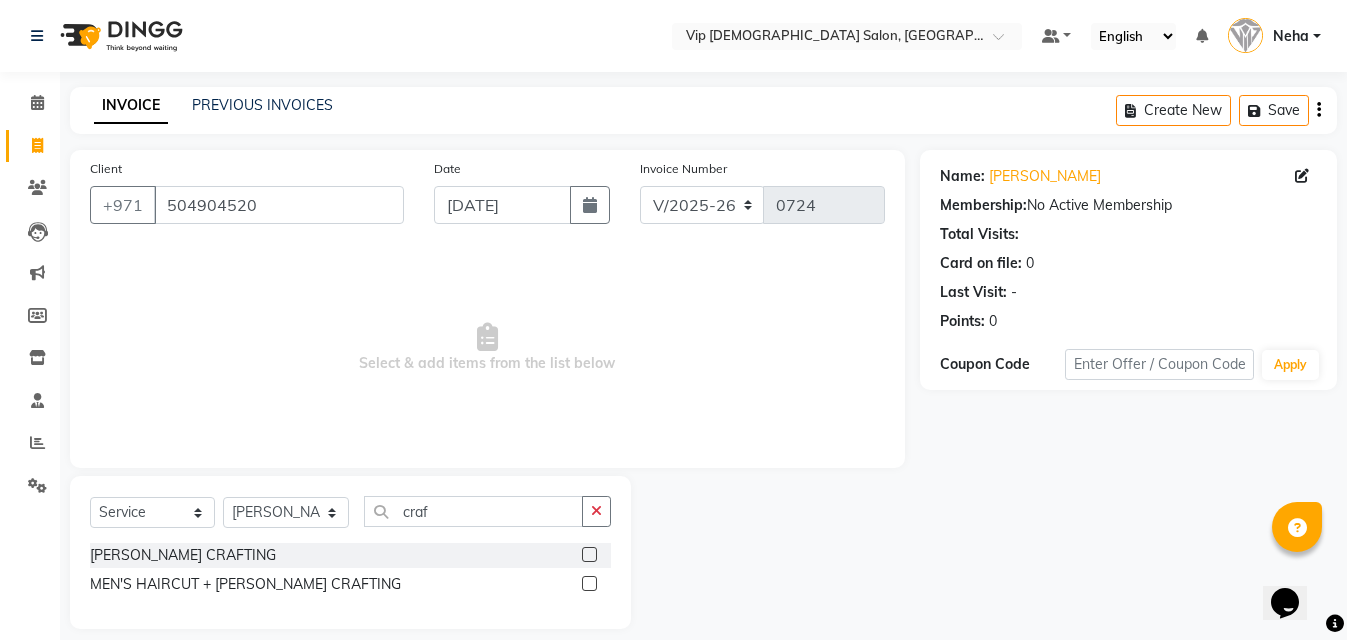 click 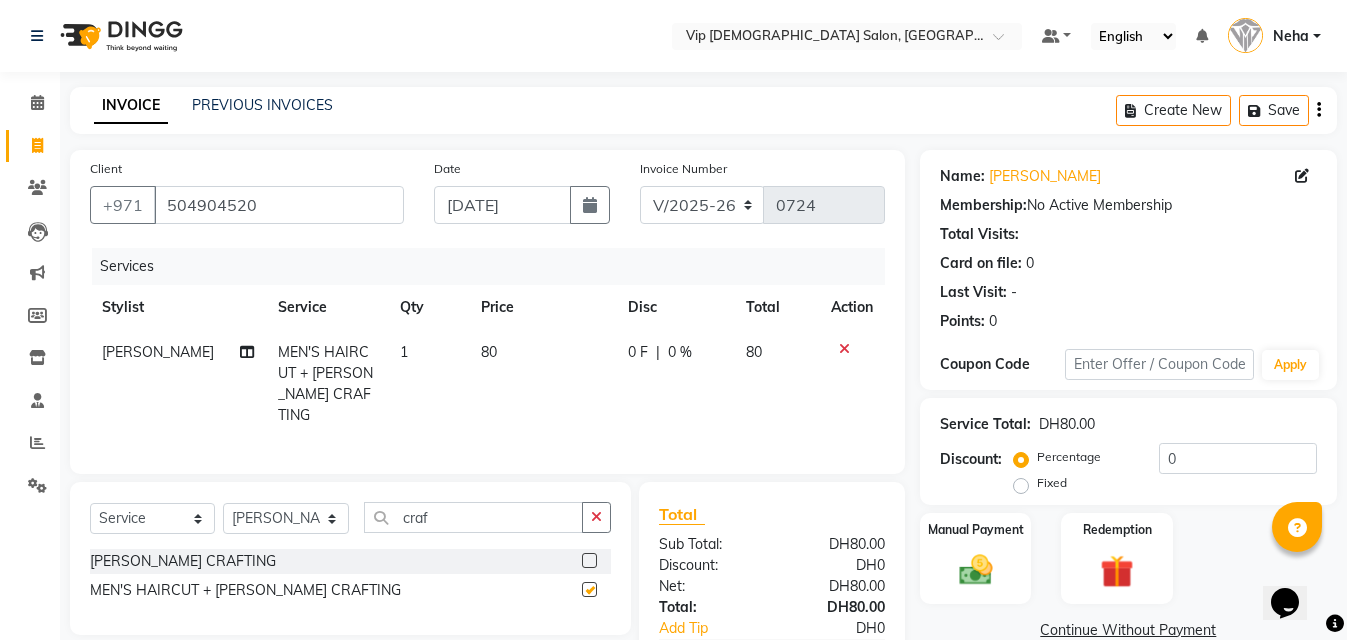 checkbox on "false" 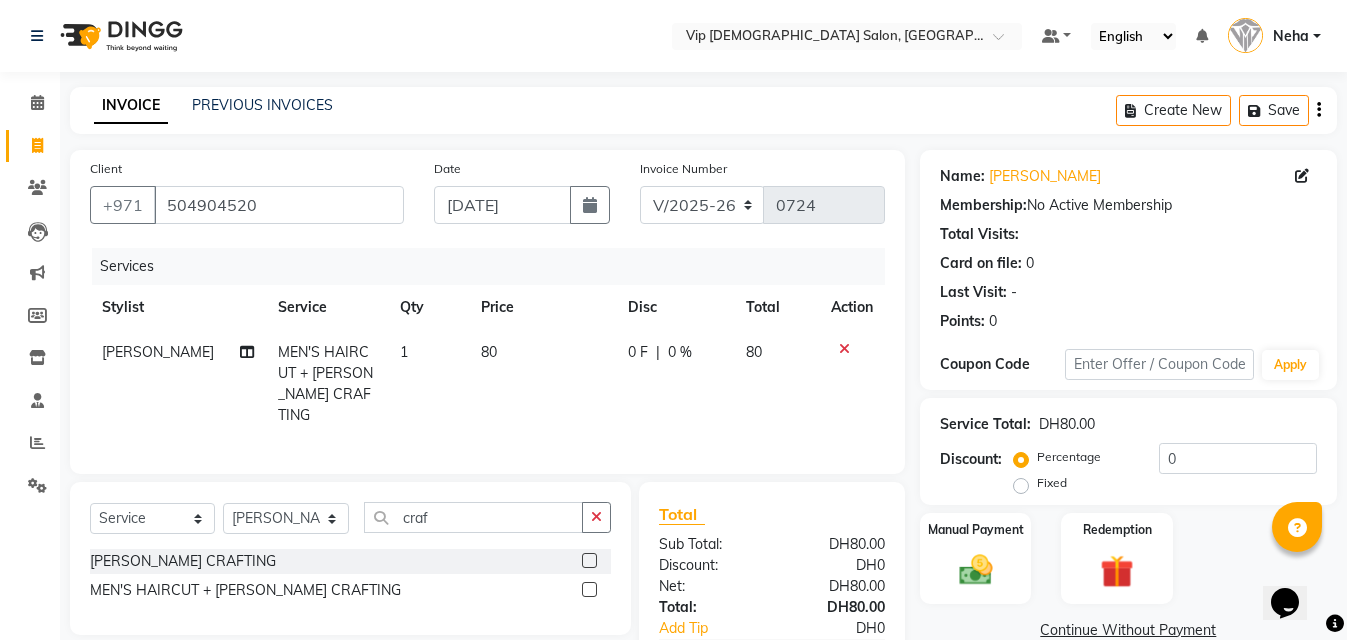 click on "Total Sub Total: DH80.00 Discount: DH0 Net: DH80.00 Total: DH80.00 Add Tip DH0 Payable: DH80.00 Paid: DH0 Balance   : DH80.00" 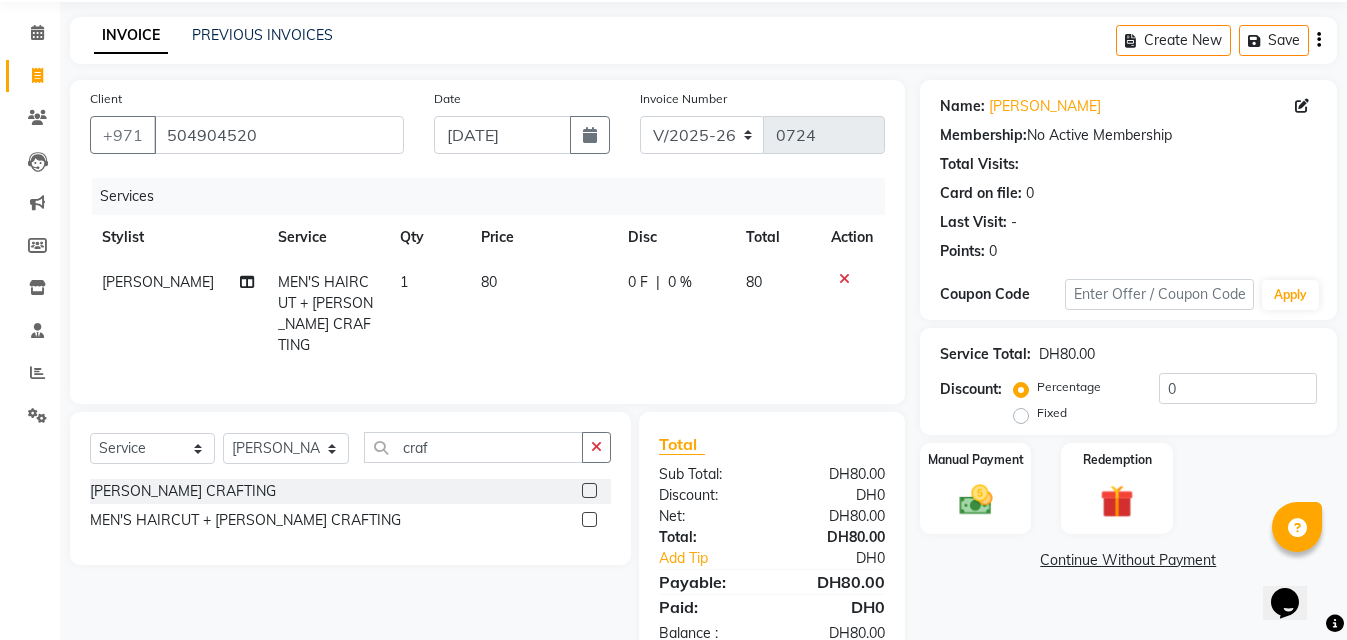 scroll, scrollTop: 118, scrollLeft: 0, axis: vertical 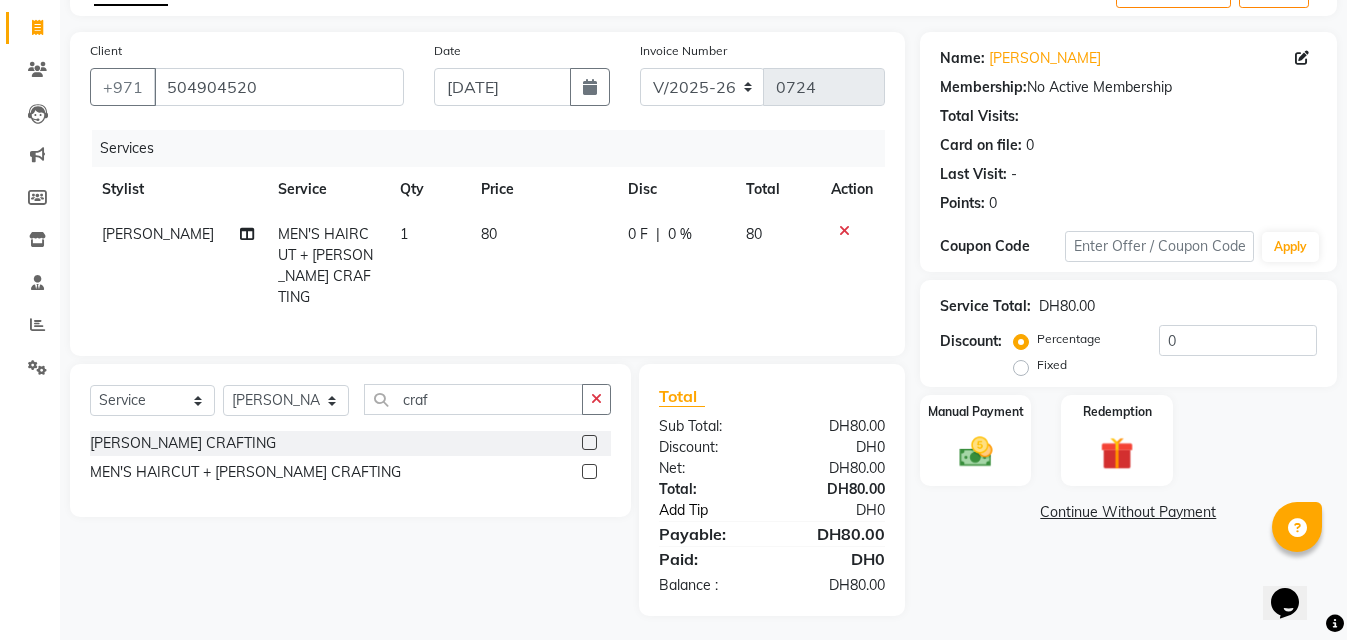 click on "Add Tip" 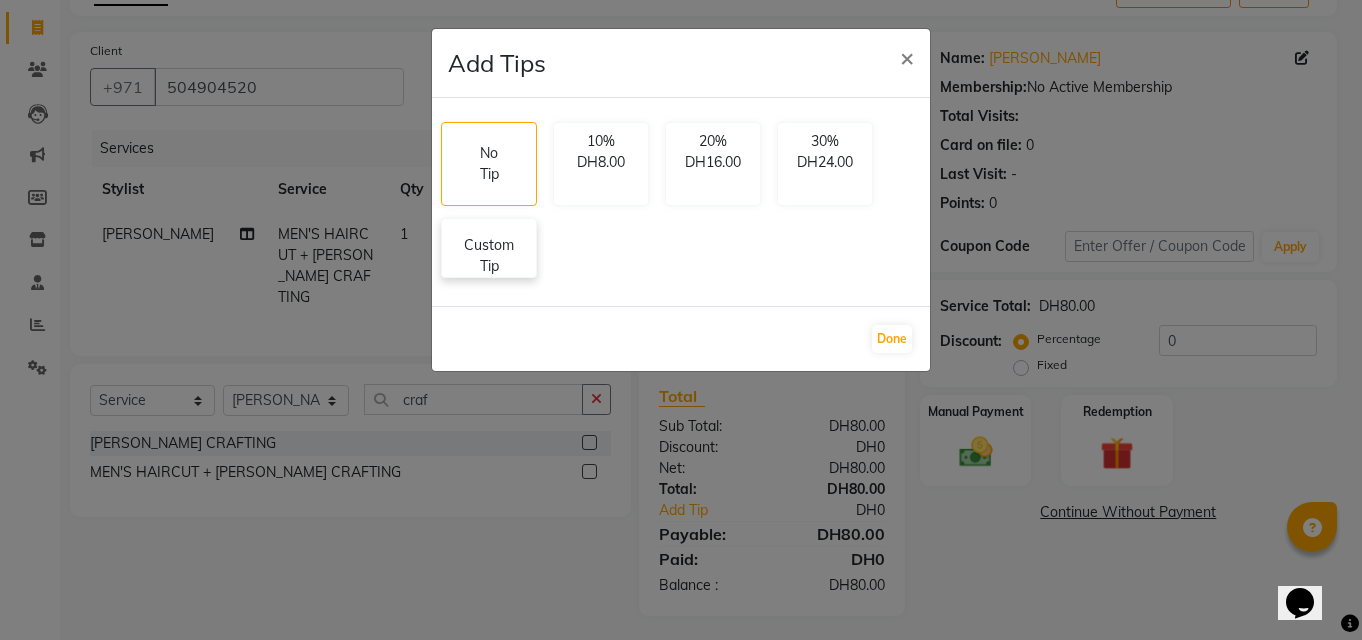click on "Custom Tip" 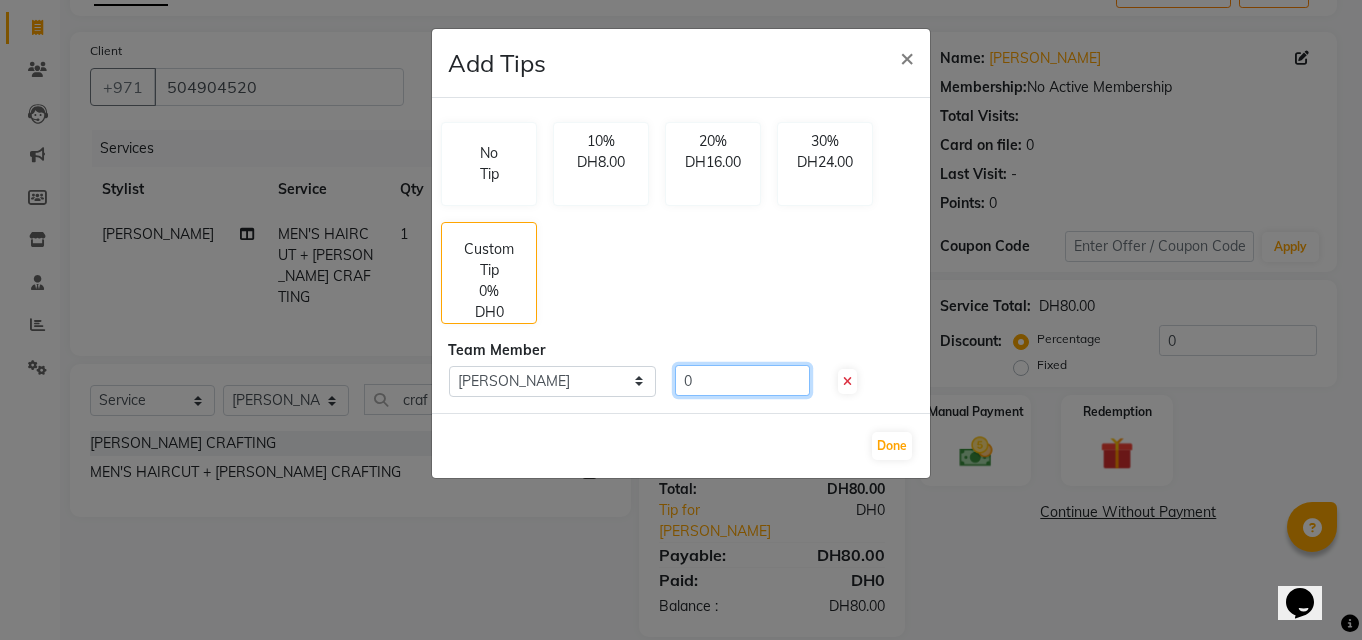click on "0" 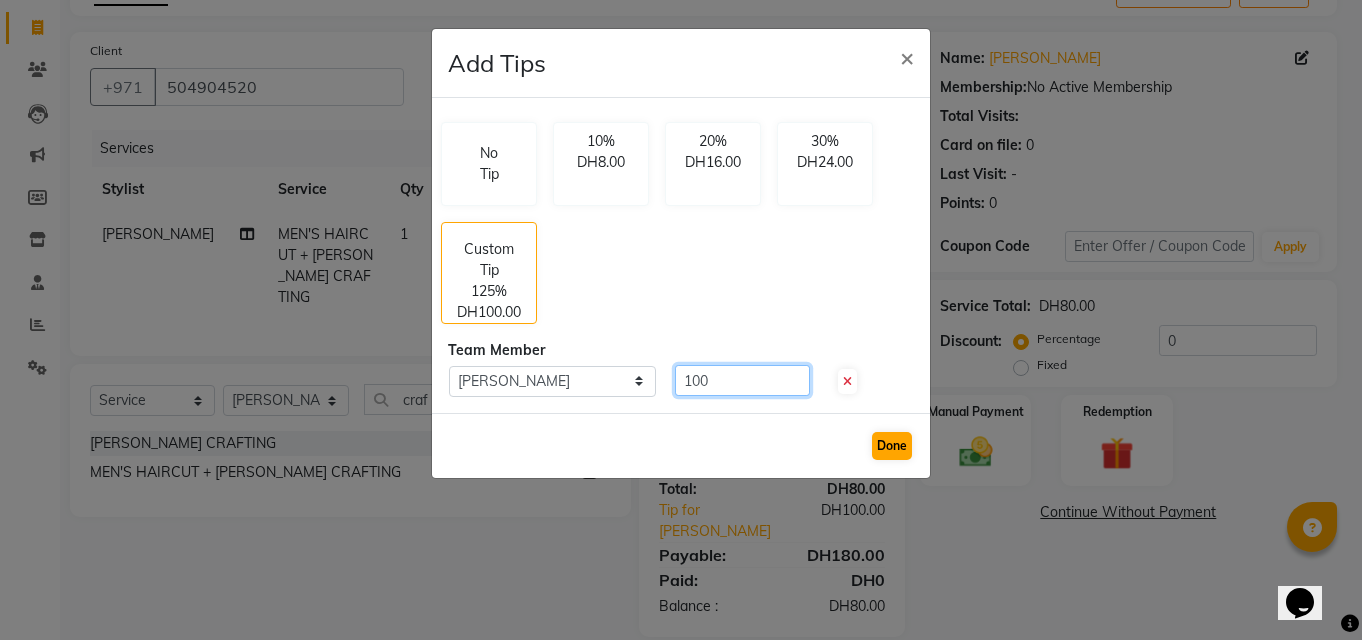 type on "100" 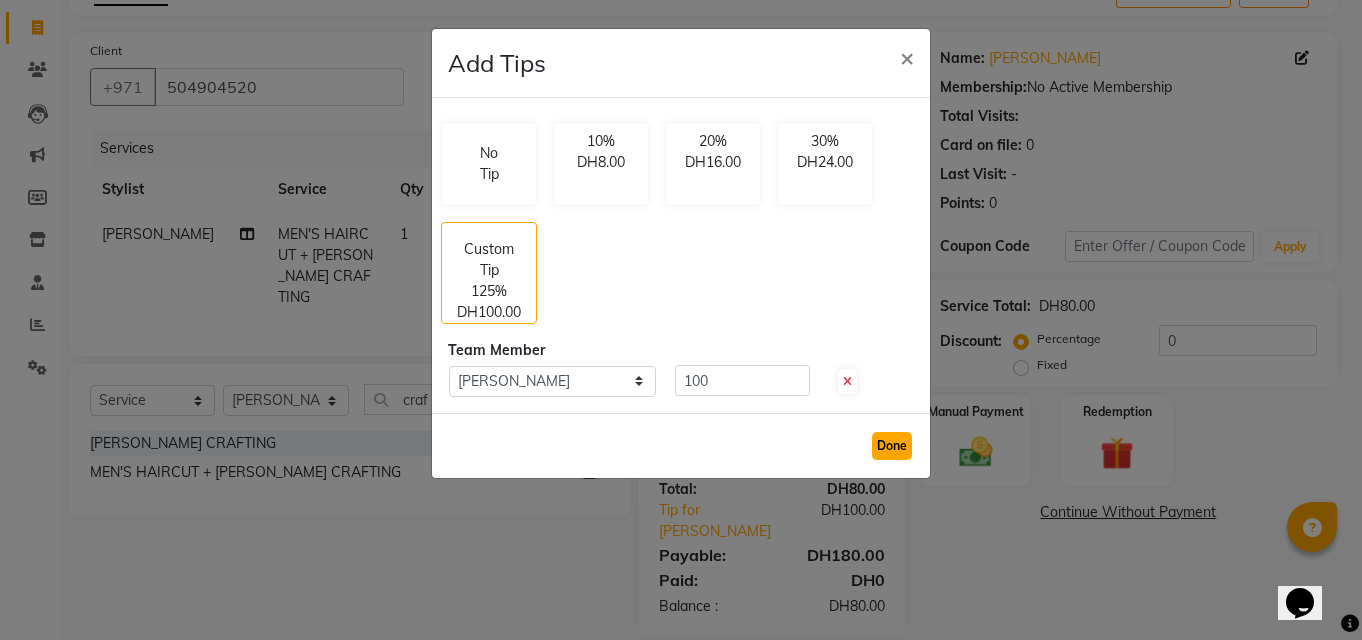 click on "Done" 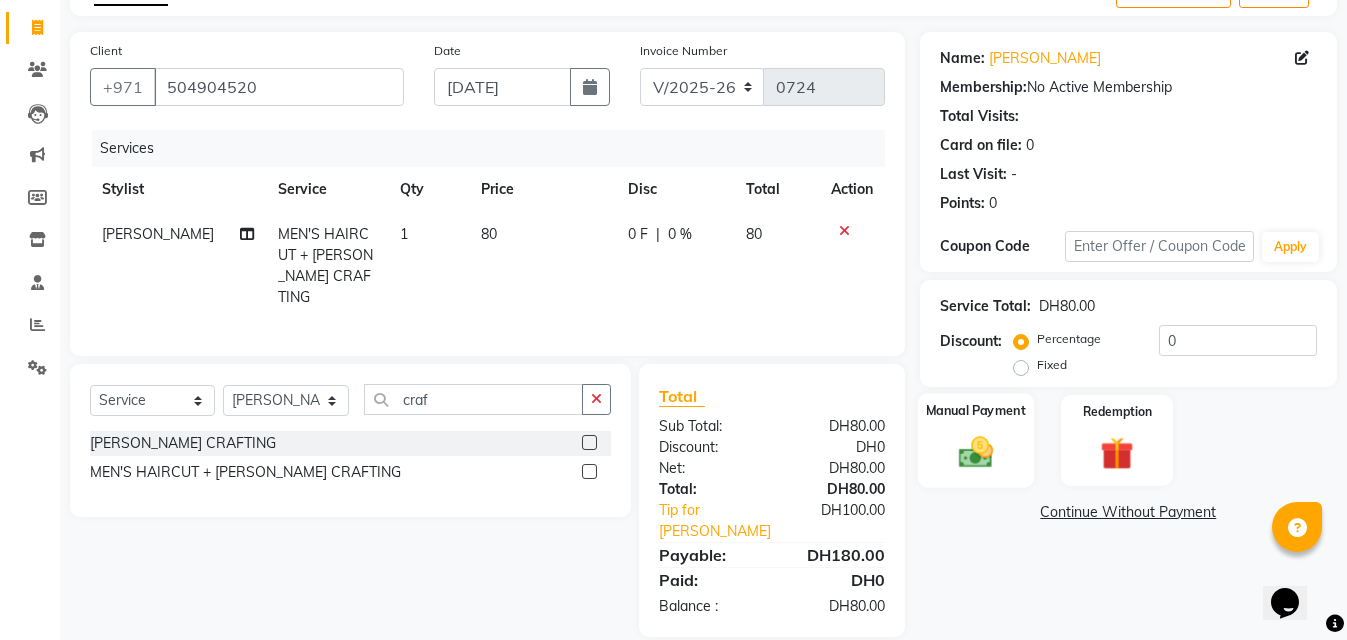 click 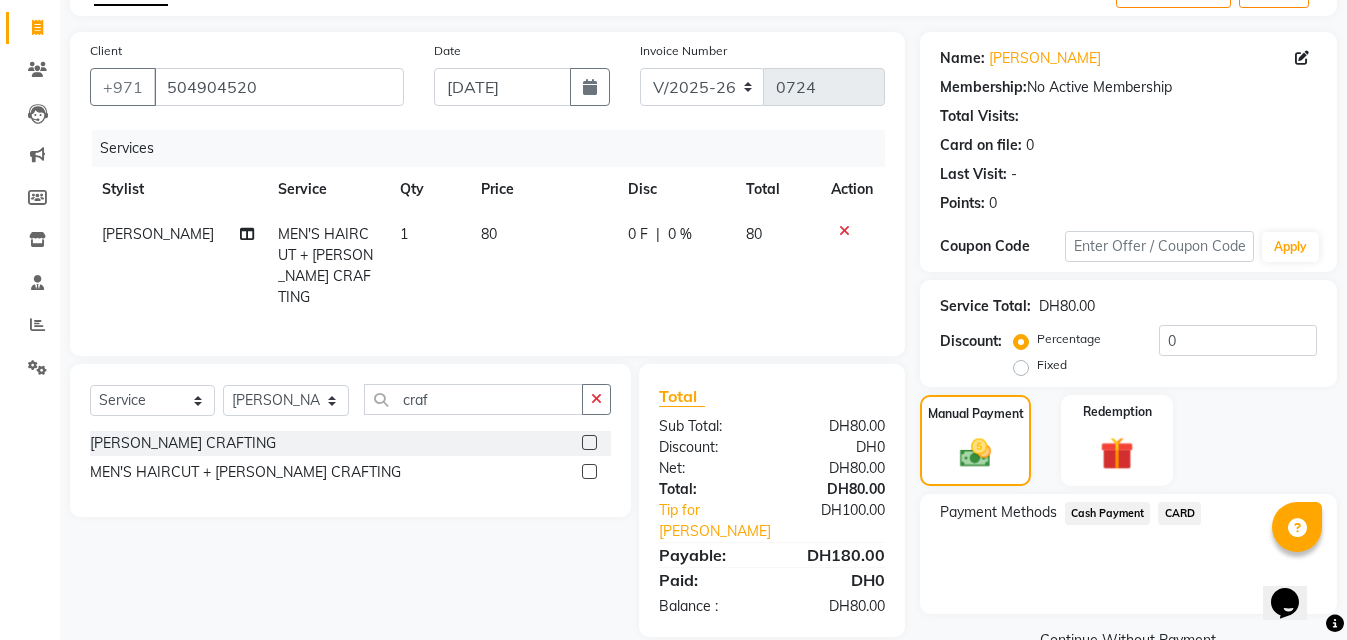 click on "CARD" 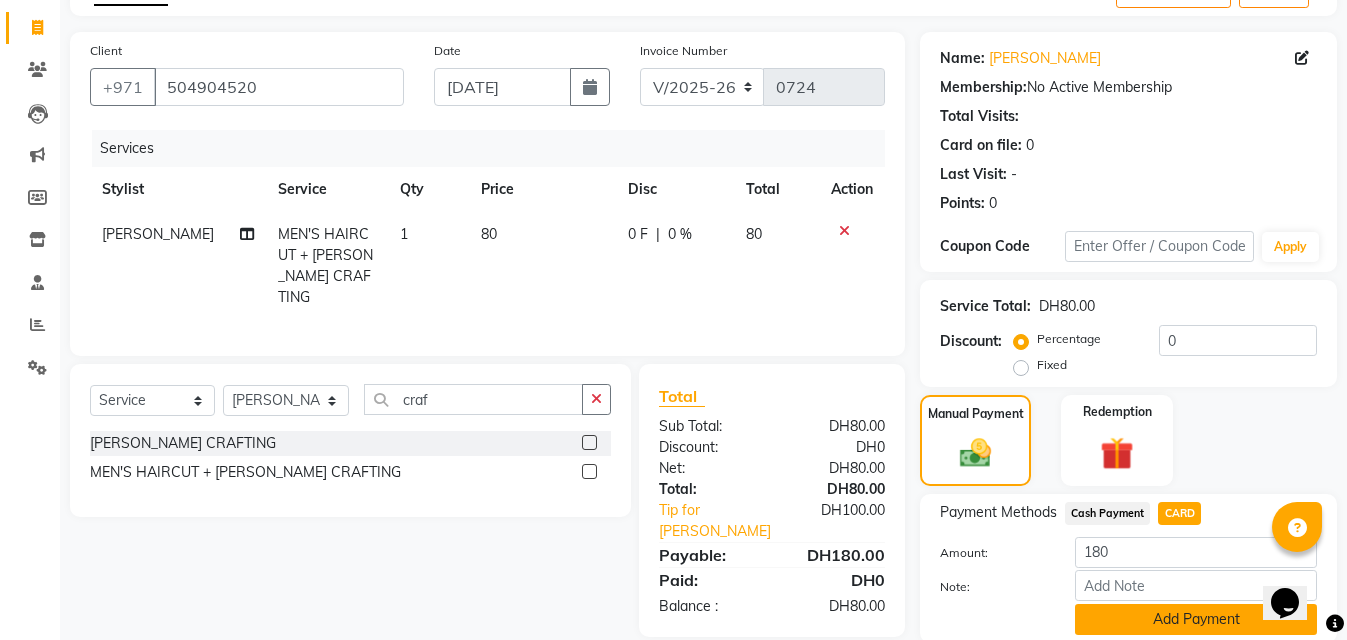 click on "Add Payment" 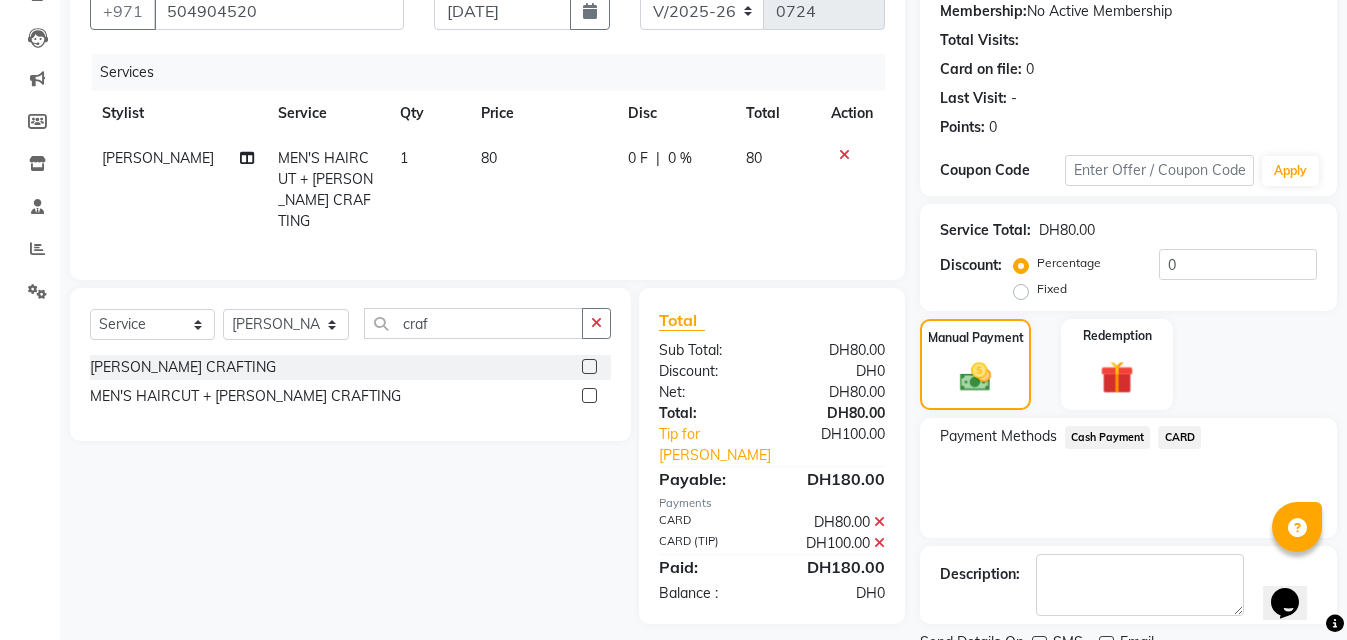 scroll, scrollTop: 238, scrollLeft: 0, axis: vertical 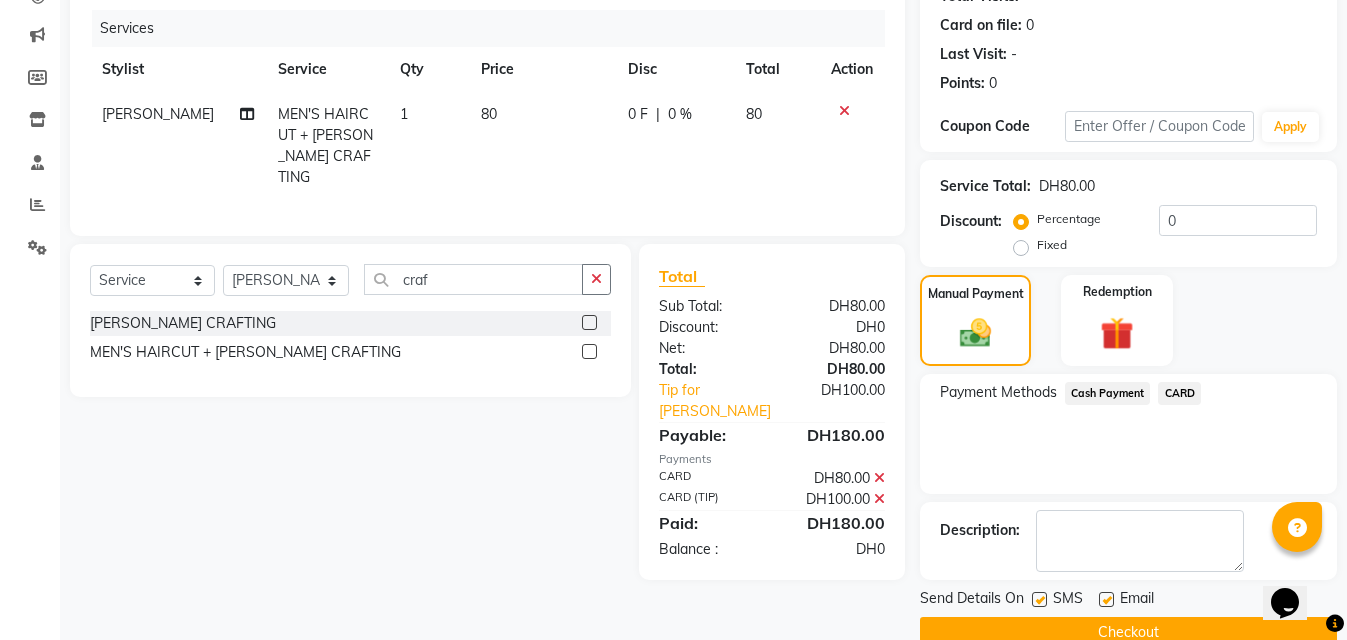 click on "Checkout" 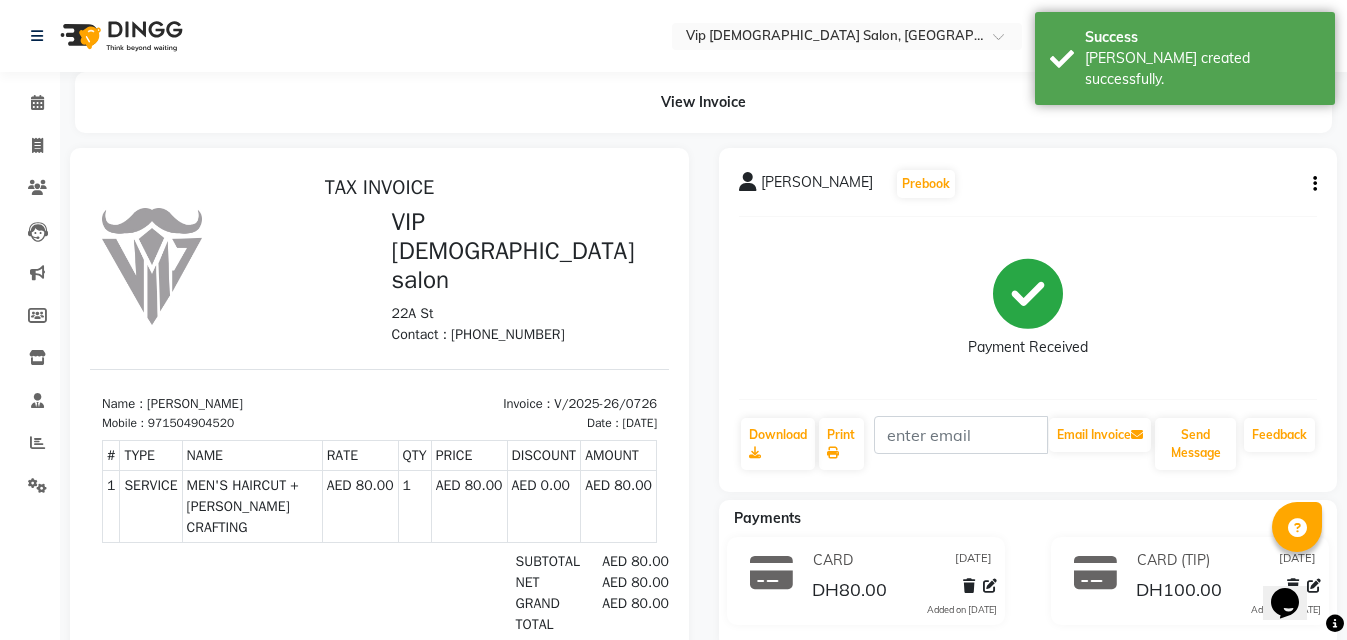 scroll, scrollTop: 0, scrollLeft: 0, axis: both 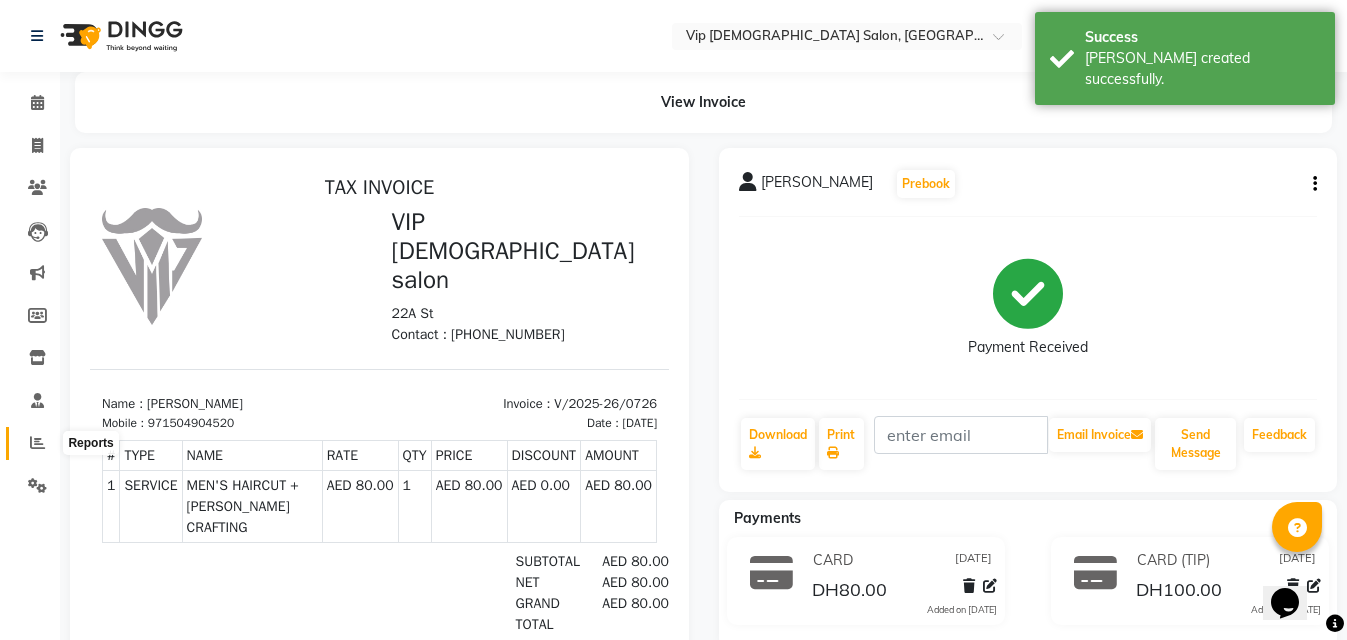 click 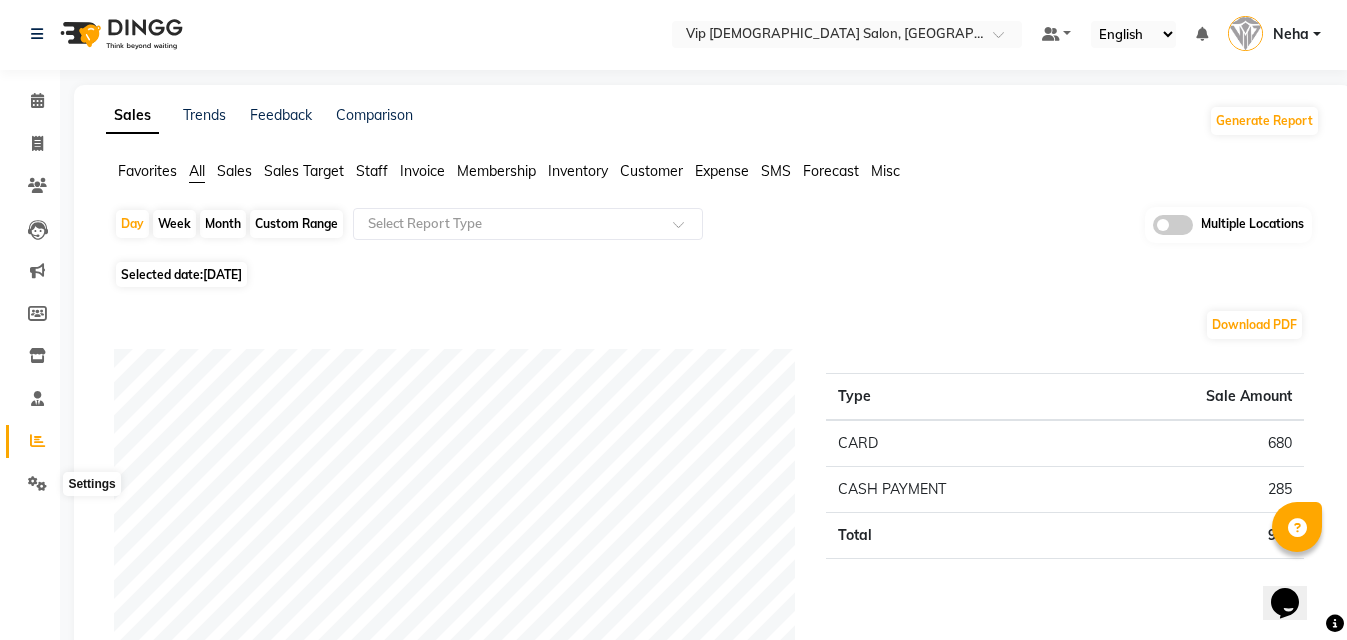 scroll, scrollTop: 0, scrollLeft: 0, axis: both 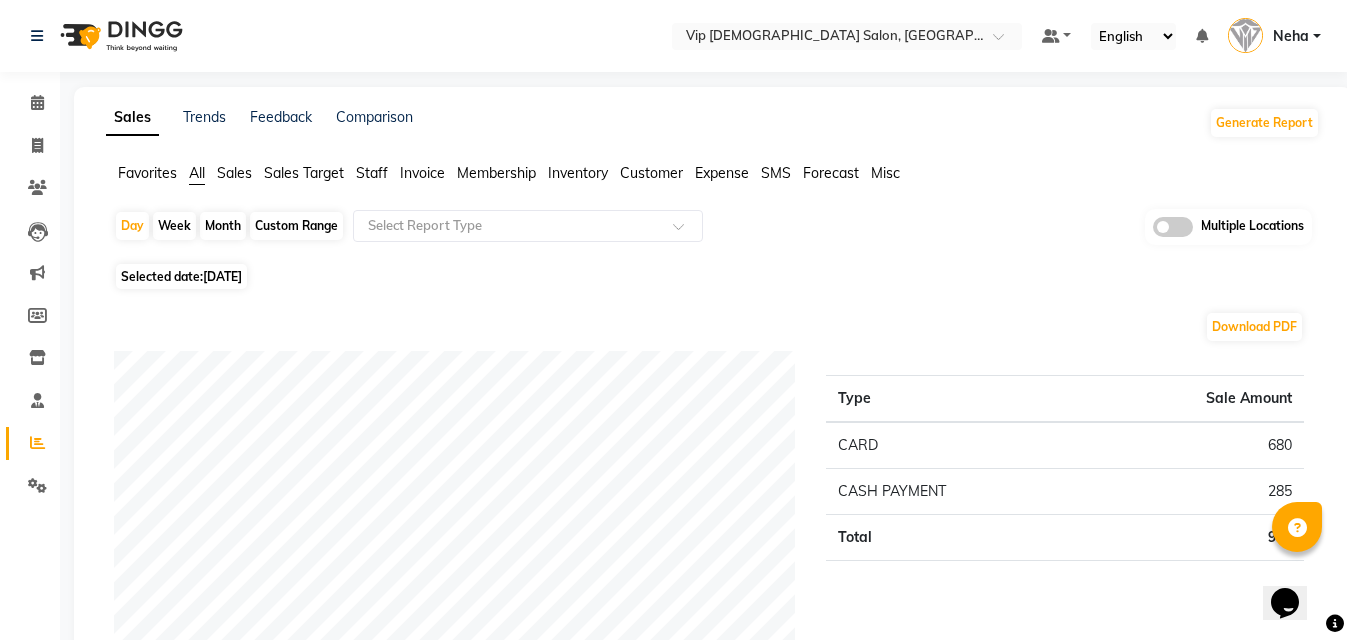 click on "Download PDF" 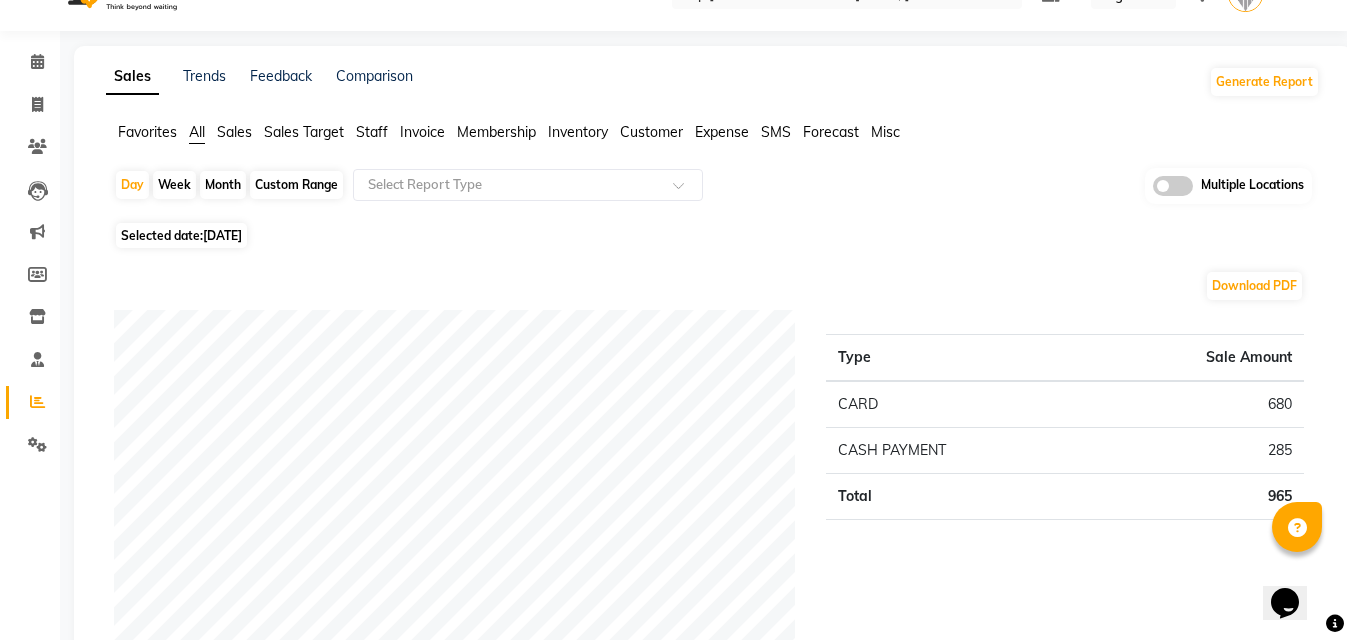 scroll, scrollTop: 0, scrollLeft: 0, axis: both 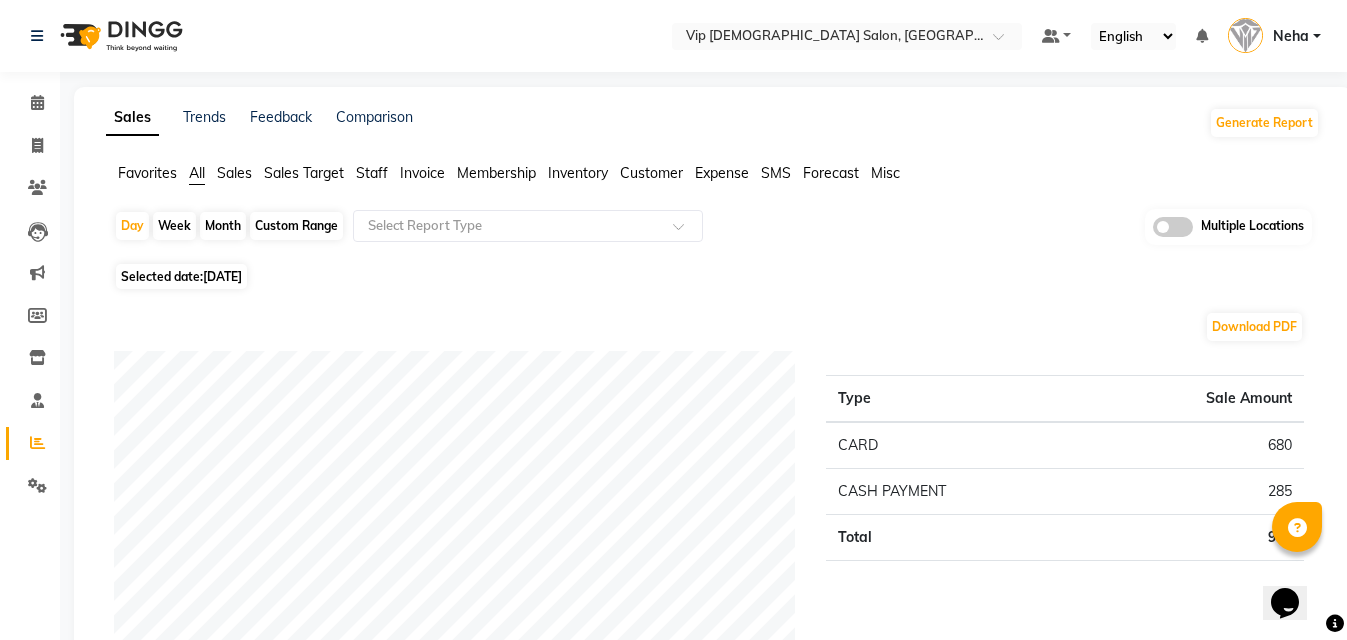 click on "Custom Range" 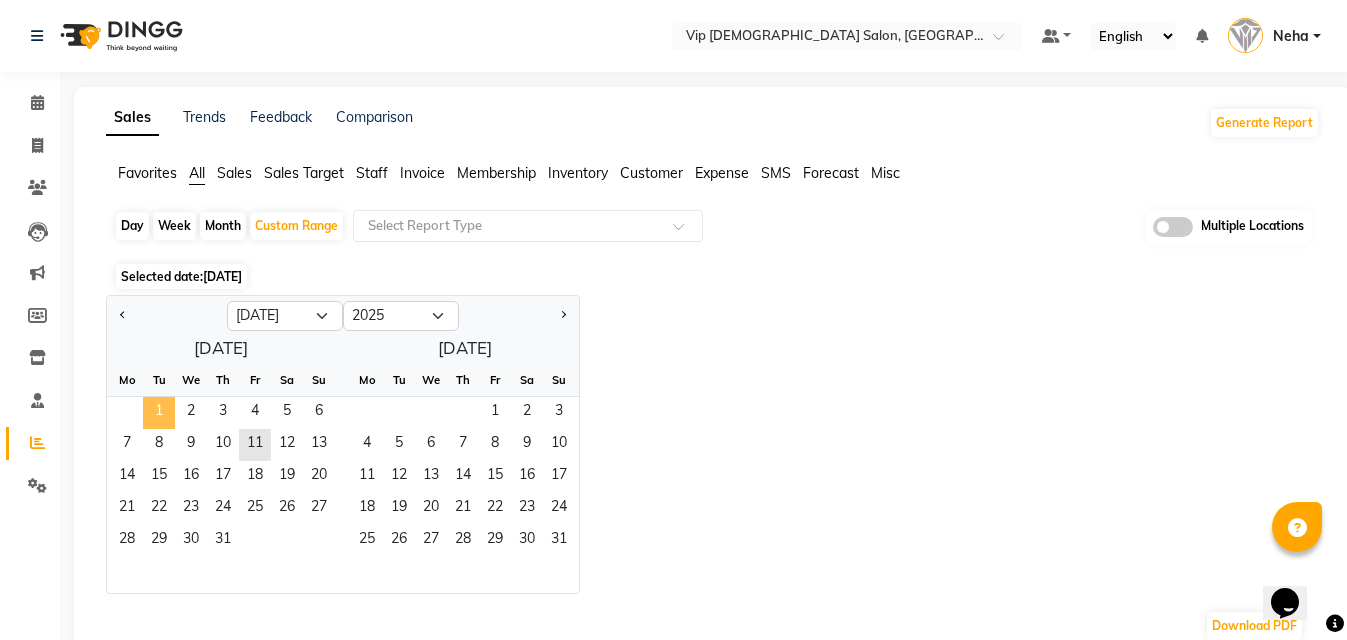 click on "1" 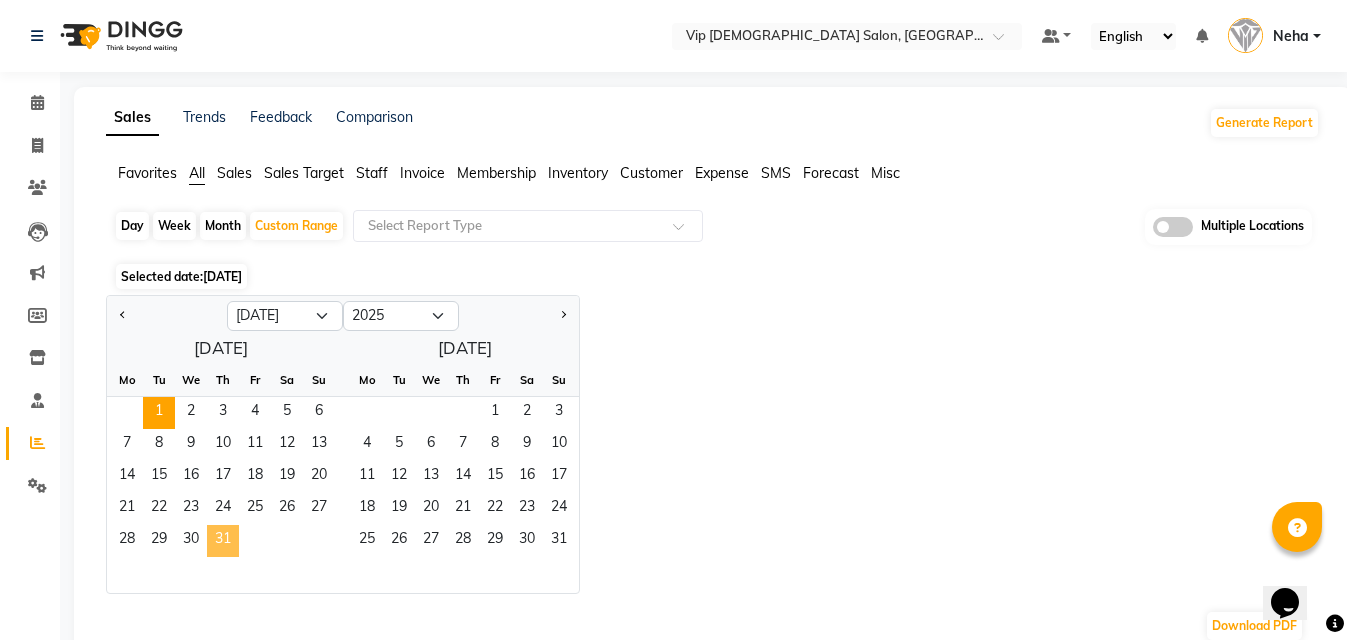 click on "31" 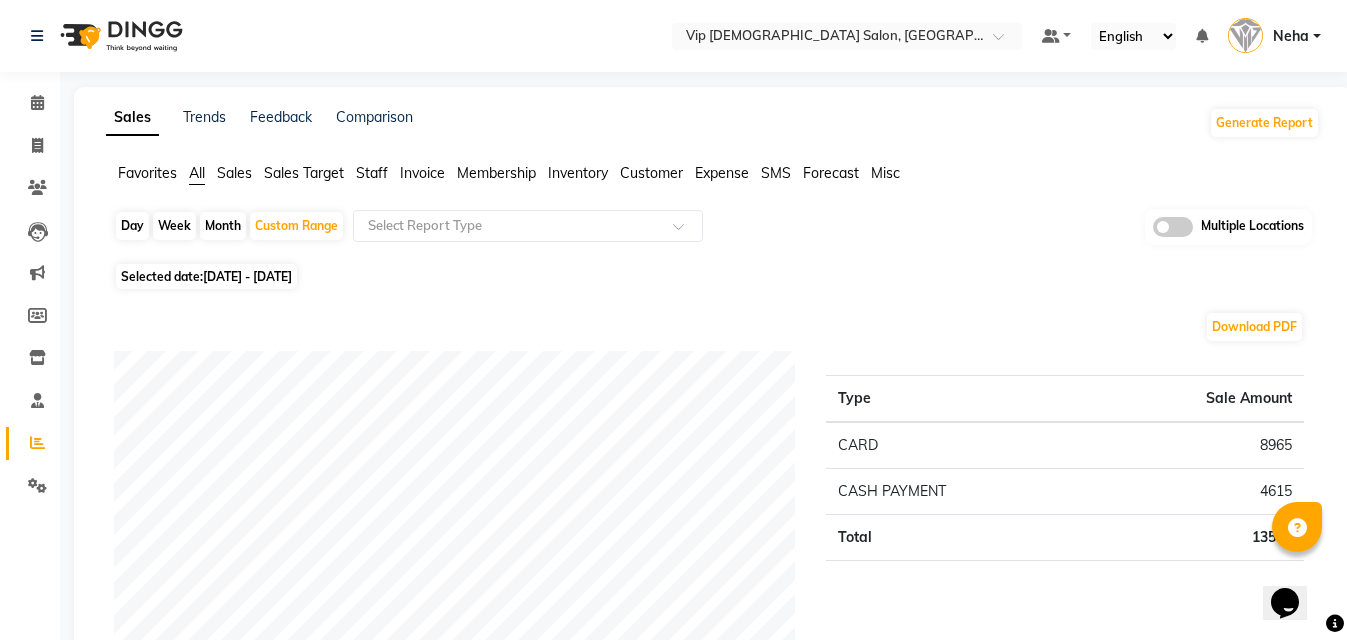 click on "Selected date:  01-07-2025 - 31-07-2025" 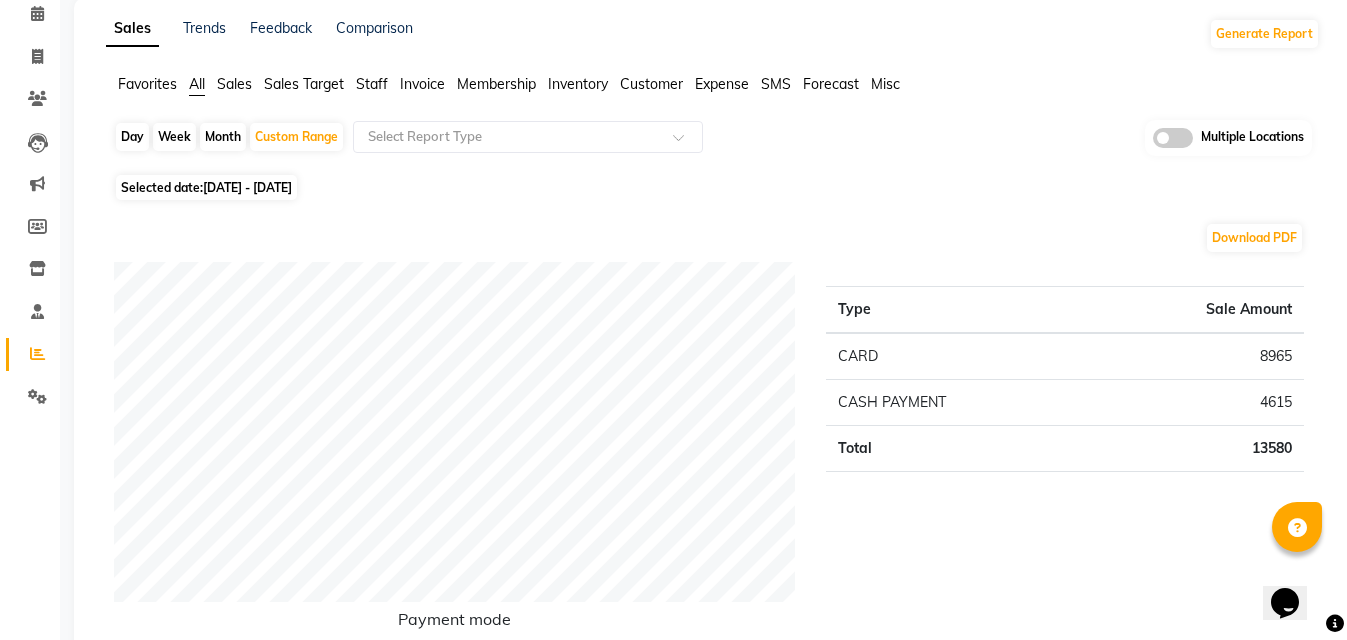 scroll, scrollTop: 0, scrollLeft: 0, axis: both 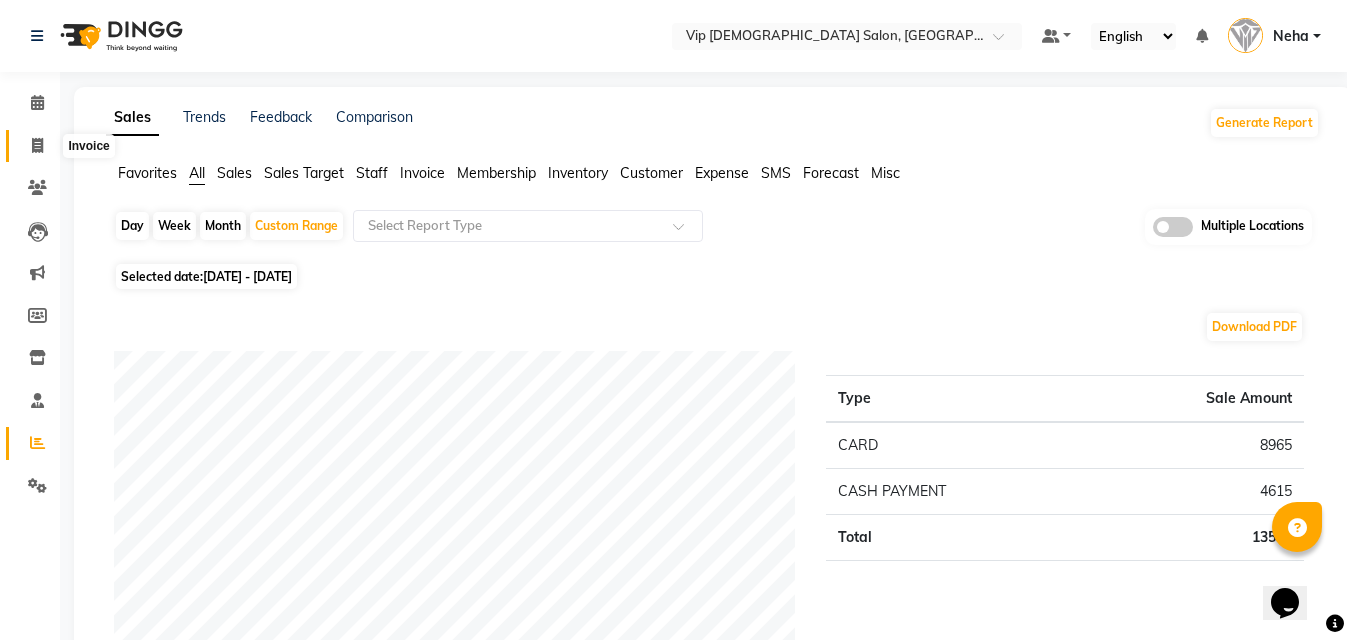 click 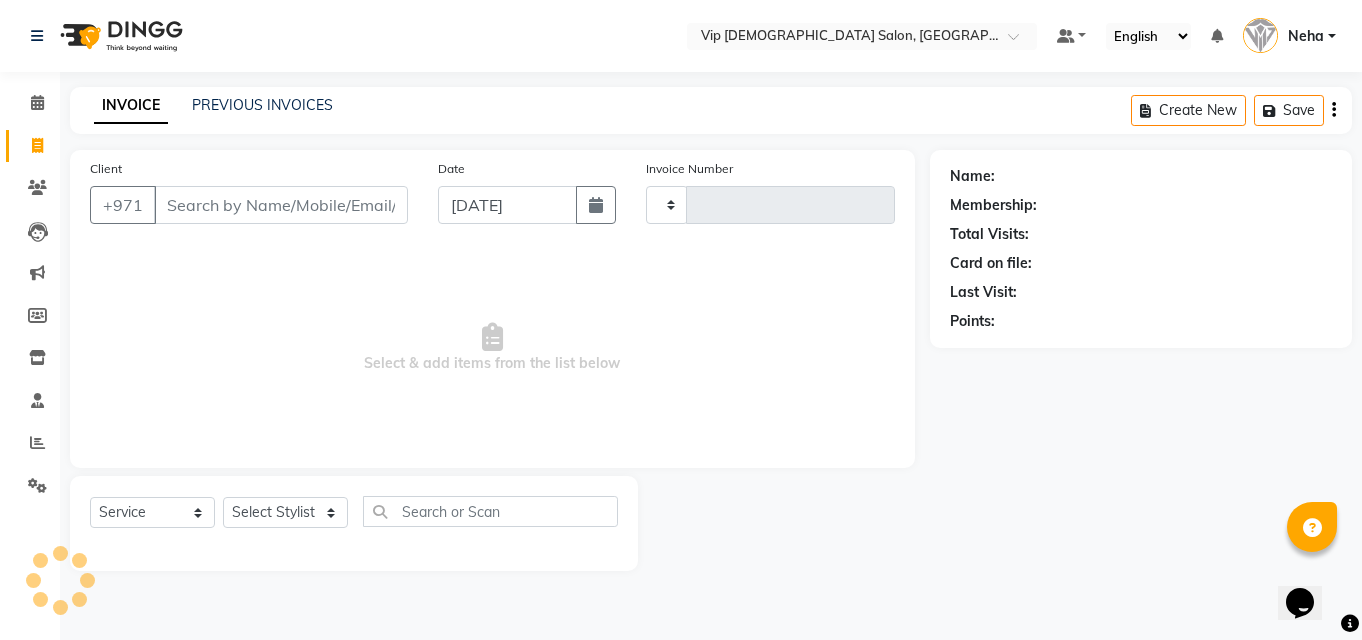 type on "0727" 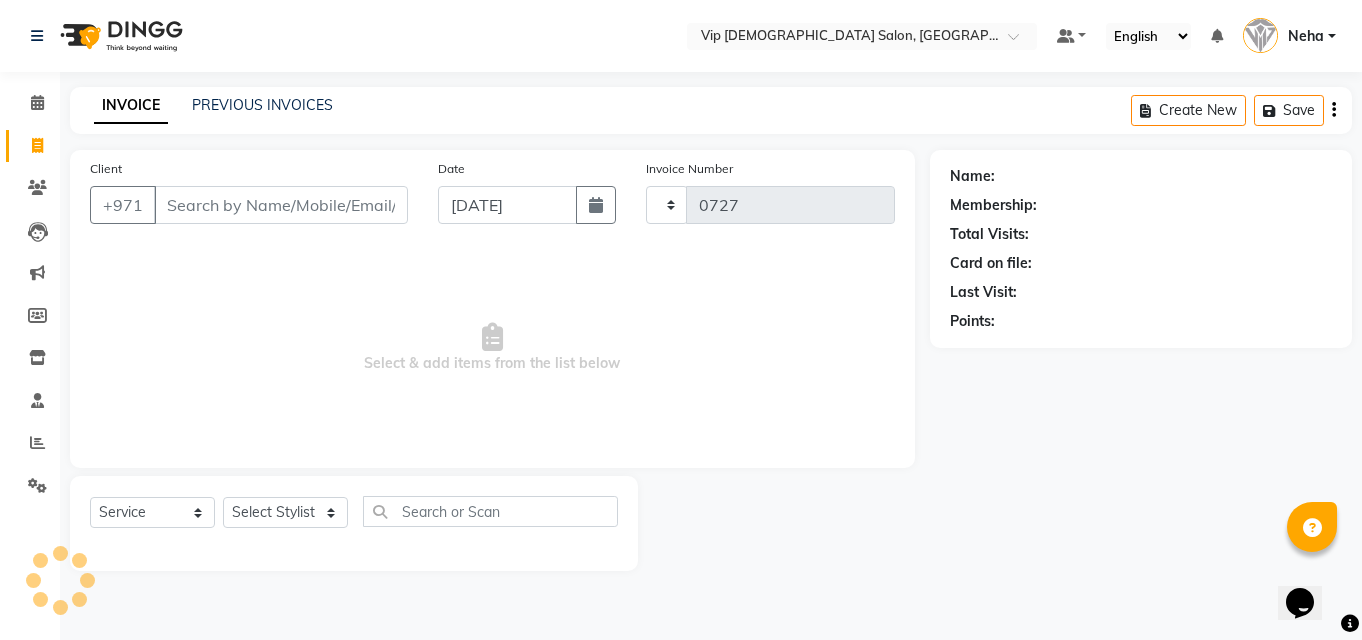 select on "8415" 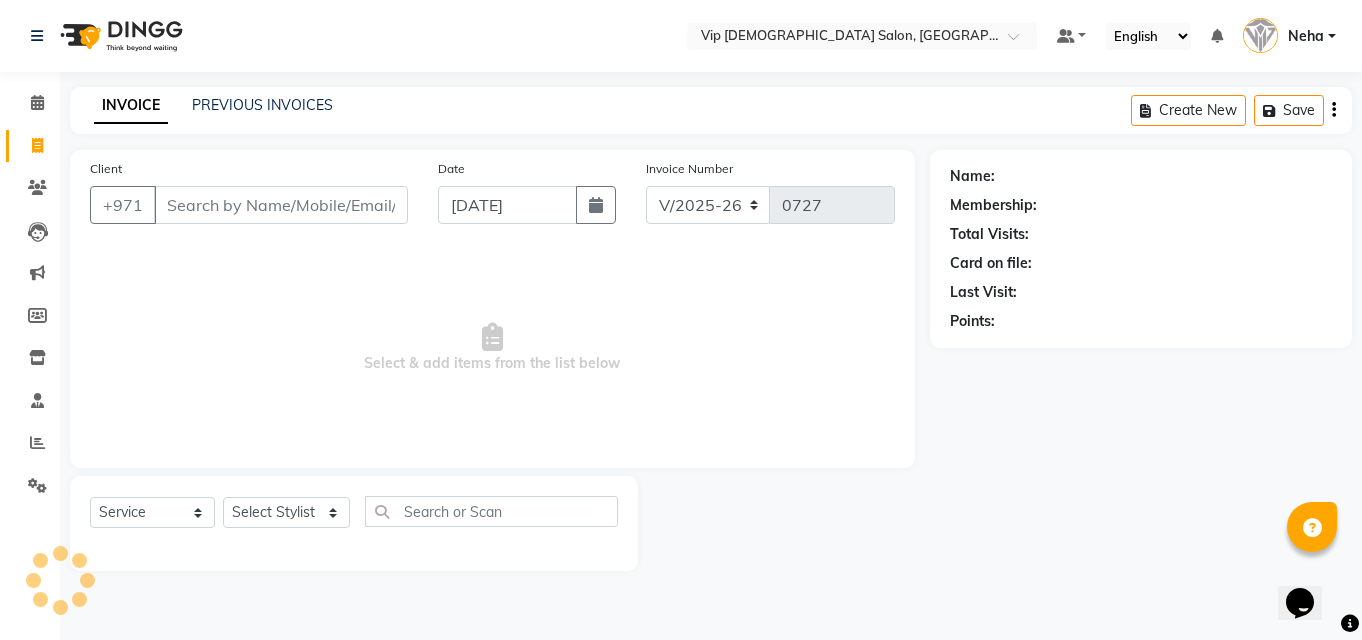 click on "Client" at bounding box center [281, 205] 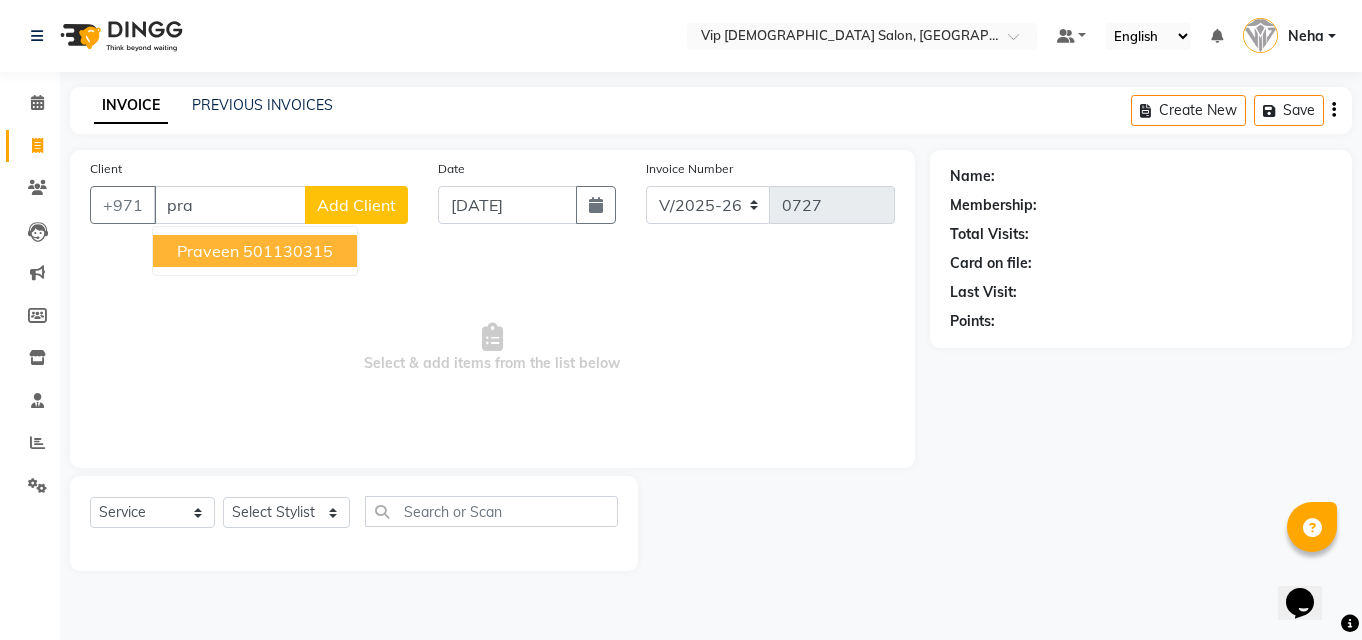 click on "Praveen" at bounding box center (208, 251) 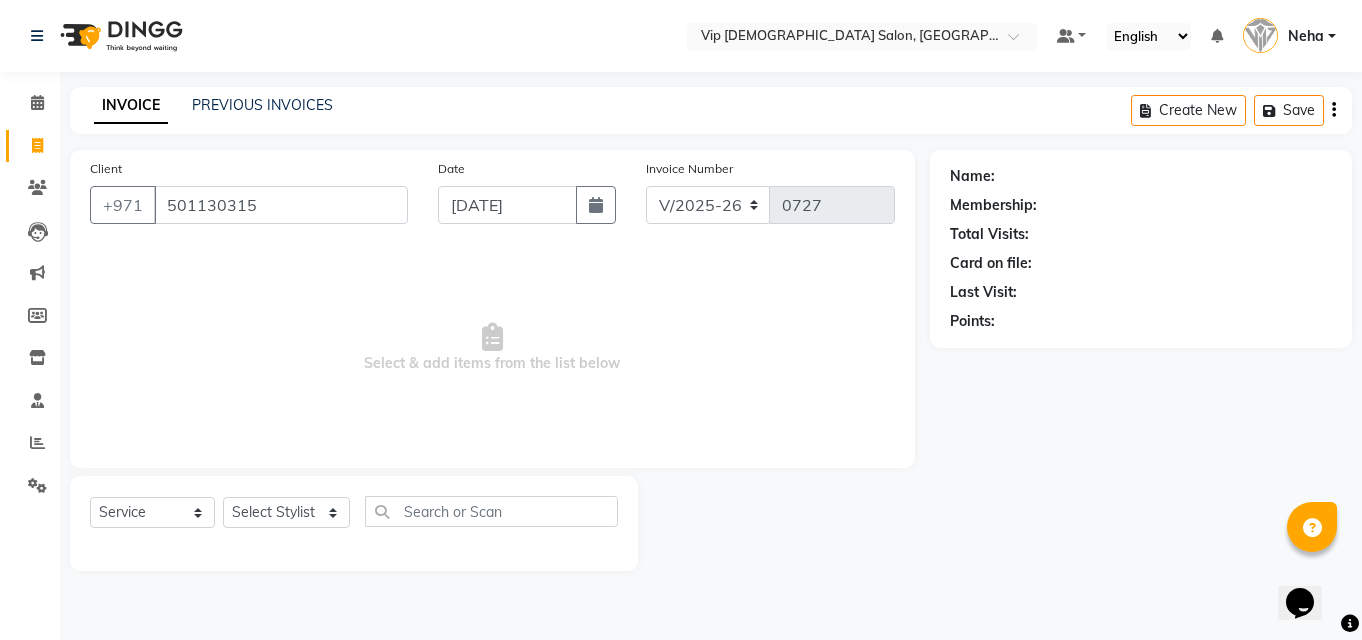 type on "501130315" 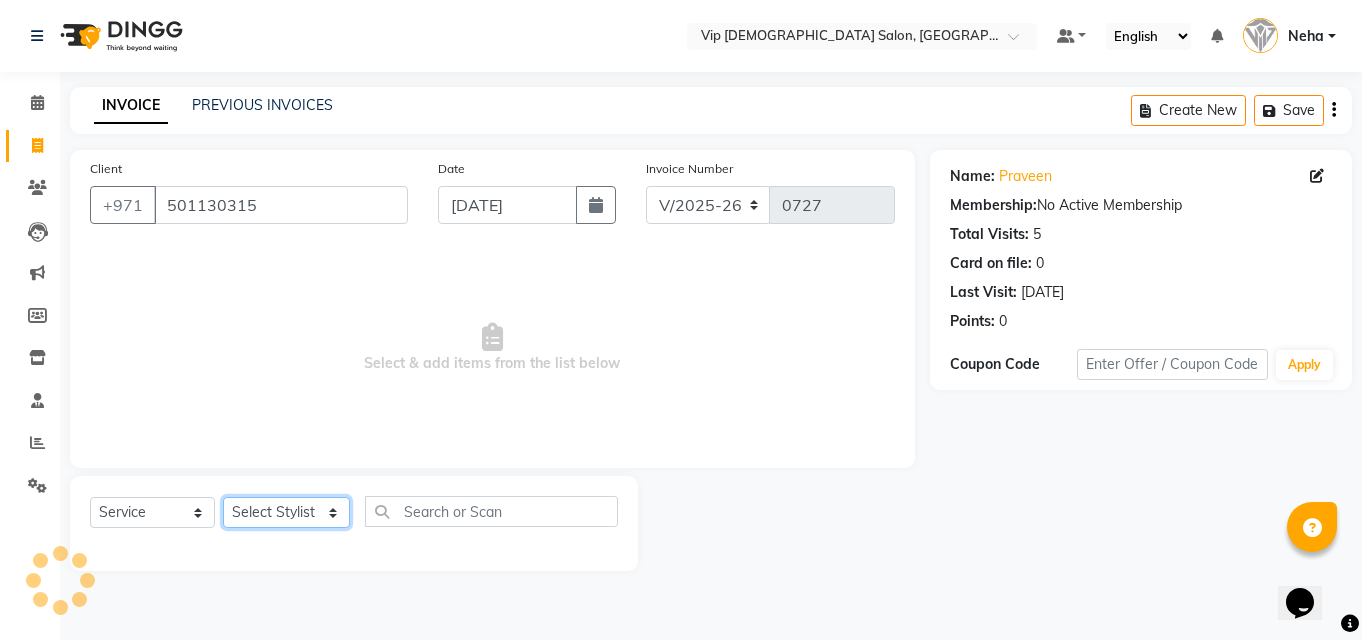 click on "Select Stylist [PERSON_NAME] [PERSON_NAME] [PERSON_NAME] [PERSON_NAME] [PERSON_NAME] [PERSON_NAME] Lakhbizi Jairah Mr. Mohannad [PERSON_NAME] [PERSON_NAME] [PERSON_NAME] [PERSON_NAME] [PERSON_NAME]  Akhilaque [PERSON_NAME]." 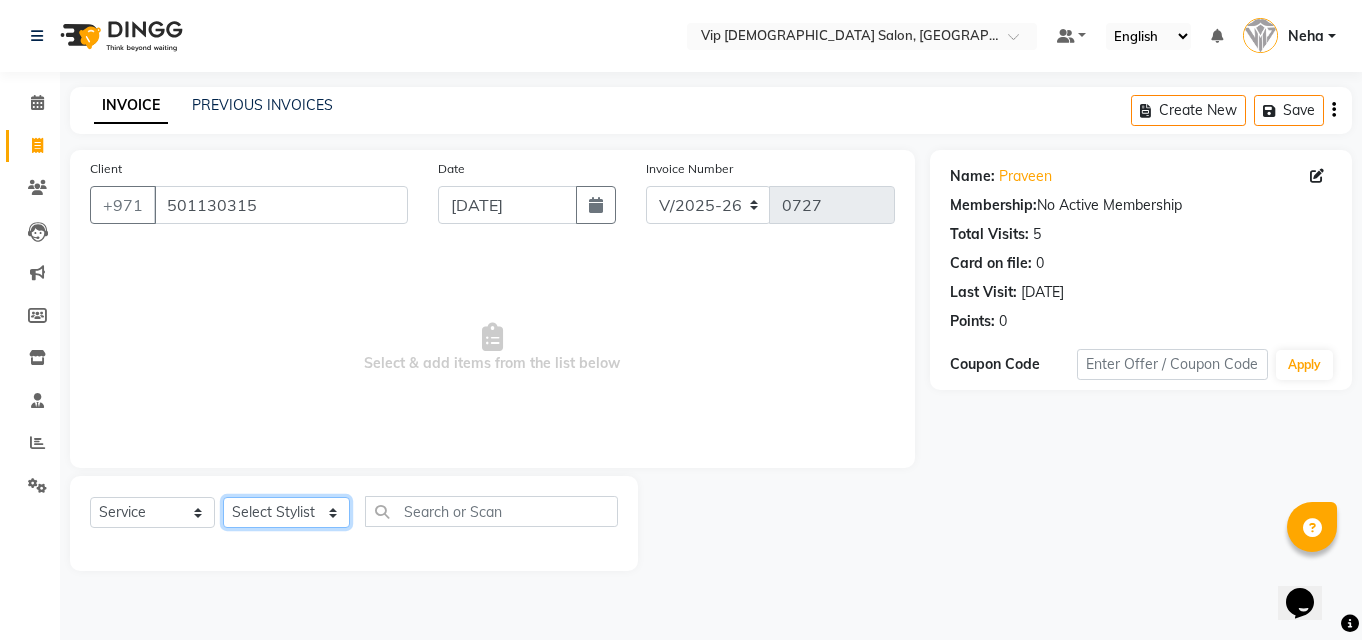 select on "81363" 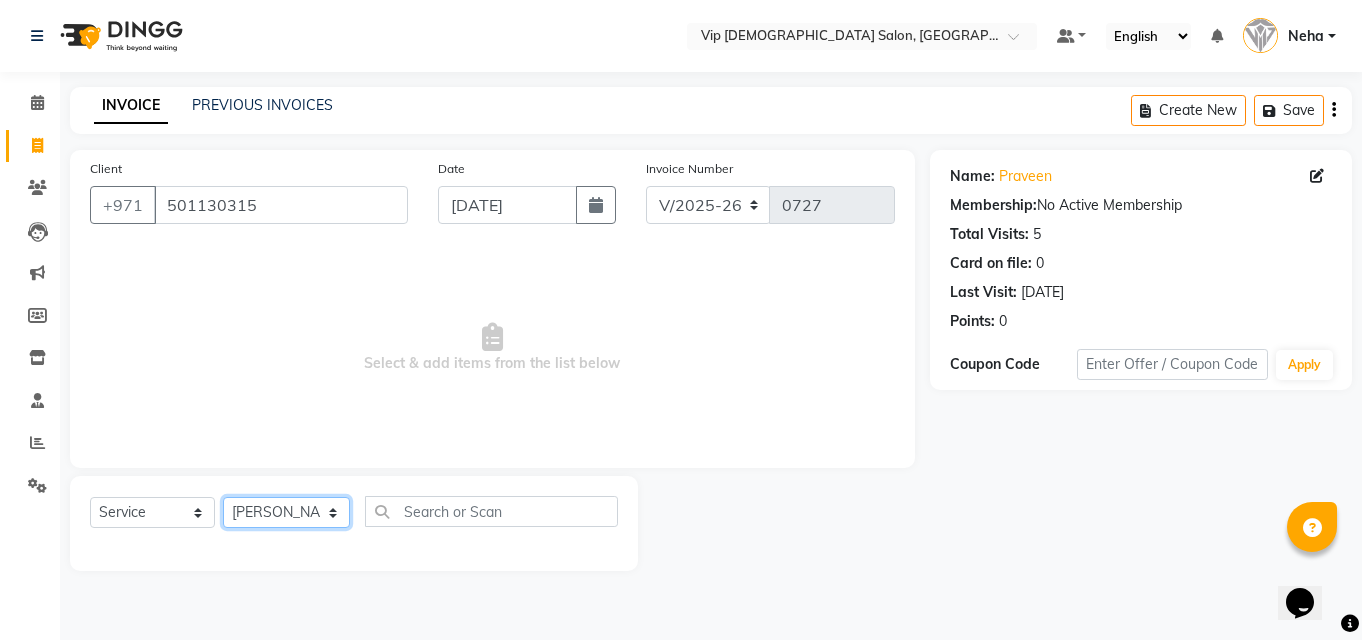 click on "Select Stylist [PERSON_NAME] [PERSON_NAME] [PERSON_NAME] [PERSON_NAME] [PERSON_NAME] [PERSON_NAME] Lakhbizi Jairah Mr. Mohannad [PERSON_NAME] [PERSON_NAME] [PERSON_NAME] [PERSON_NAME] [PERSON_NAME]  Akhilaque [PERSON_NAME]." 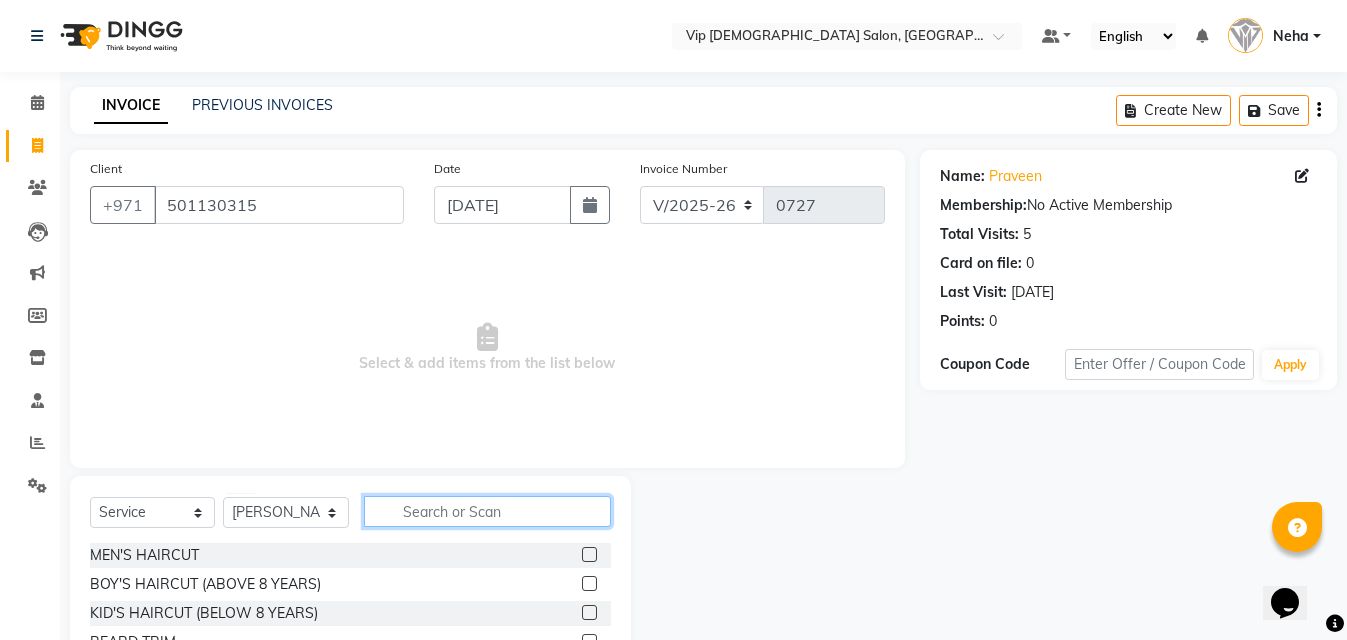 click 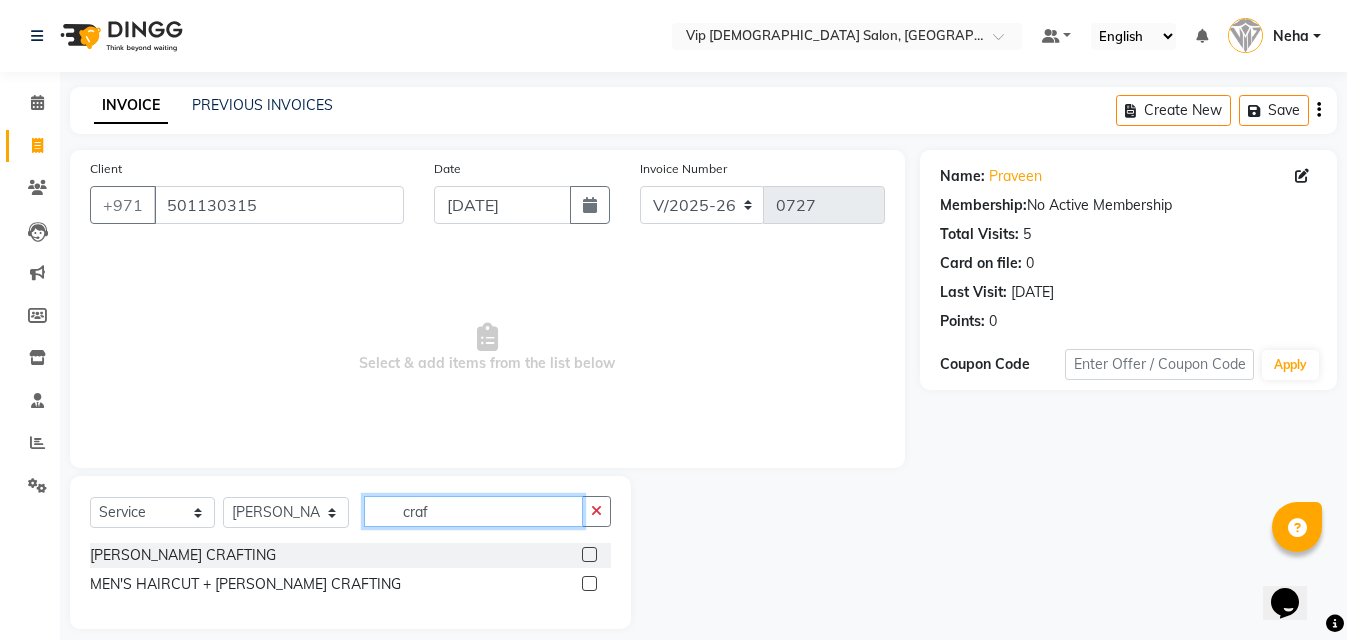 type on "craf" 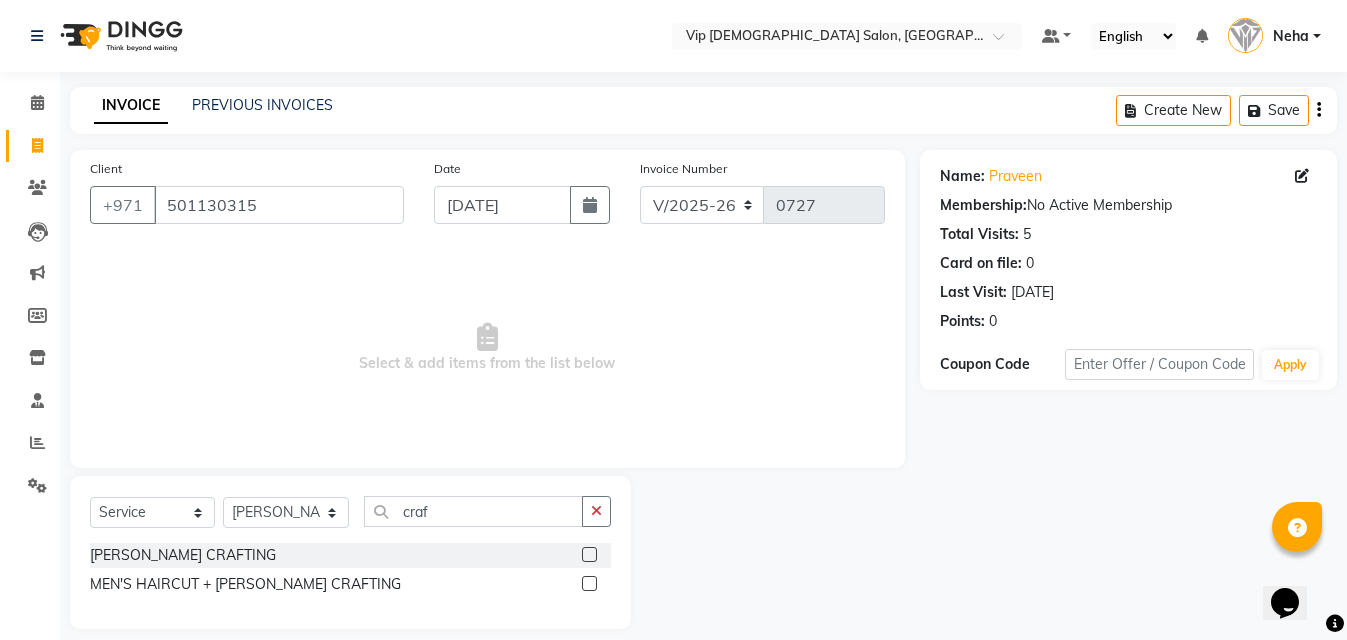 click 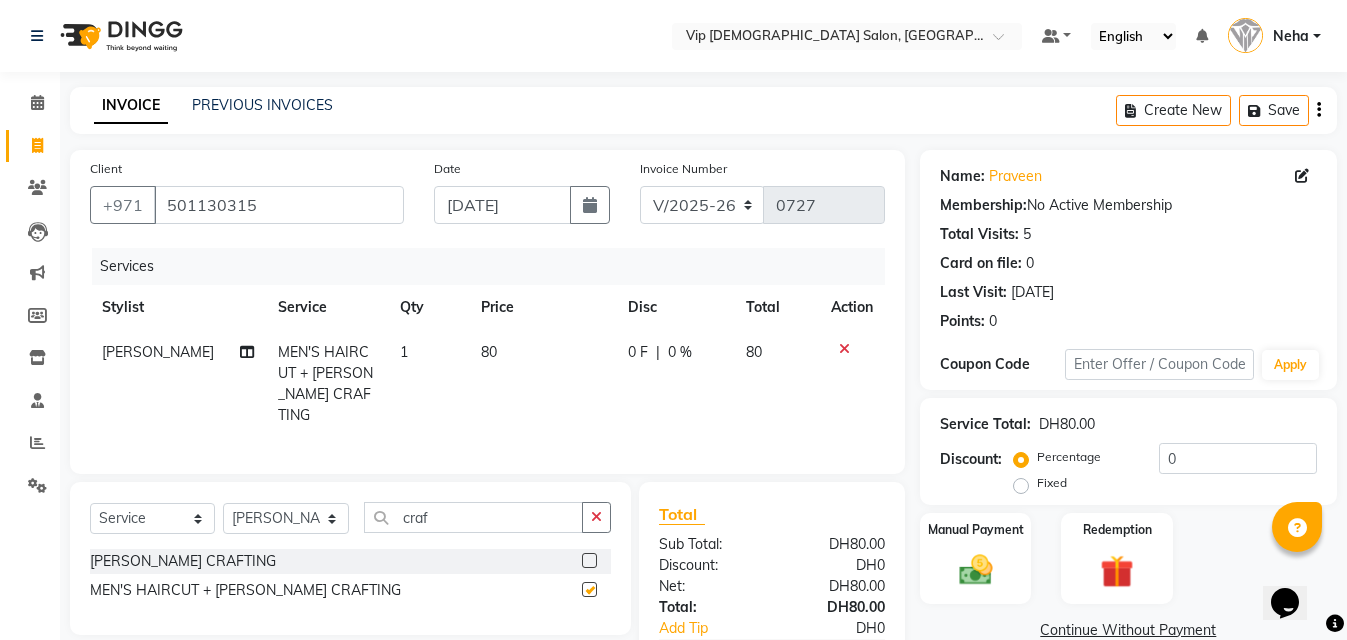 checkbox on "false" 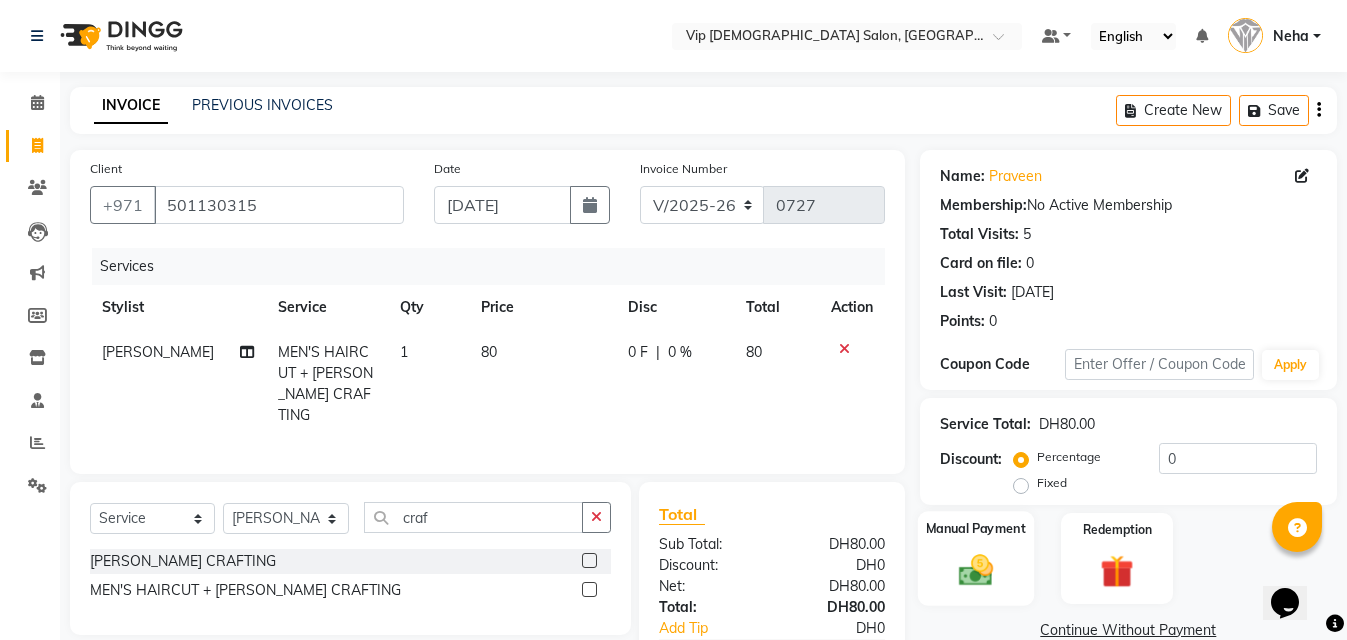 click 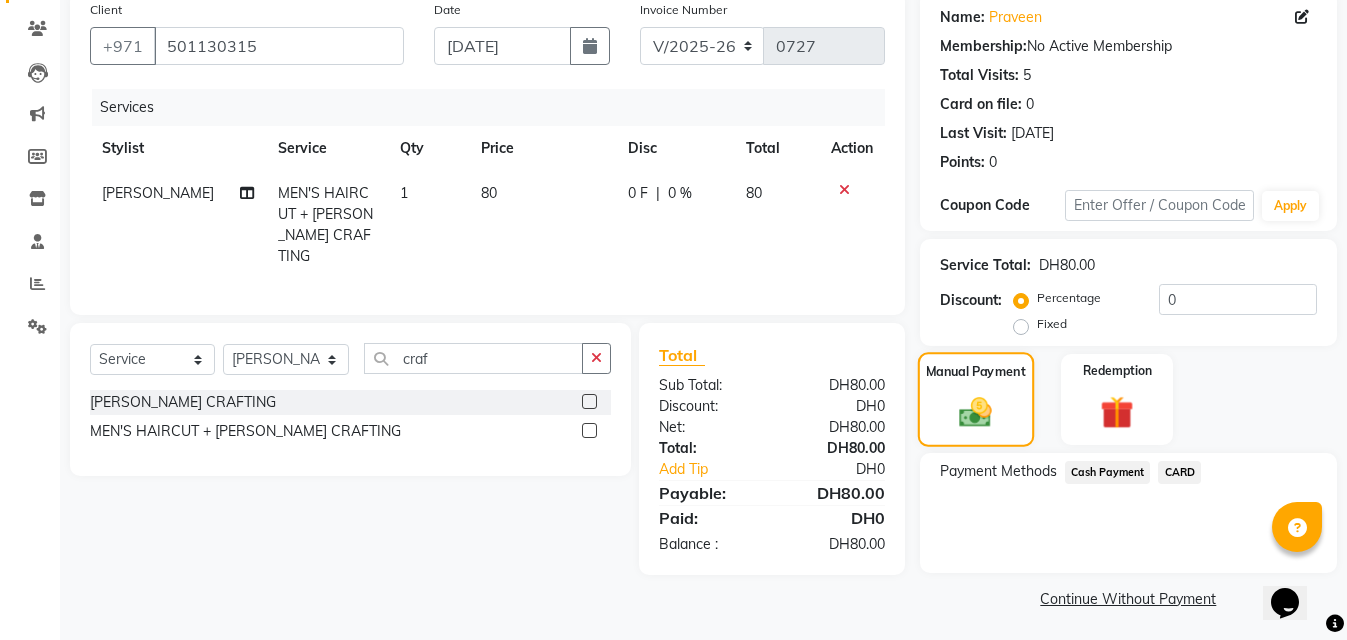 scroll, scrollTop: 160, scrollLeft: 0, axis: vertical 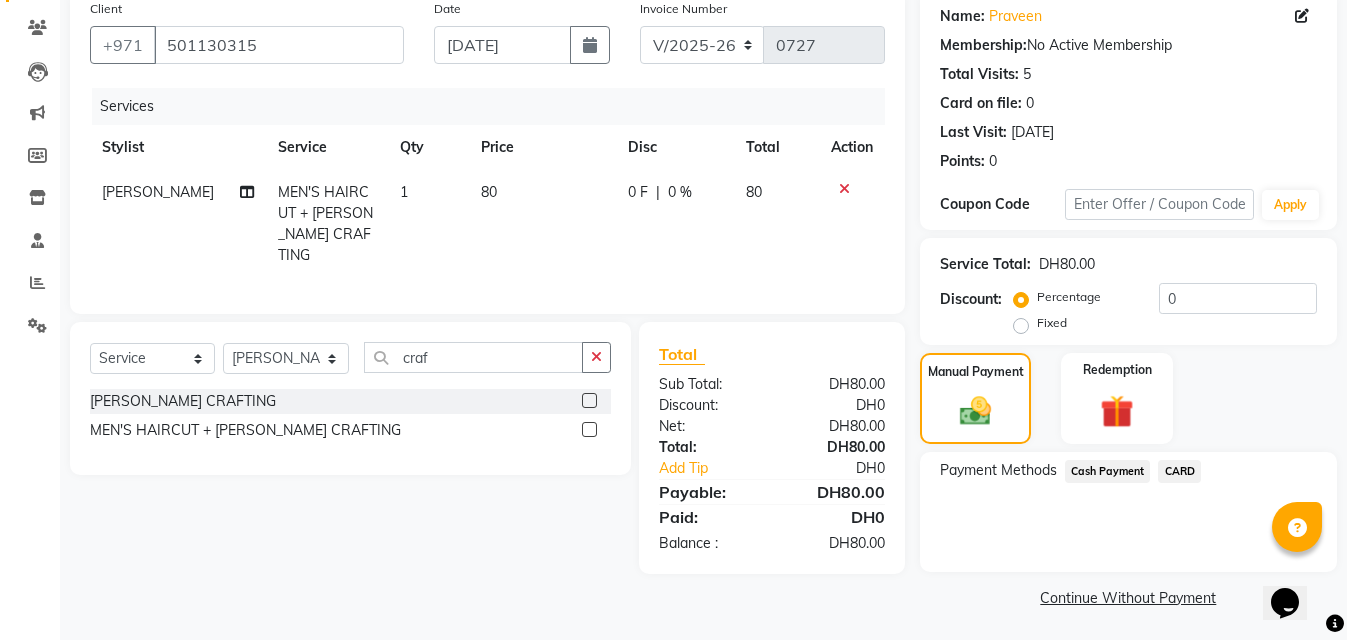 click on "CARD" 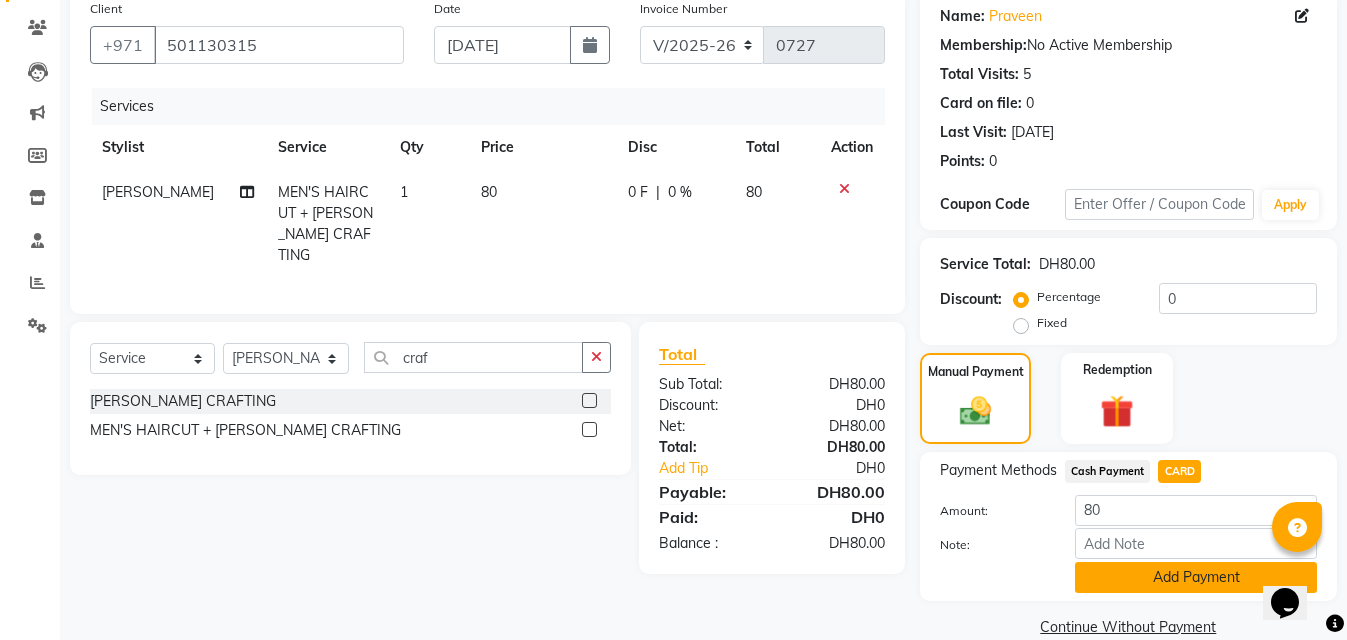 click on "Add Payment" 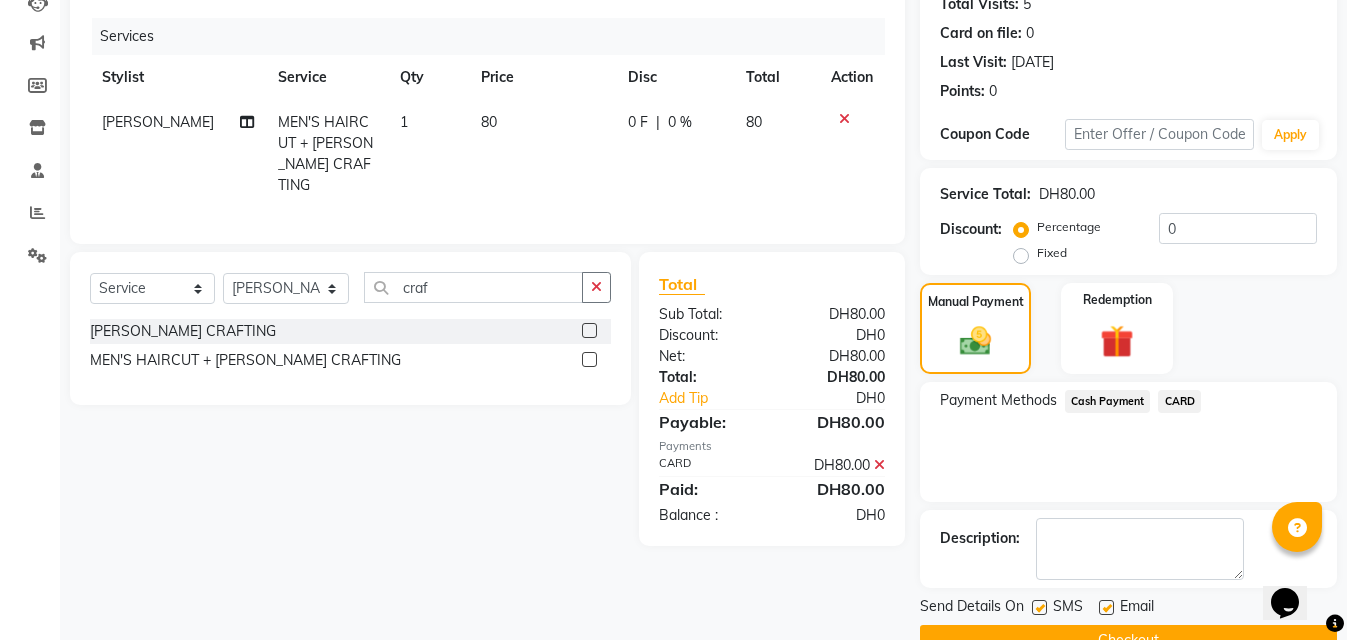 scroll, scrollTop: 276, scrollLeft: 0, axis: vertical 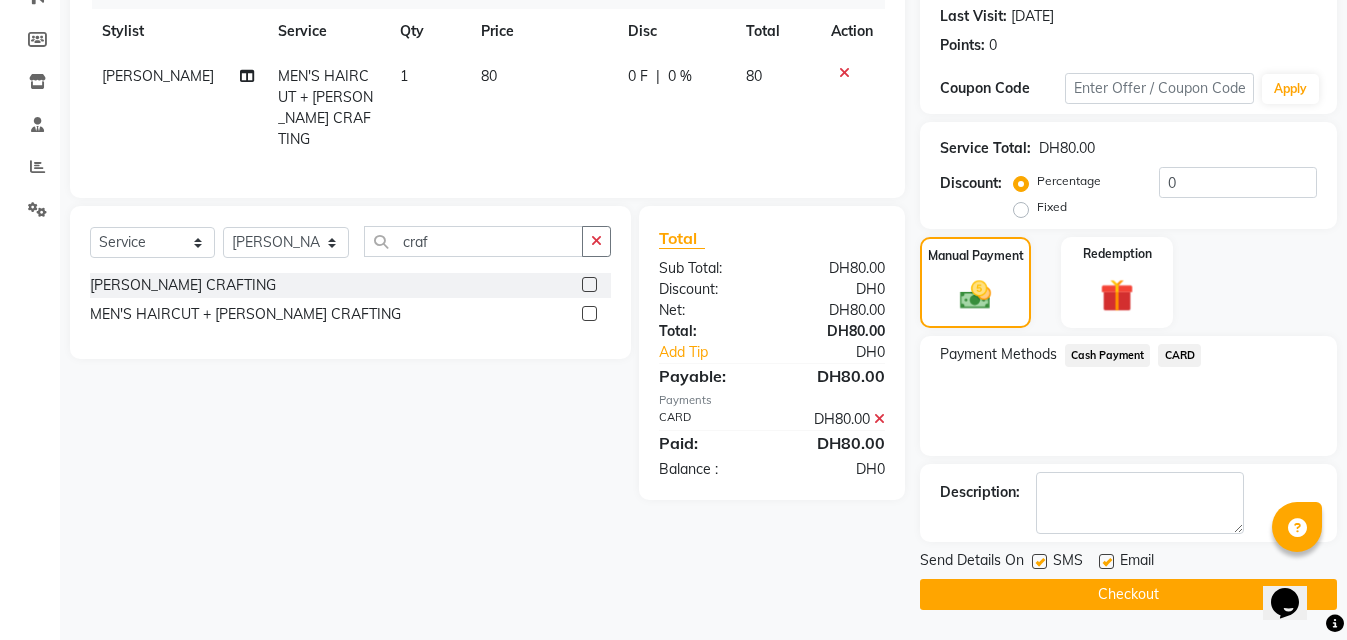 click on "Checkout" 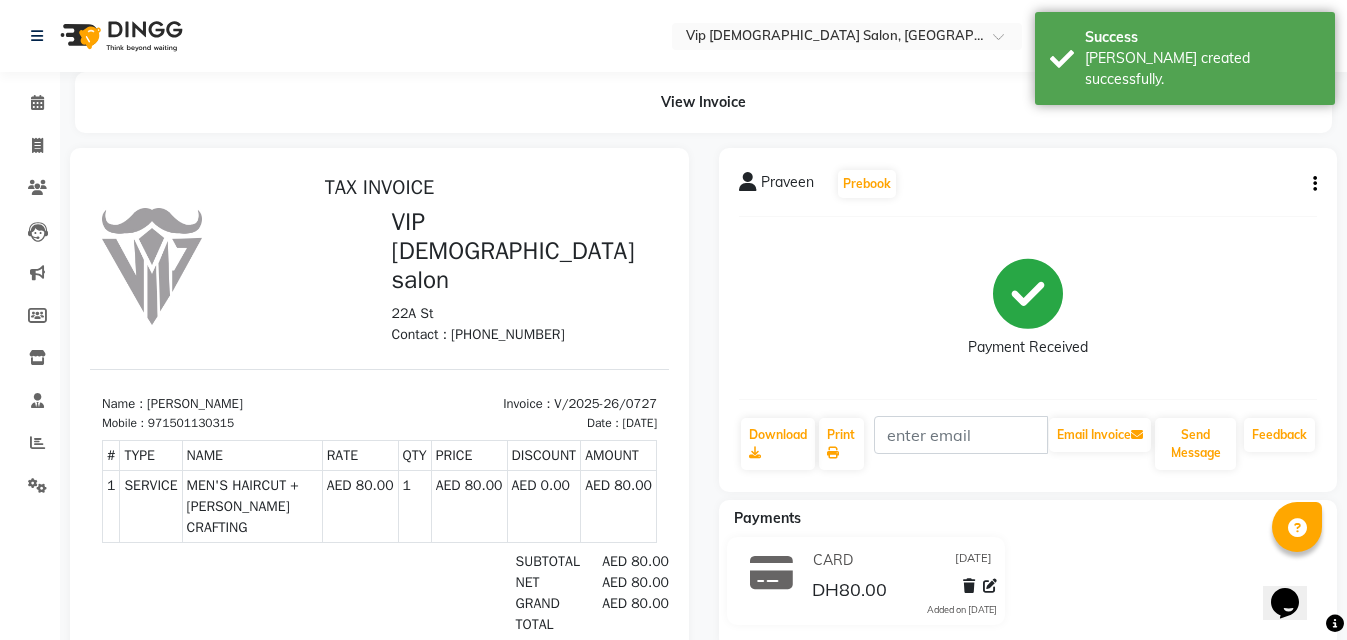 scroll, scrollTop: 0, scrollLeft: 0, axis: both 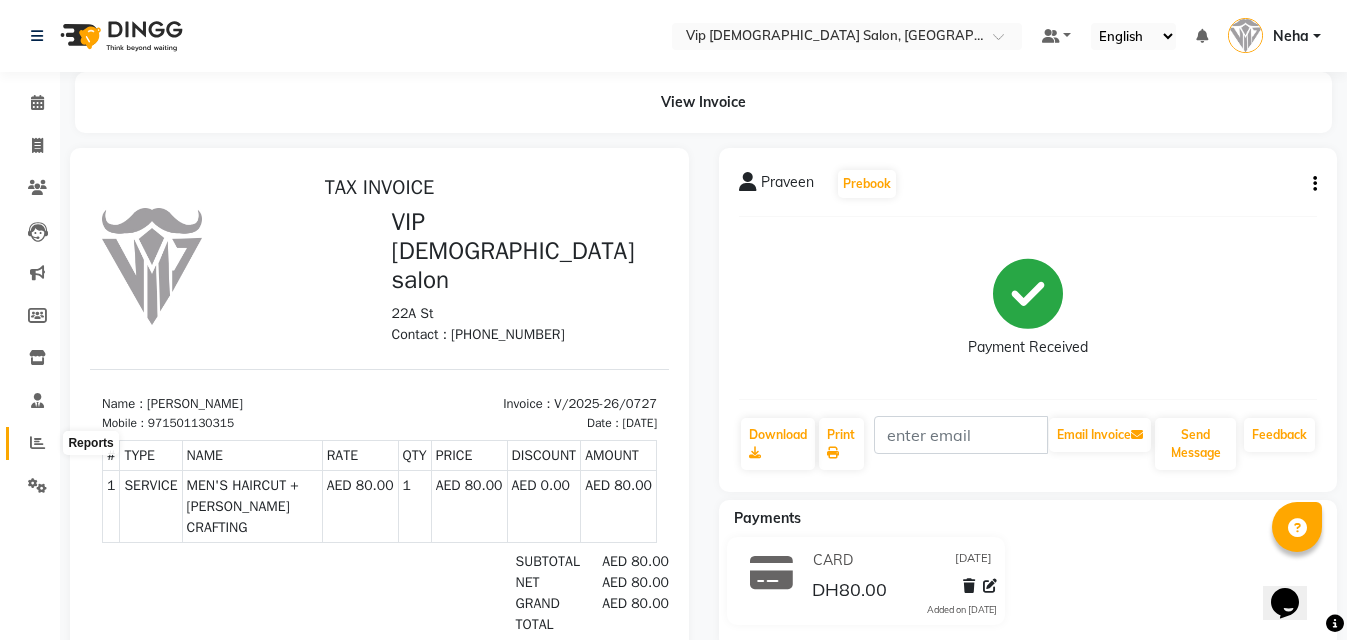 click 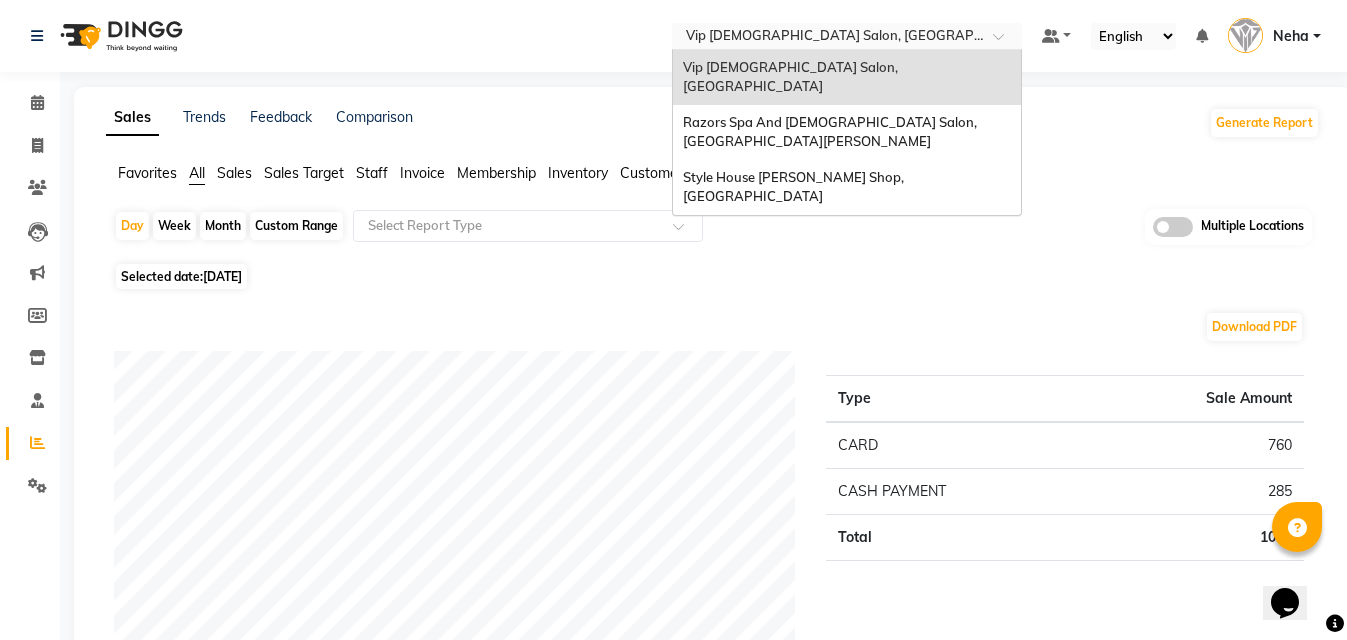 click at bounding box center [827, 38] 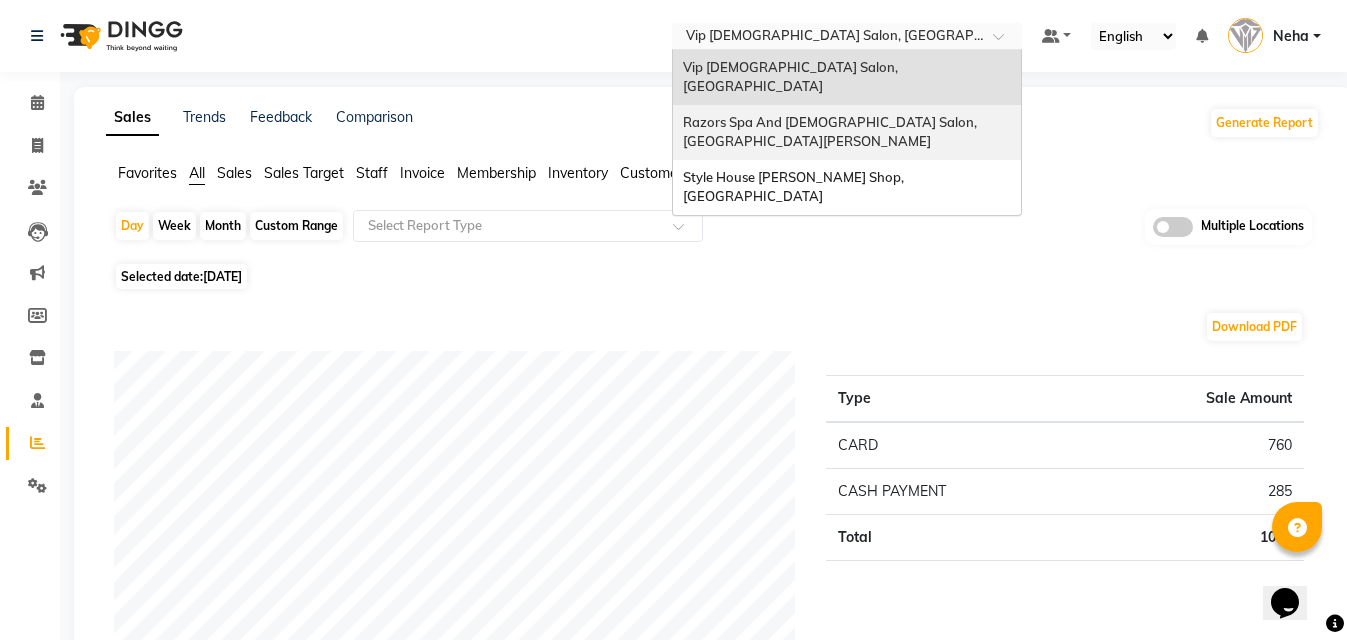 click on "Razors Spa And Gents Salon, Nadd Al Hamar" at bounding box center (831, 132) 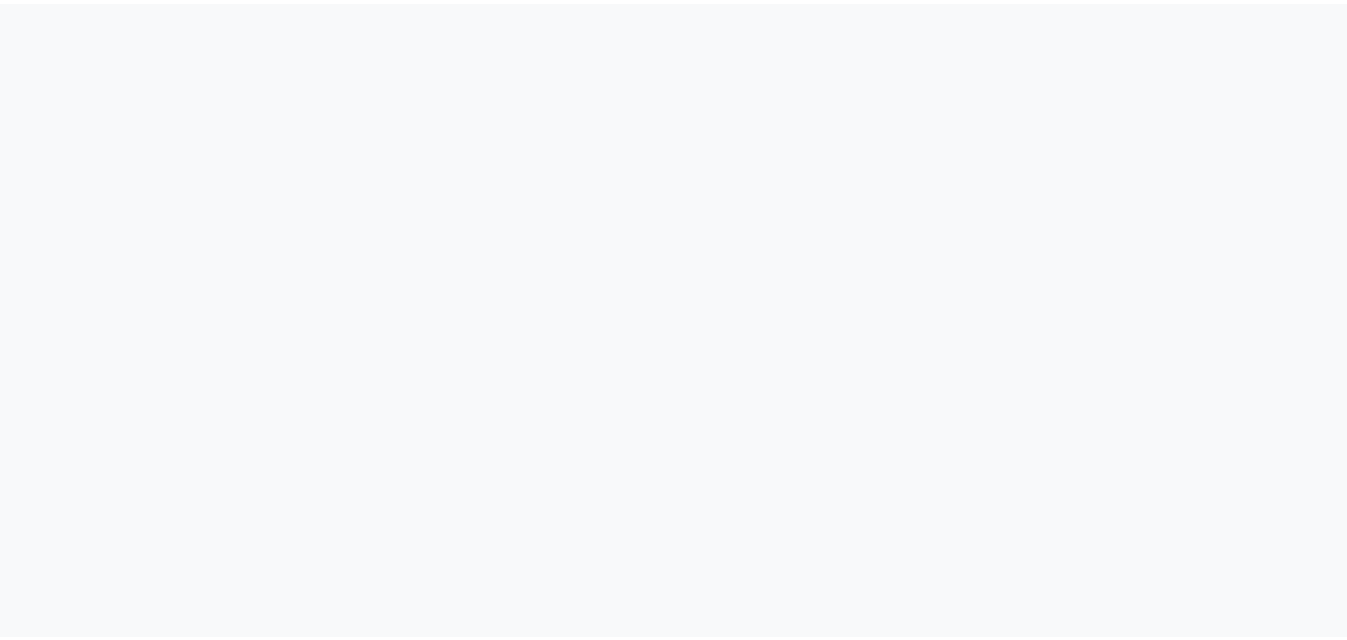 scroll, scrollTop: 0, scrollLeft: 0, axis: both 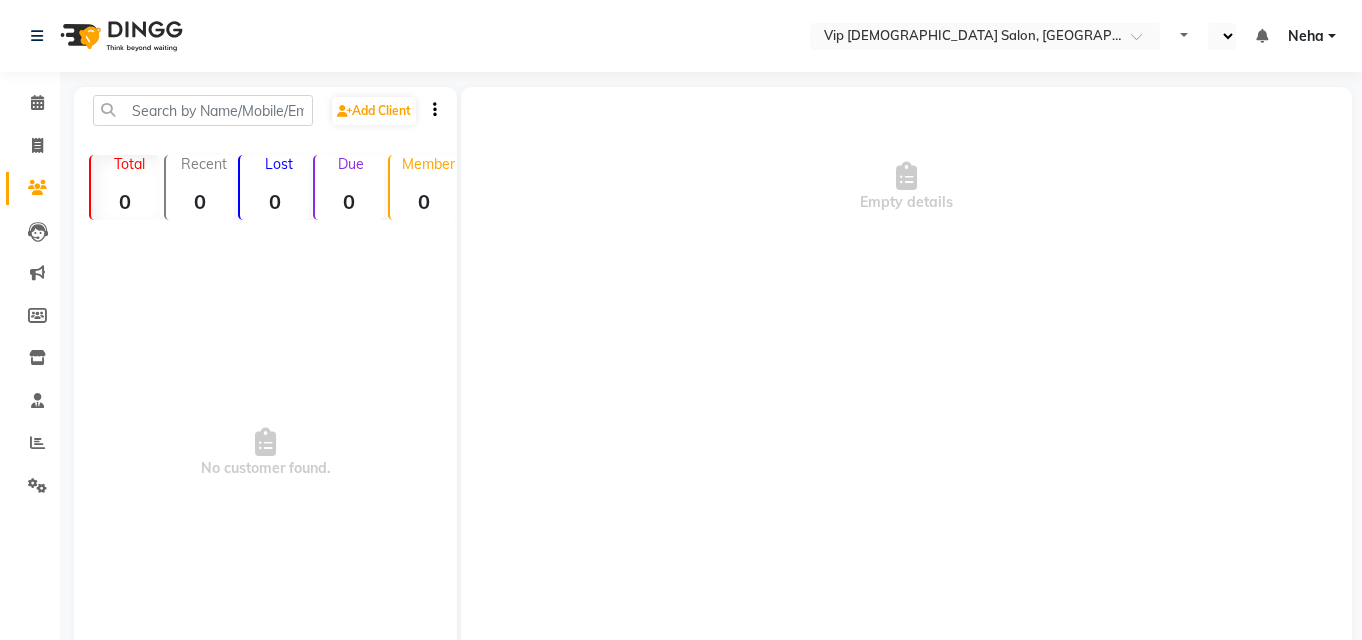 select on "en" 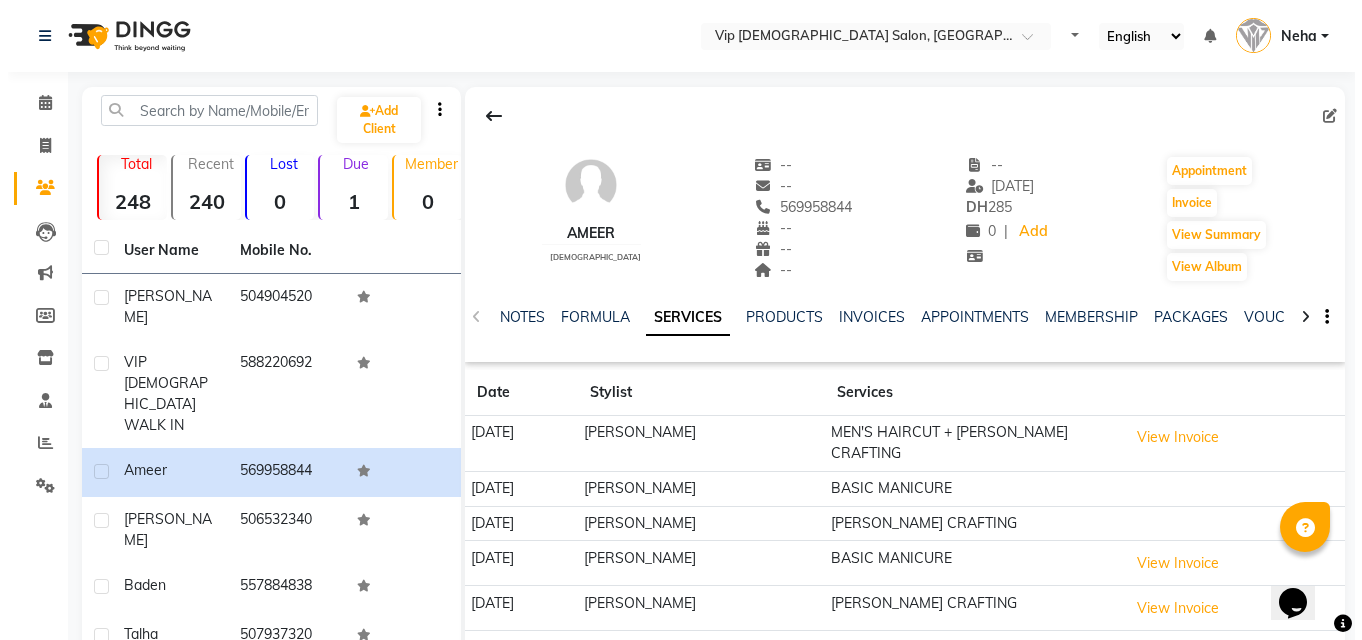scroll, scrollTop: 0, scrollLeft: 0, axis: both 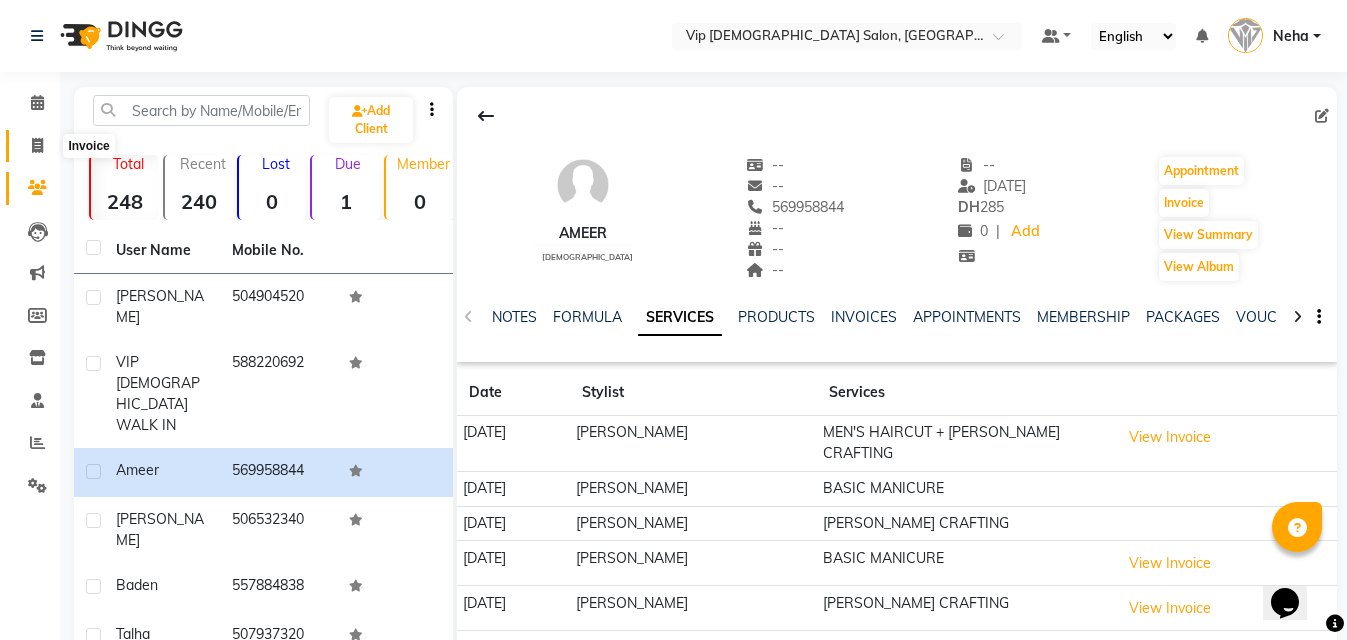 click 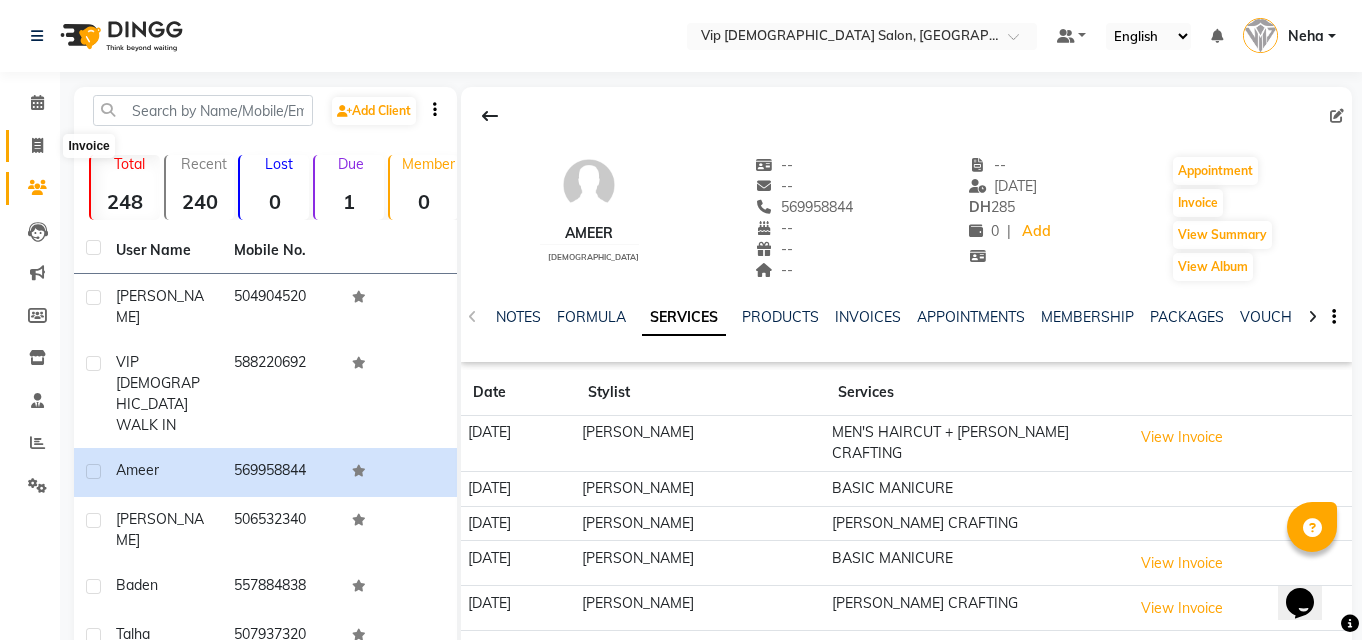 select on "8415" 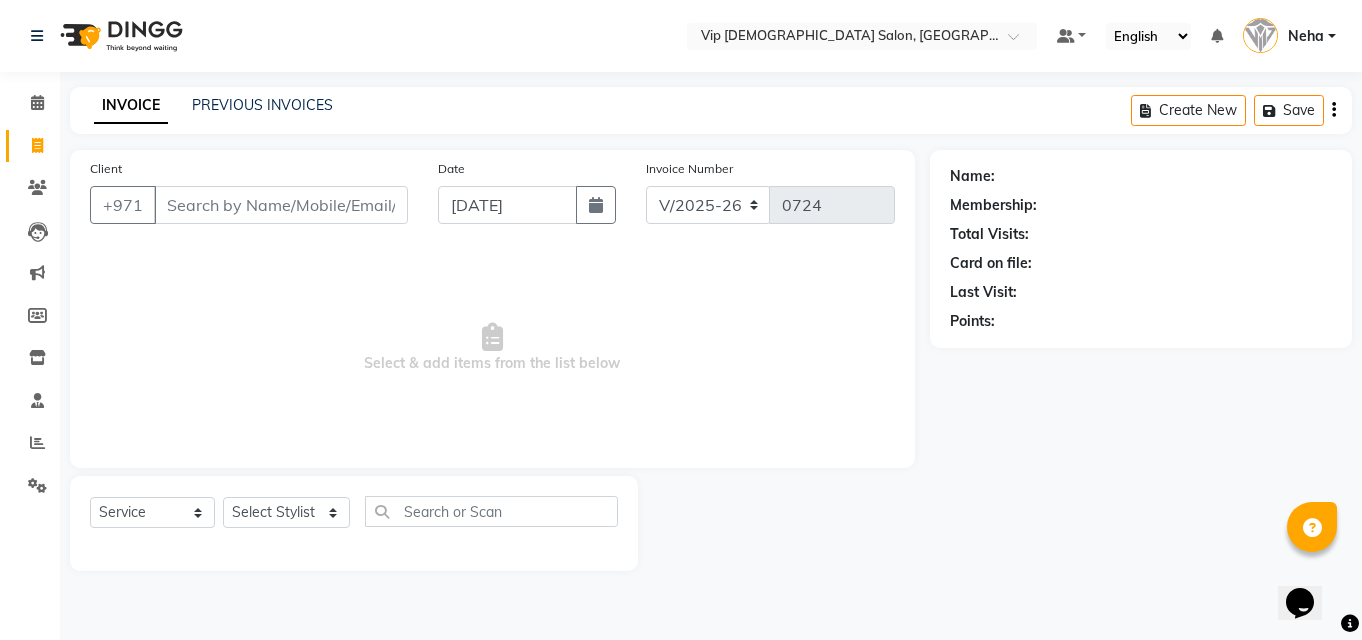 click on "Client" at bounding box center [281, 205] 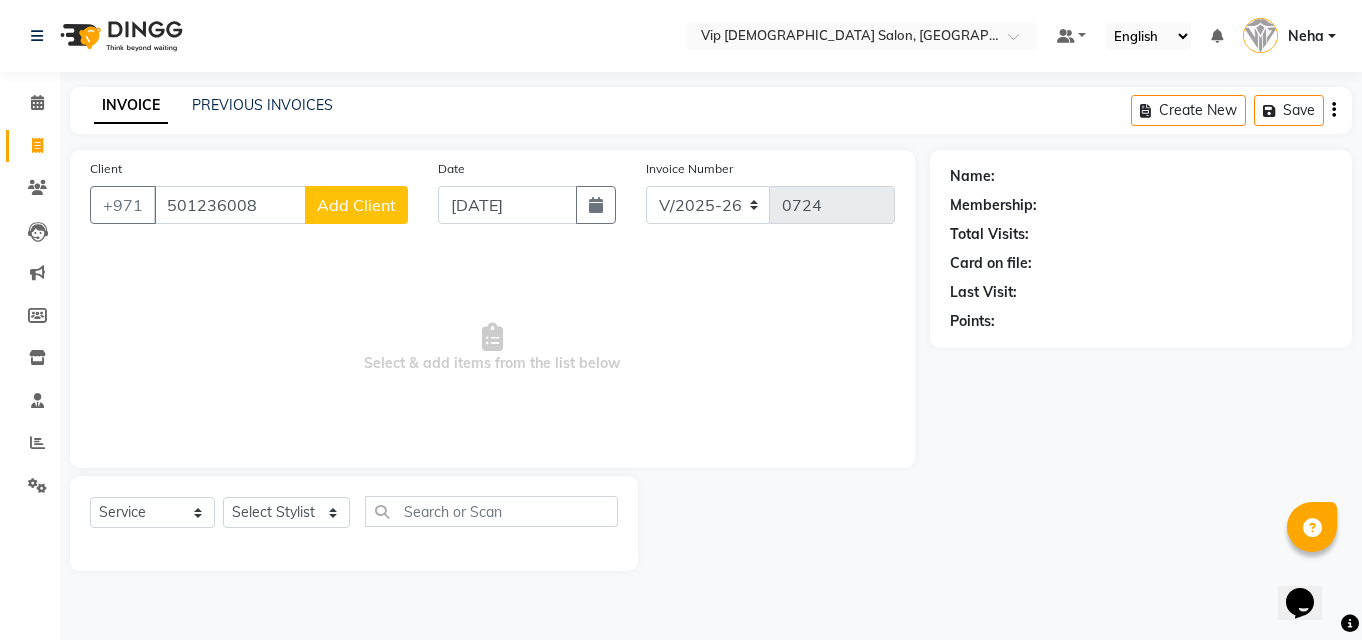 type on "501236008" 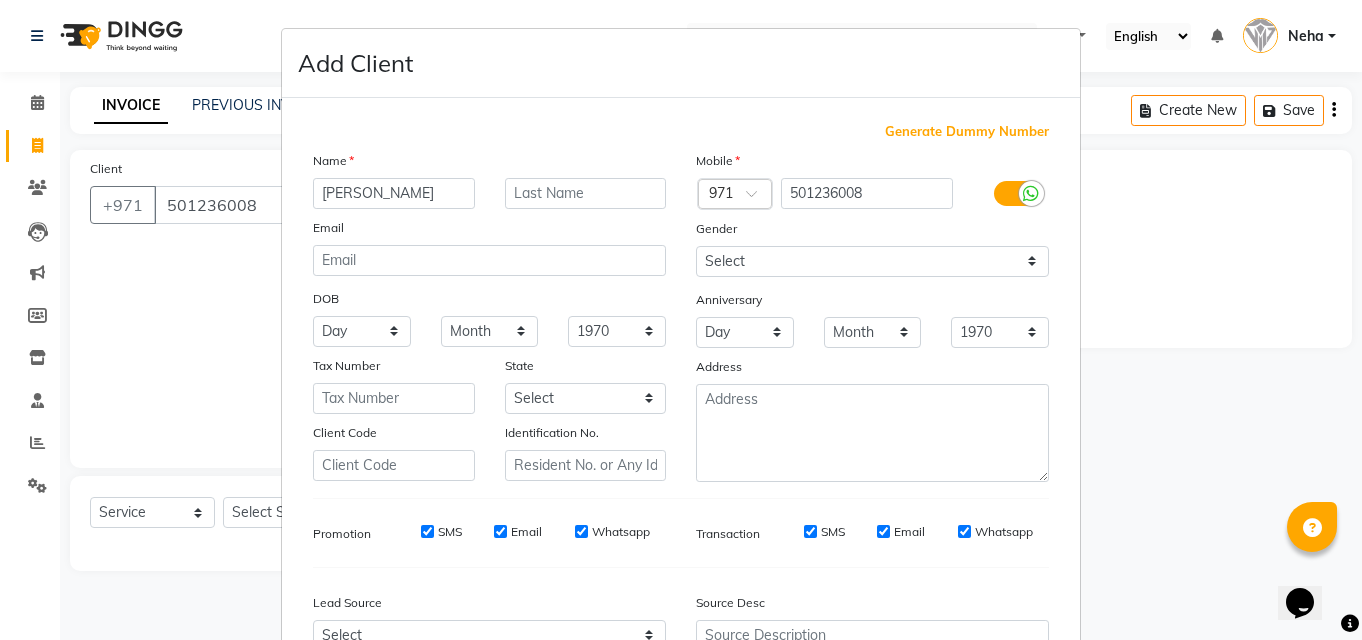 type on "Aziz" 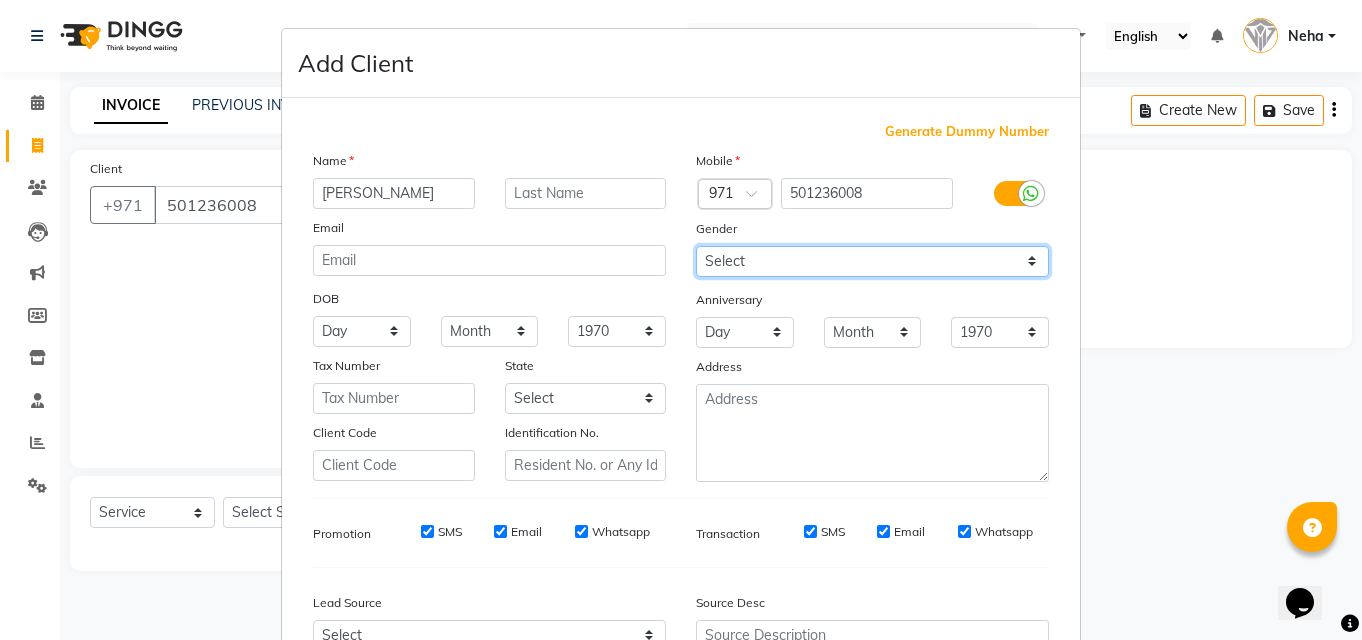 click on "Select Male Female Other Prefer Not To Say" at bounding box center [872, 261] 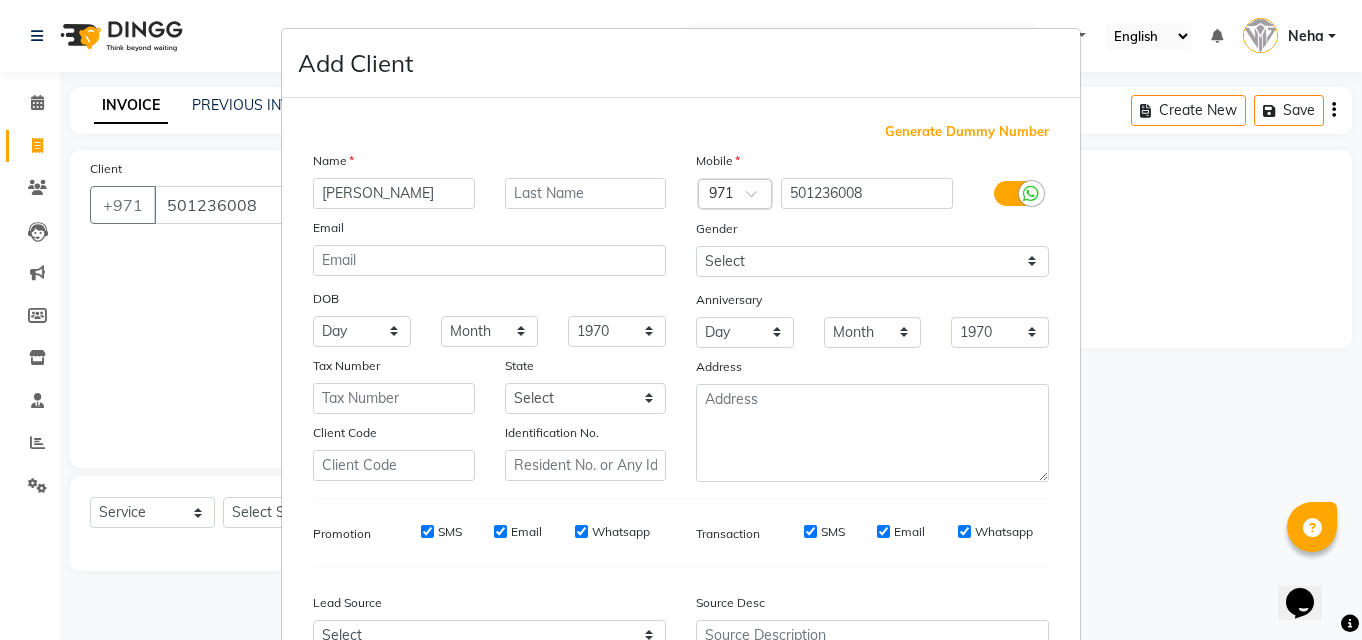 click on "Select Abu Zabi Ajman Dubai Ras al-Khaymah Sharjah Sharjha Umm al Qaywayn al-Fujayrah ash-Shariqah" at bounding box center [586, 398] 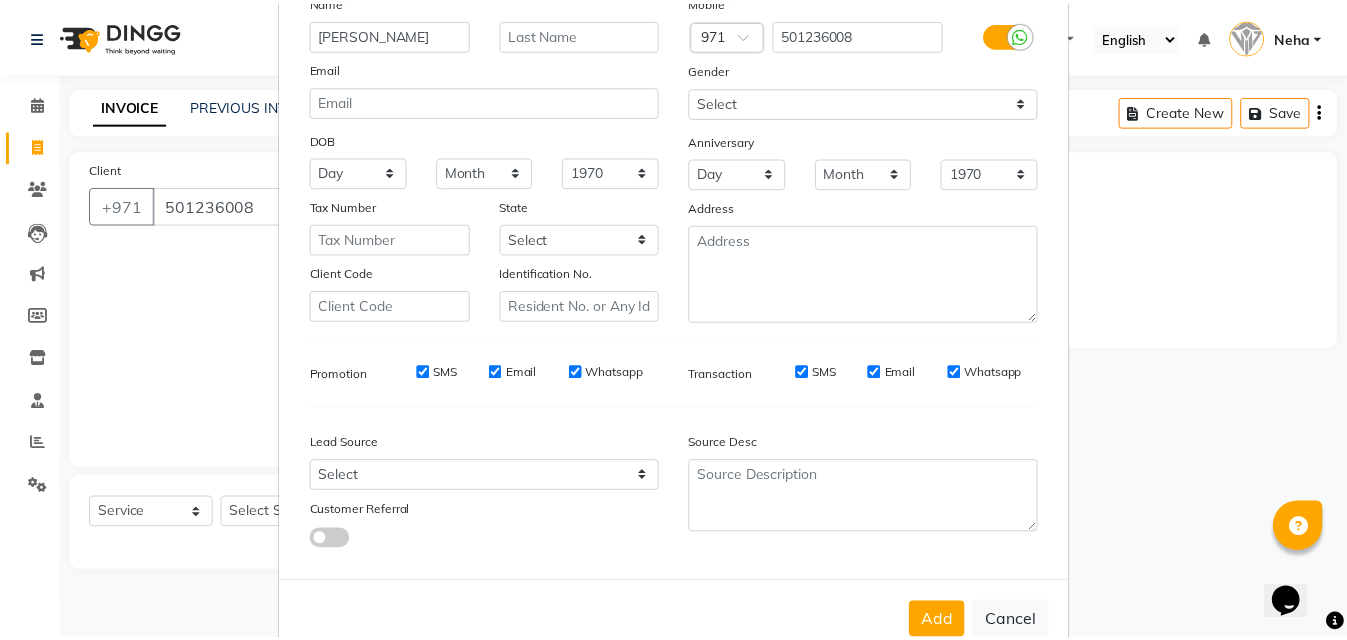 scroll, scrollTop: 209, scrollLeft: 0, axis: vertical 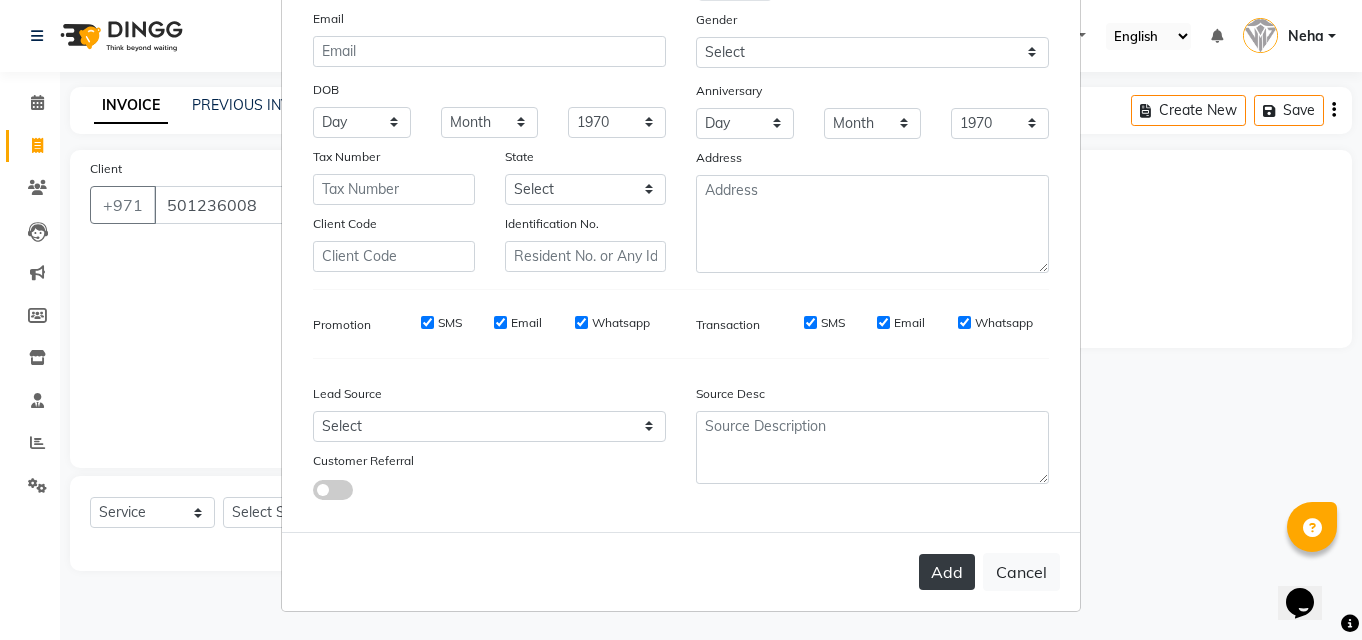 click on "Add" at bounding box center (947, 572) 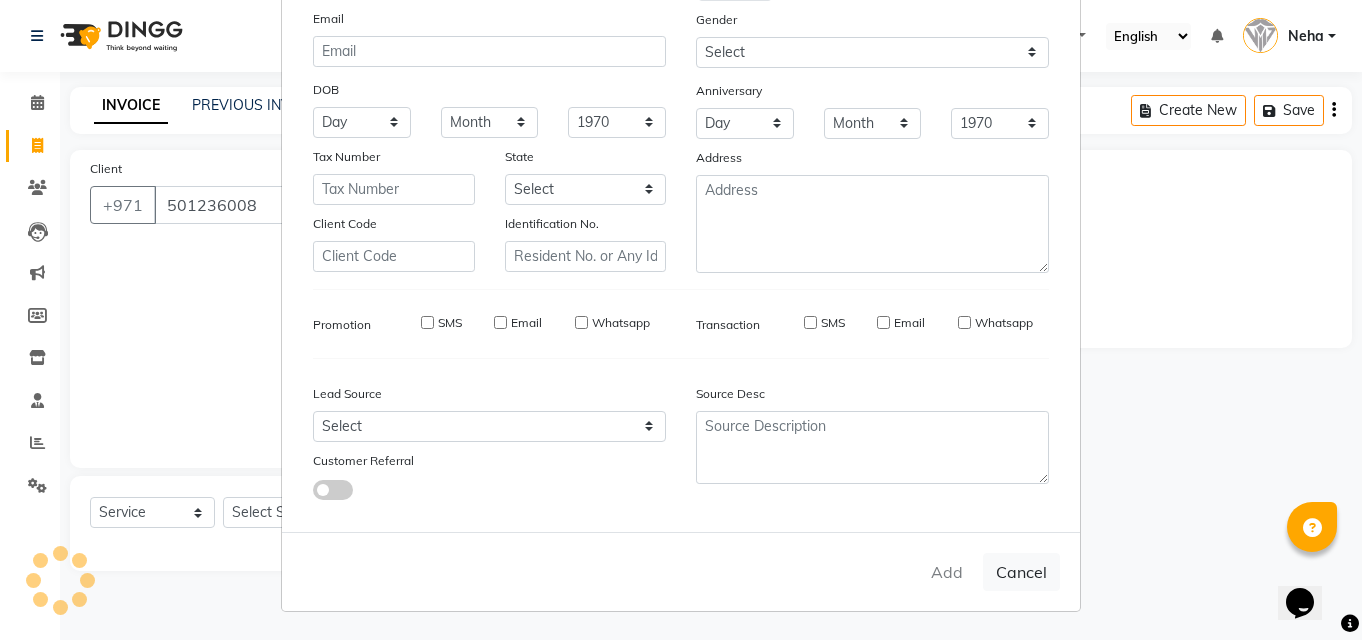 type 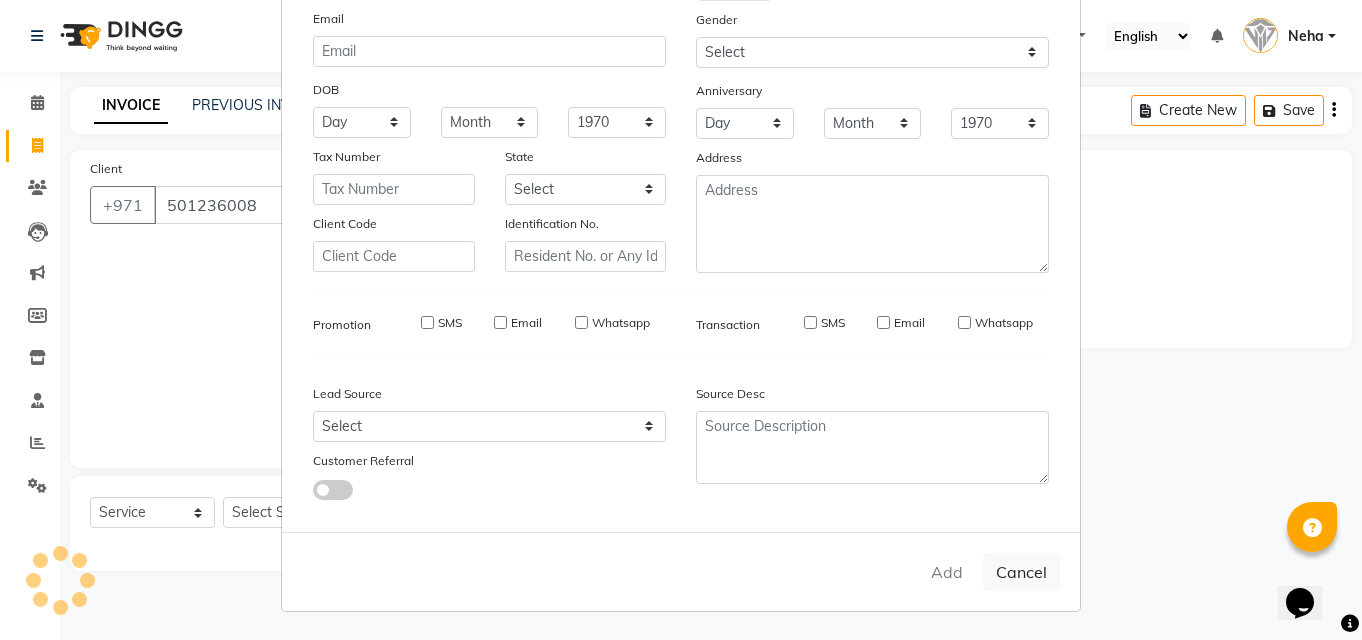 select 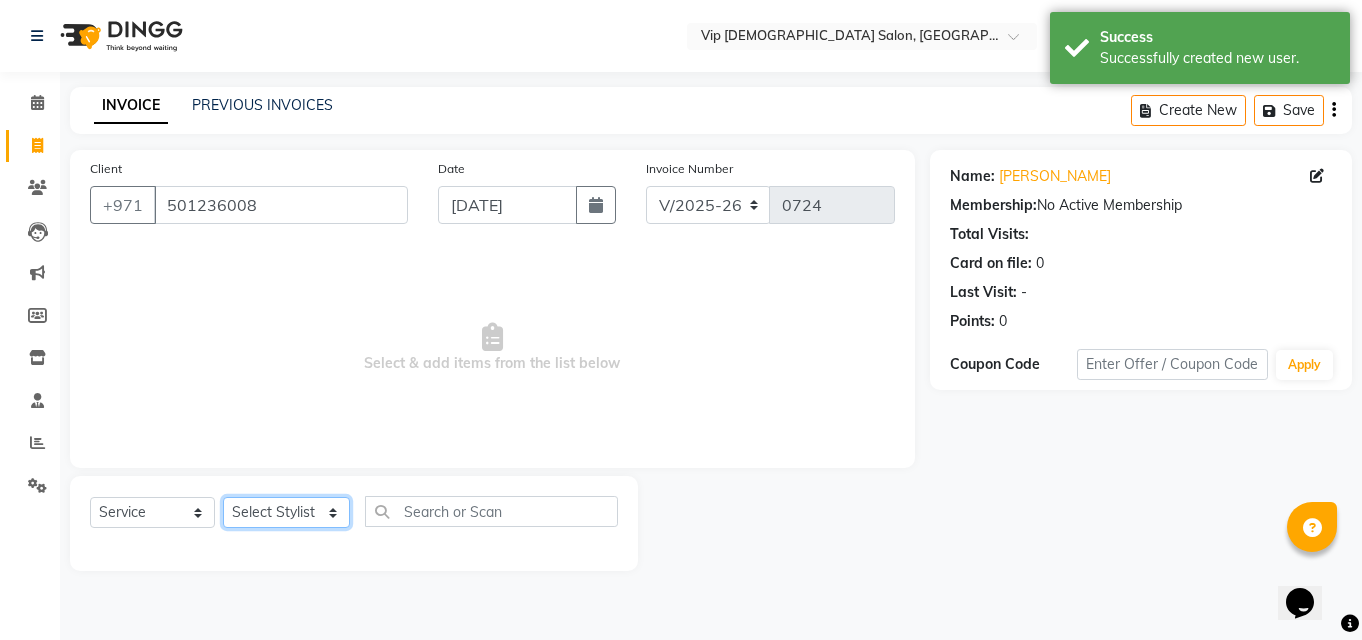 click on "Select Stylist [PERSON_NAME] [PERSON_NAME] [PERSON_NAME] [PERSON_NAME] [PERSON_NAME] [PERSON_NAME] Lakhbizi Jairah Mr. Mohannad [PERSON_NAME] [PERSON_NAME] [PERSON_NAME] [PERSON_NAME] [PERSON_NAME]  Akhilaque [PERSON_NAME]." 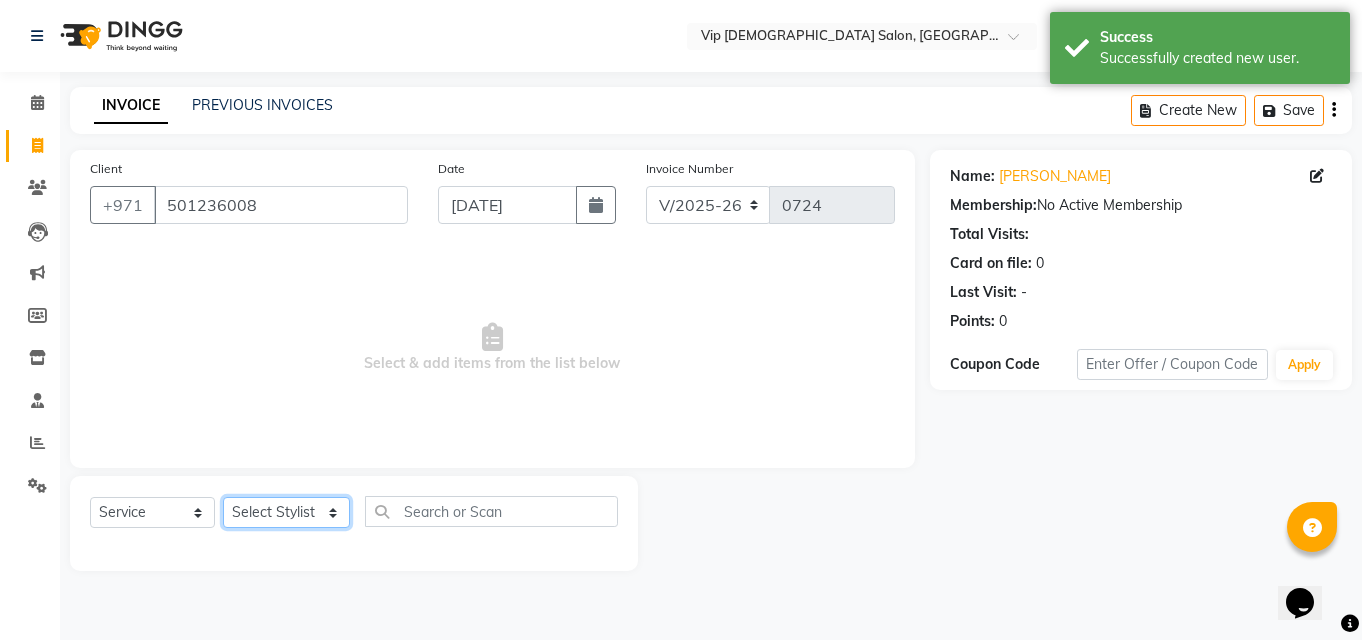 select on "83273" 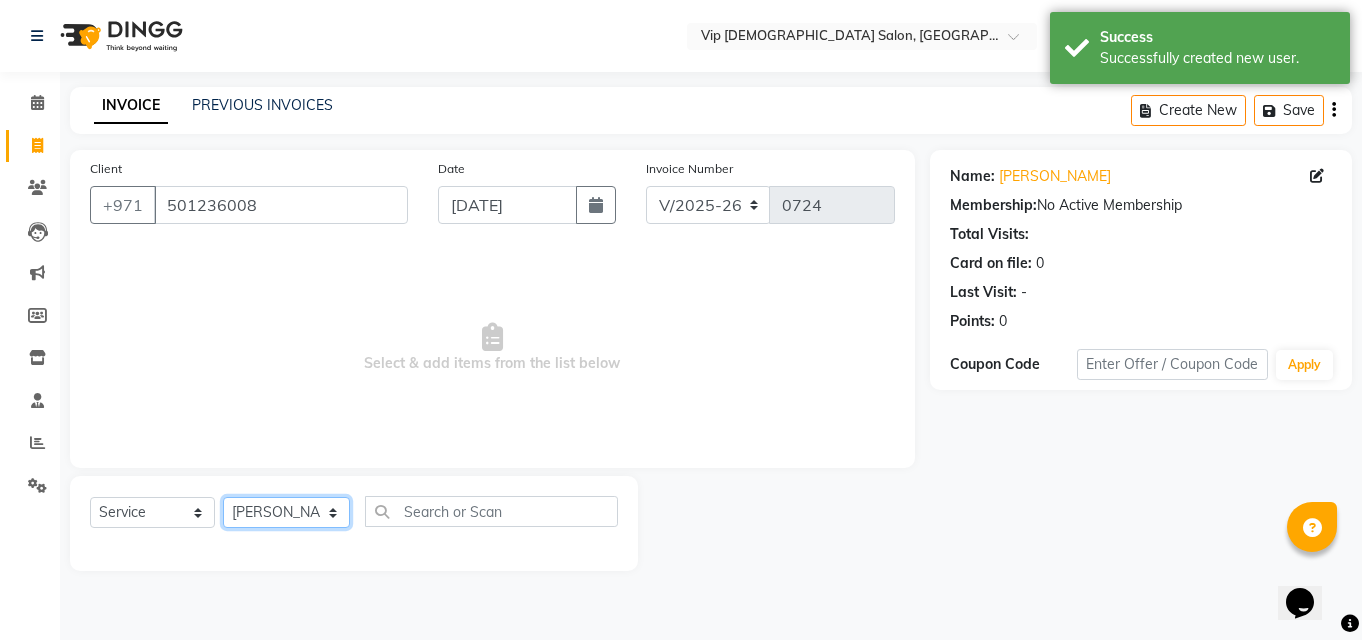 click on "Select Stylist [PERSON_NAME] [PERSON_NAME] [PERSON_NAME] [PERSON_NAME] [PERSON_NAME] [PERSON_NAME] Lakhbizi Jairah Mr. Mohannad [PERSON_NAME] [PERSON_NAME] [PERSON_NAME] [PERSON_NAME] [PERSON_NAME]  Akhilaque [PERSON_NAME]." 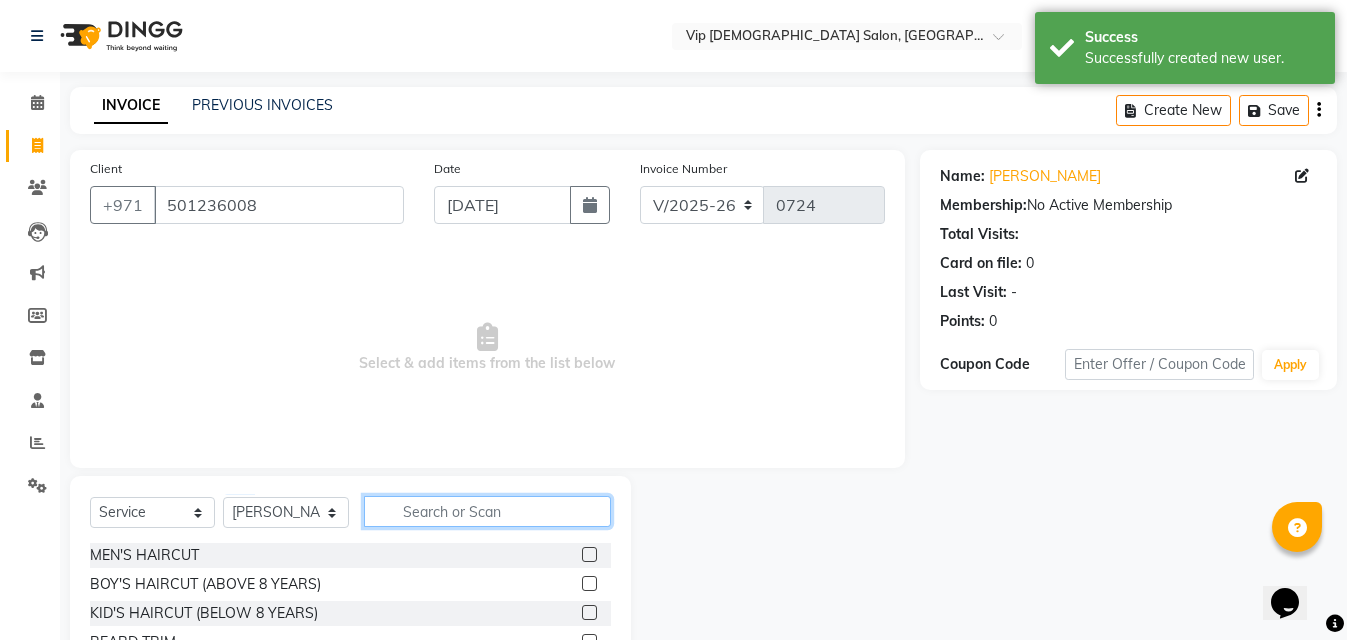click 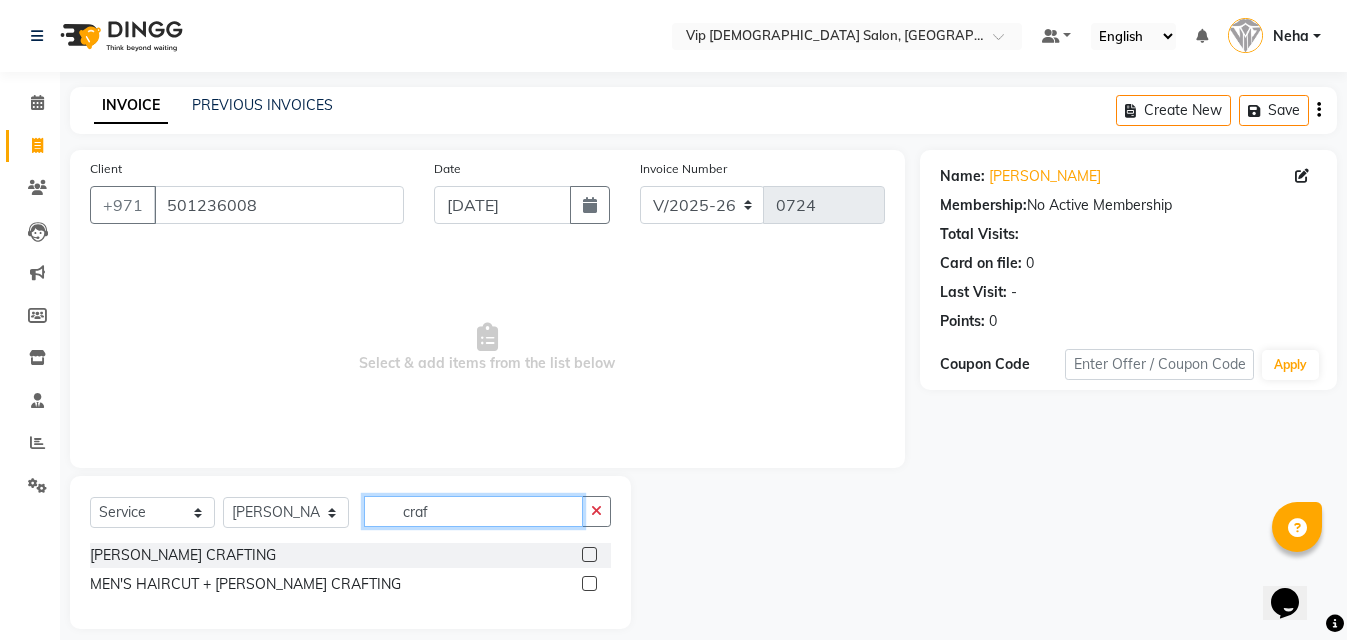type on "craf" 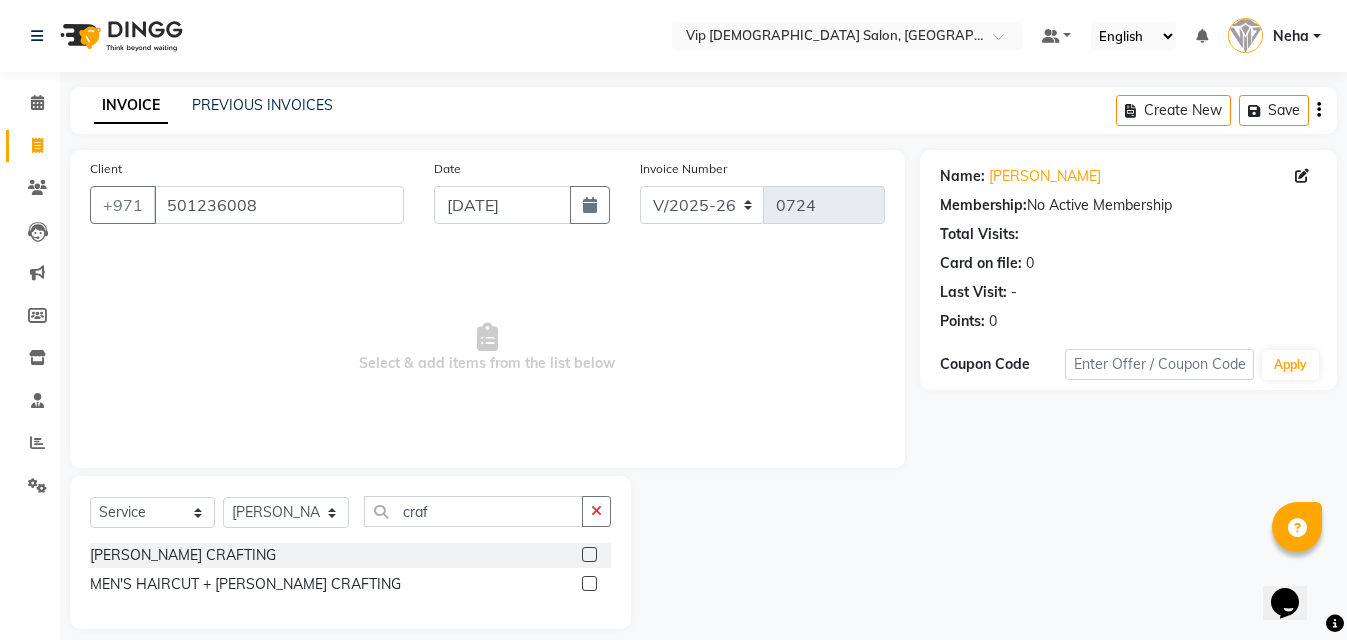 click 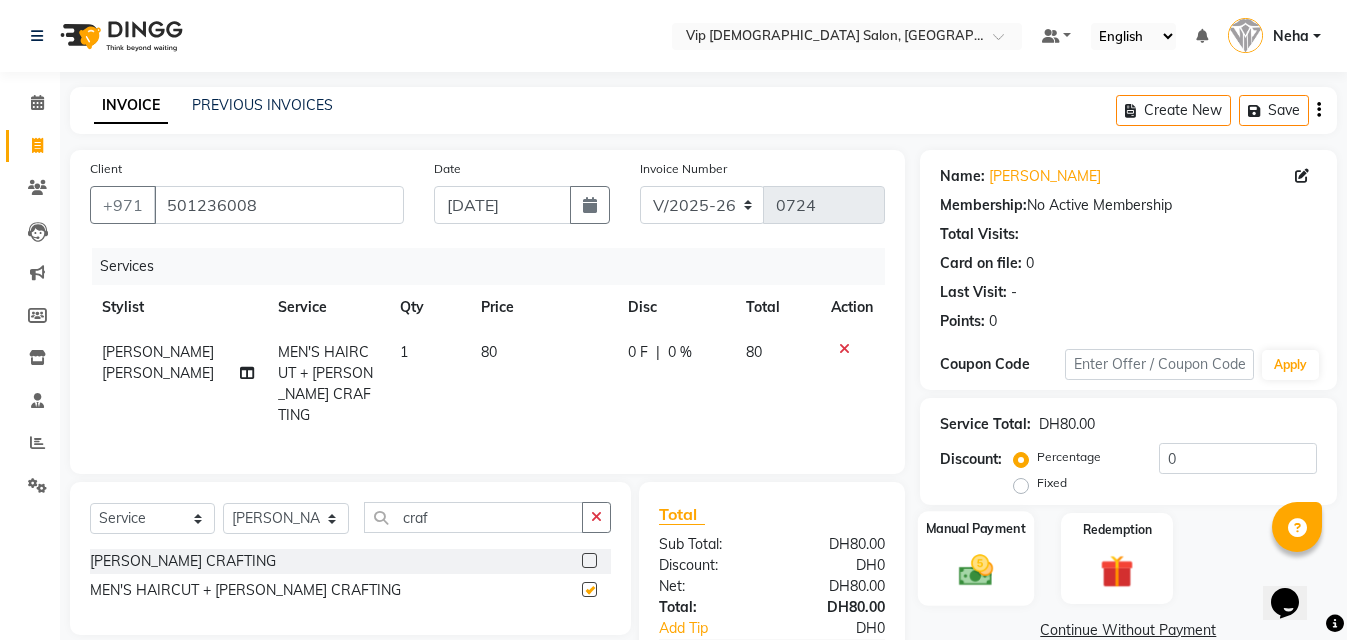 checkbox on "false" 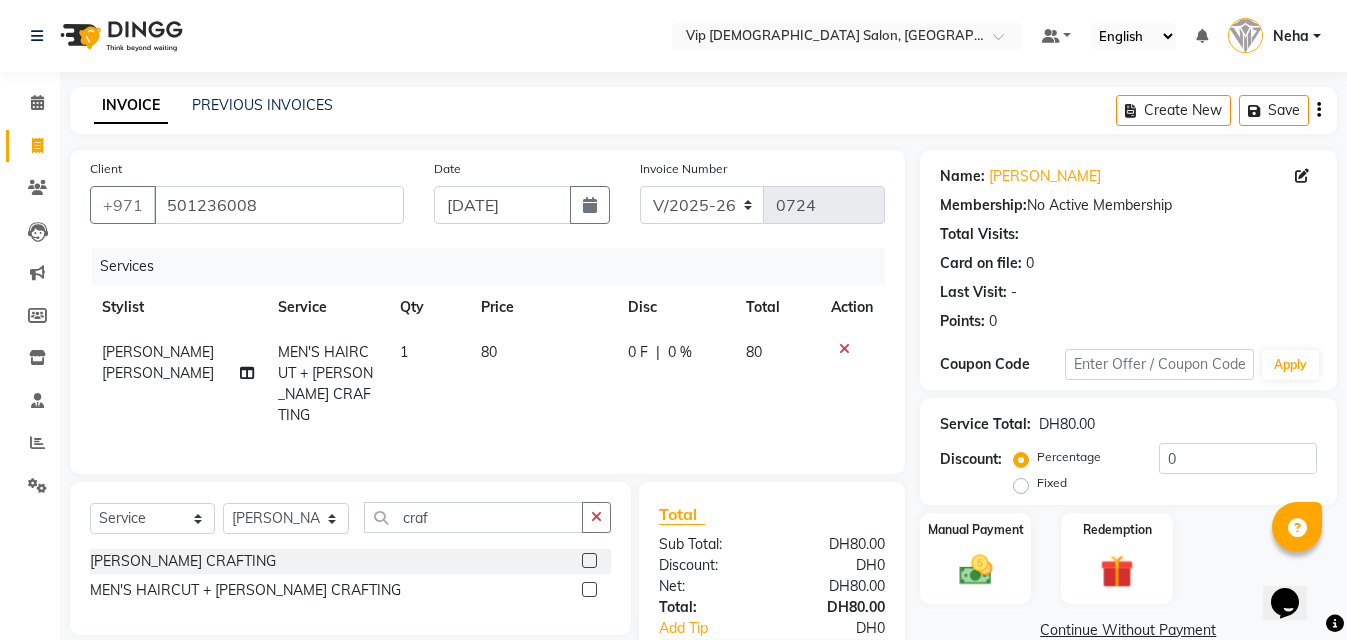 click on "Client +971 501236008 Date 11-07-2025 Invoice Number V/2025 V/2025-26 0724 Services Stylist Service Qty Price Disc Total Action AHMED MOHAMED MOHAMED ELKHODARY ABDELHAMID MEN'S HAIRCUT + BEARD CRAFTING 1 80 0 F | 0 % 80" 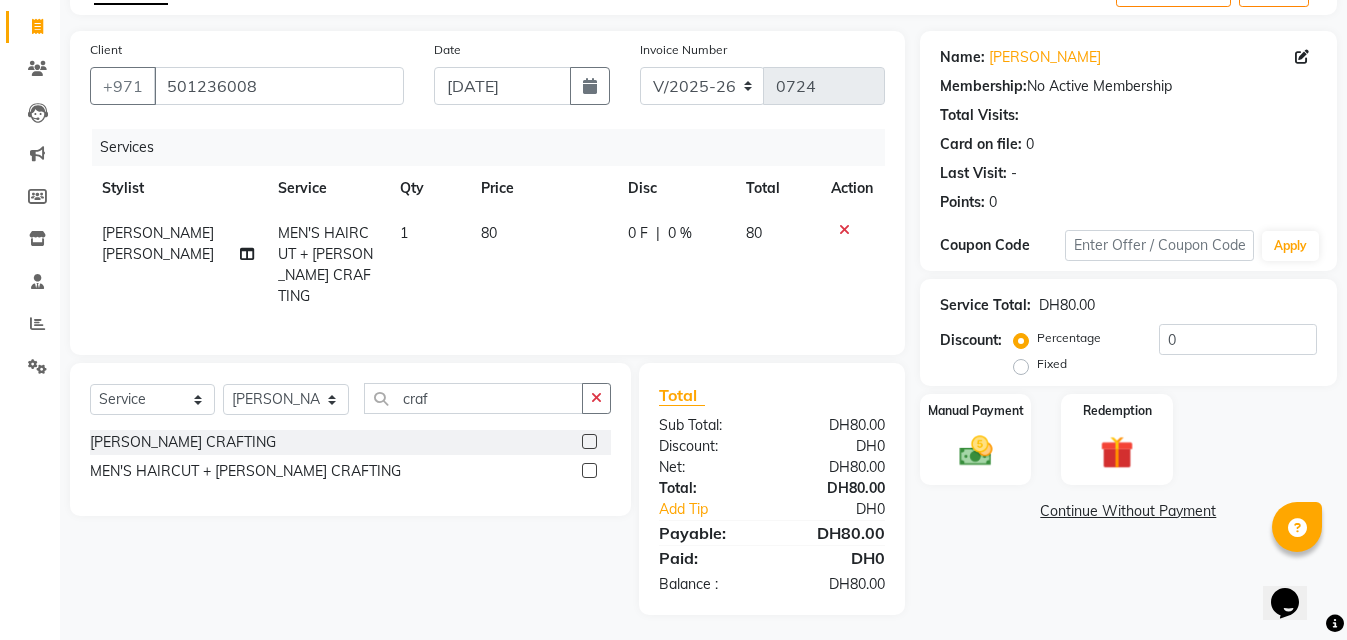 scroll, scrollTop: 139, scrollLeft: 0, axis: vertical 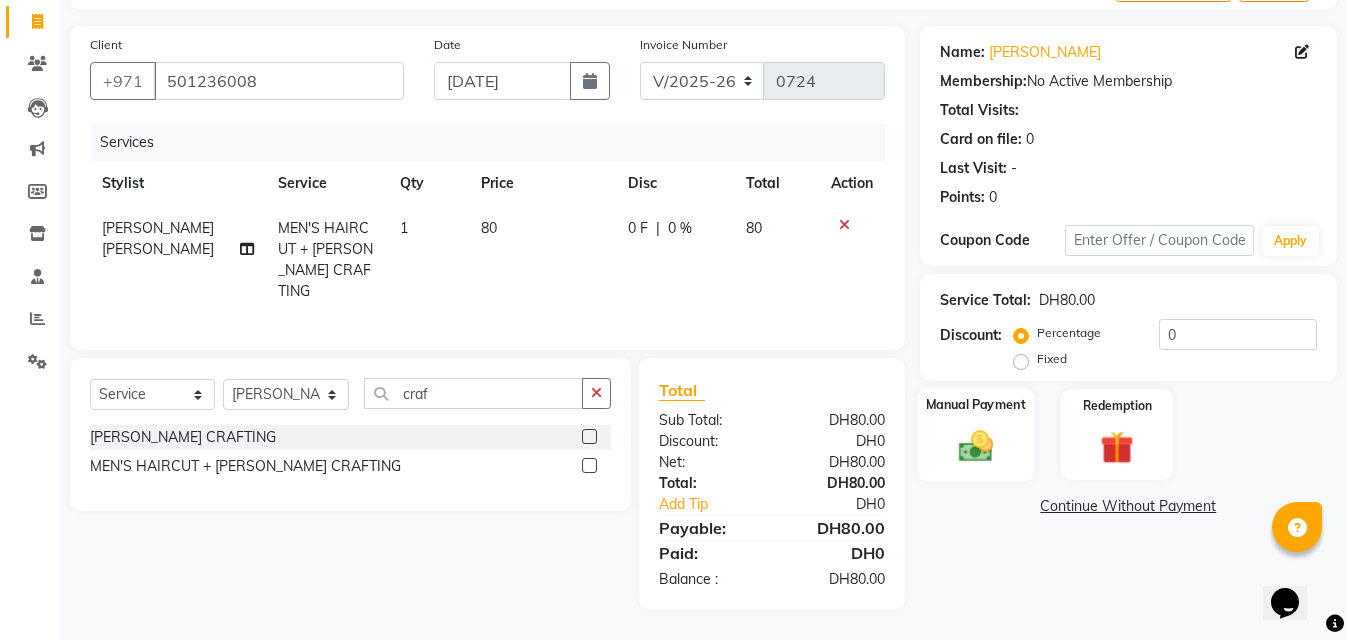 click 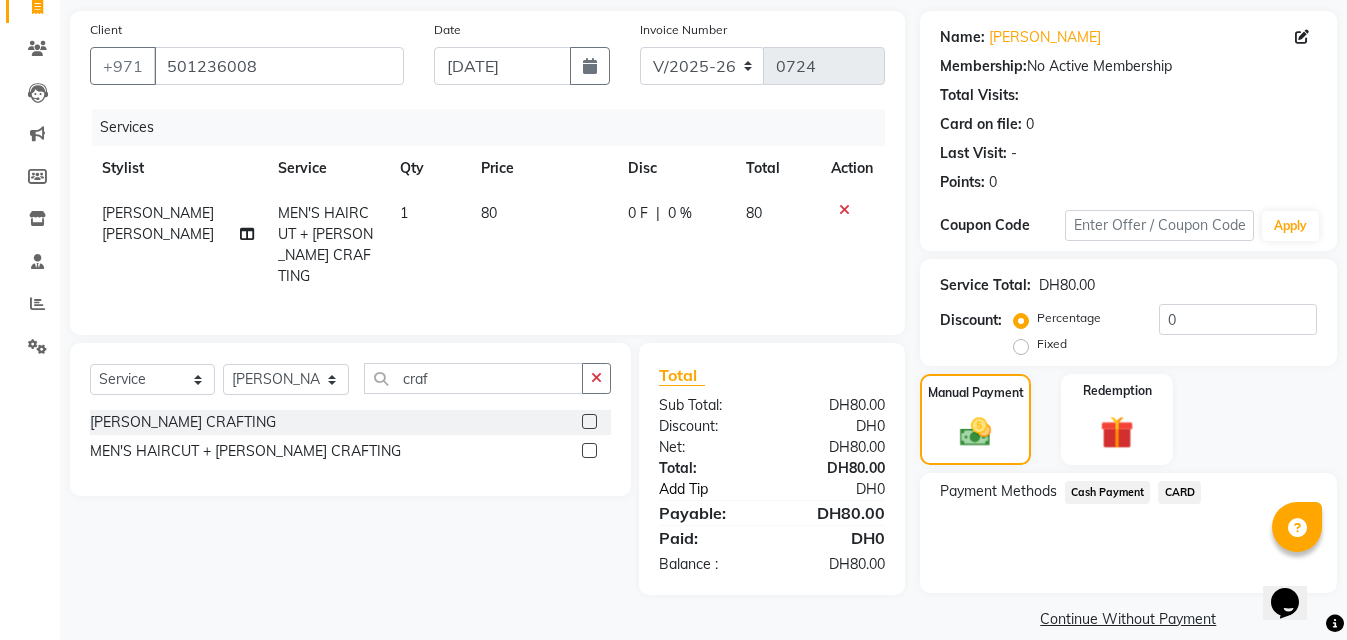 click on "Add Tip" 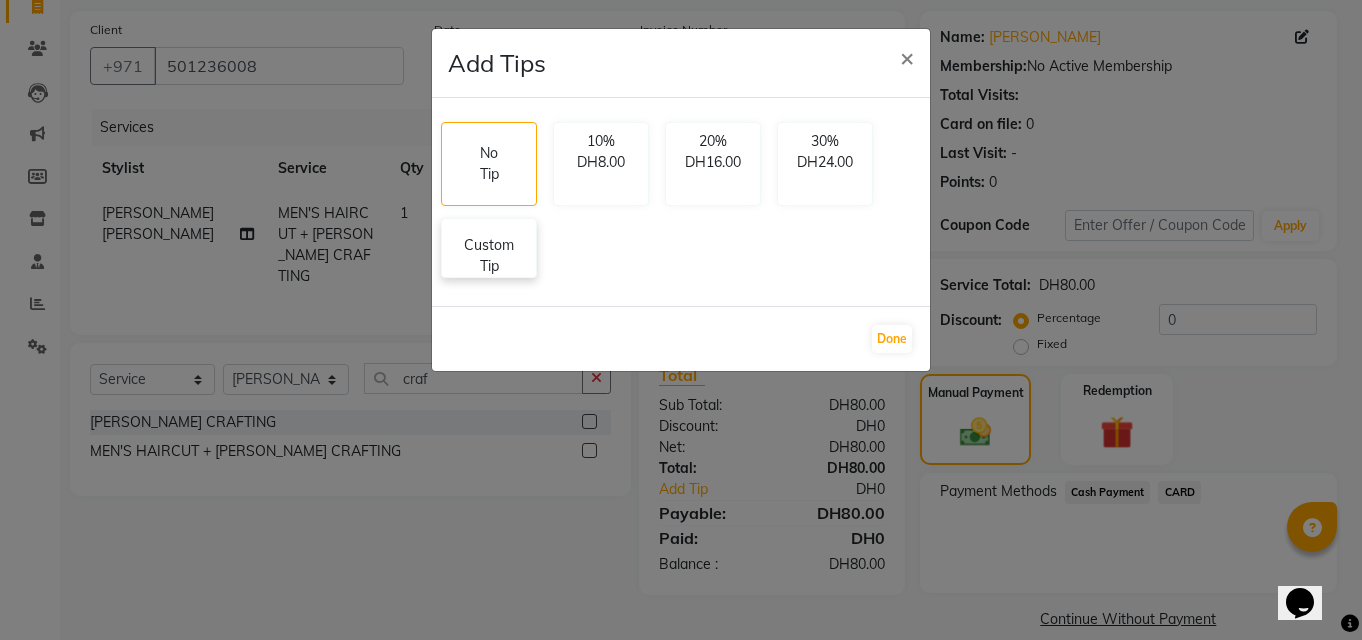 click on "Custom Tip" 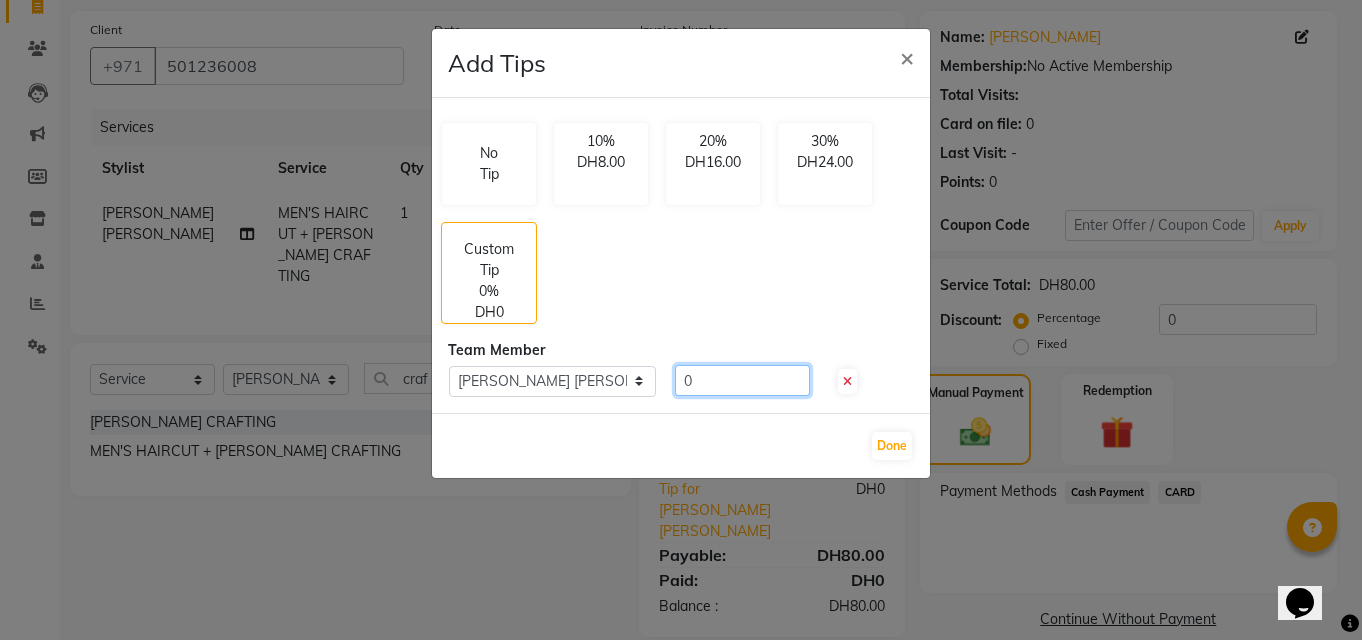 click on "0" 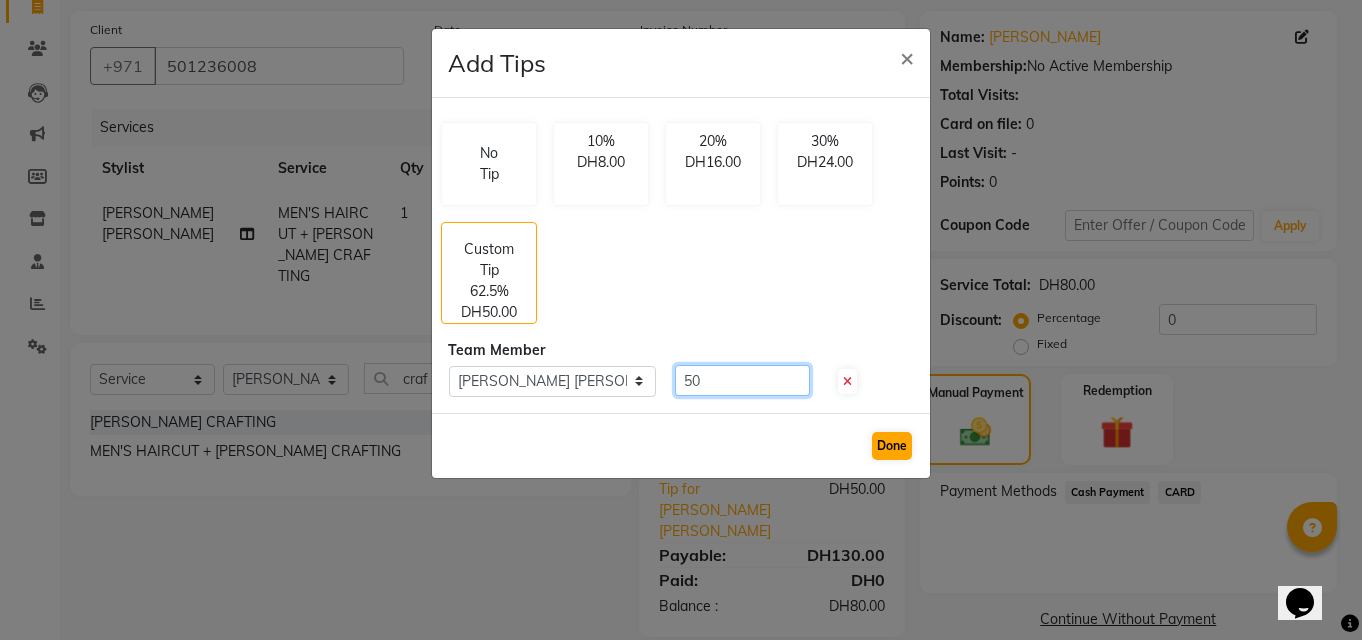 type on "50" 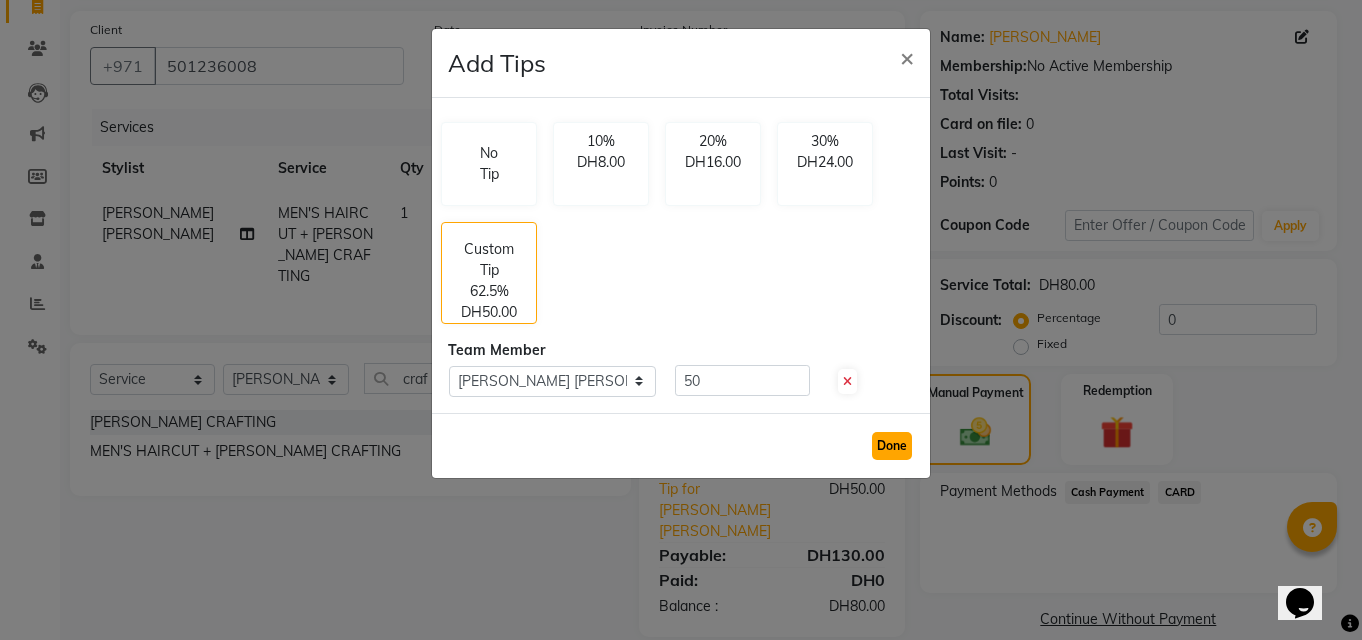 click on "Done" 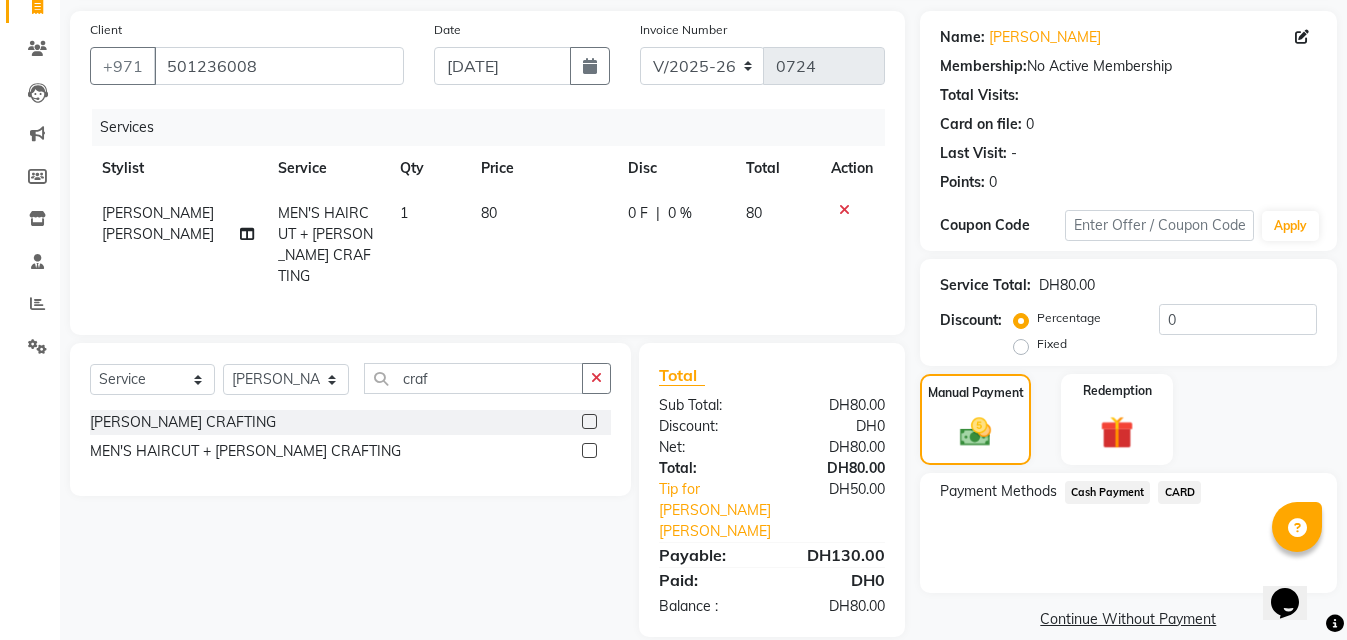 click on "CARD" 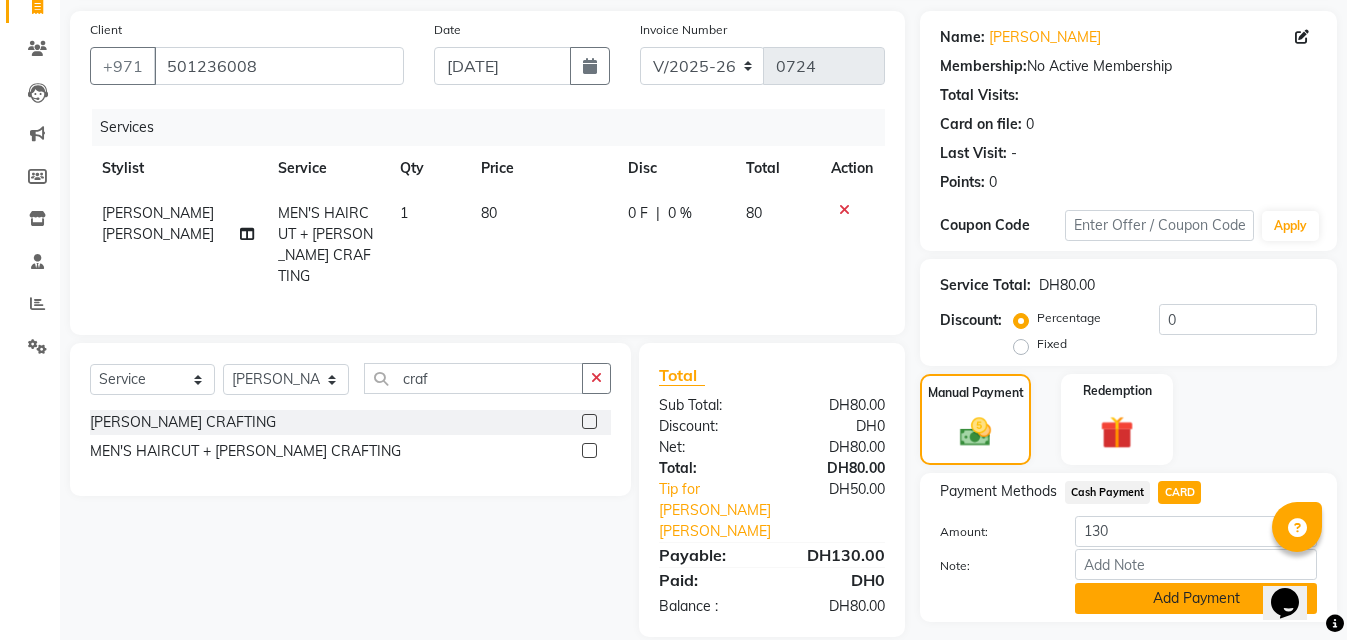click on "Add Payment" 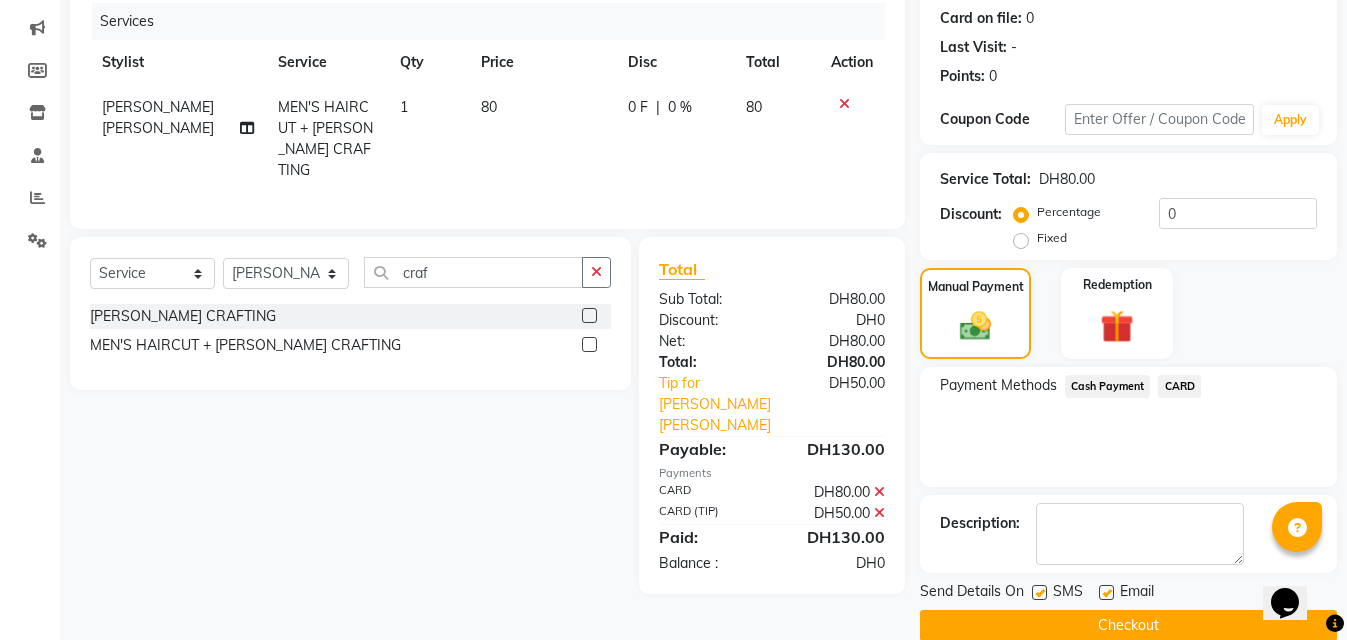 scroll, scrollTop: 259, scrollLeft: 0, axis: vertical 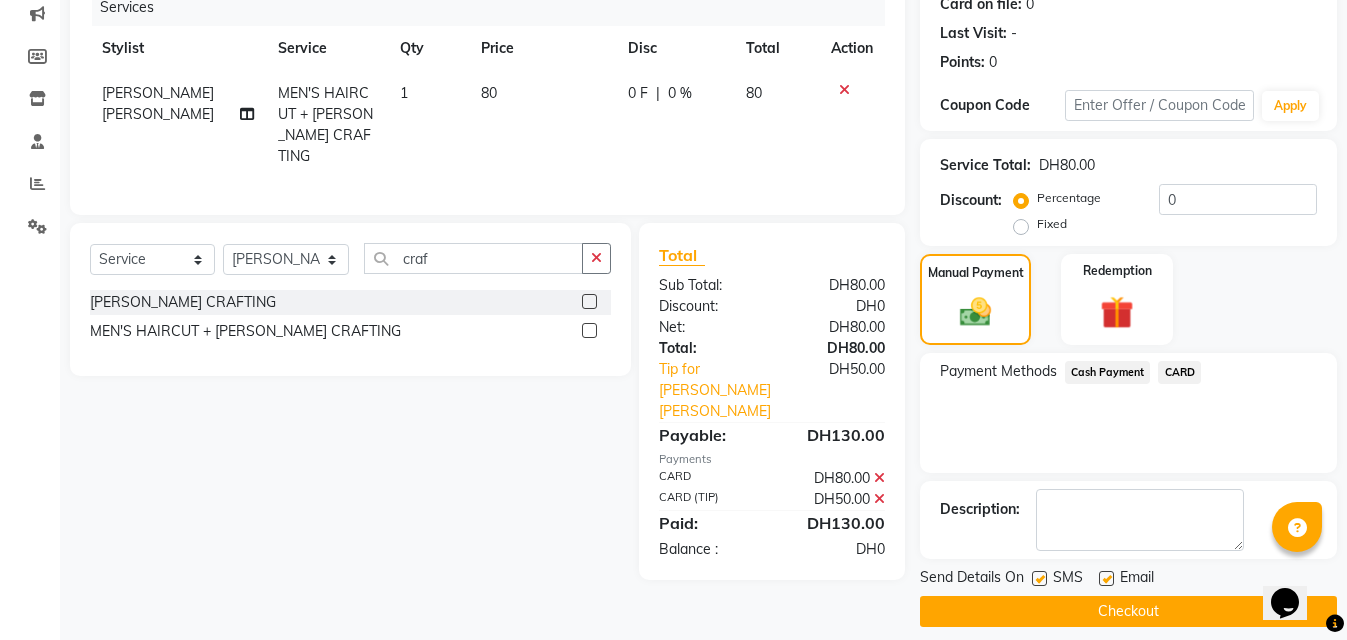 click on "Checkout" 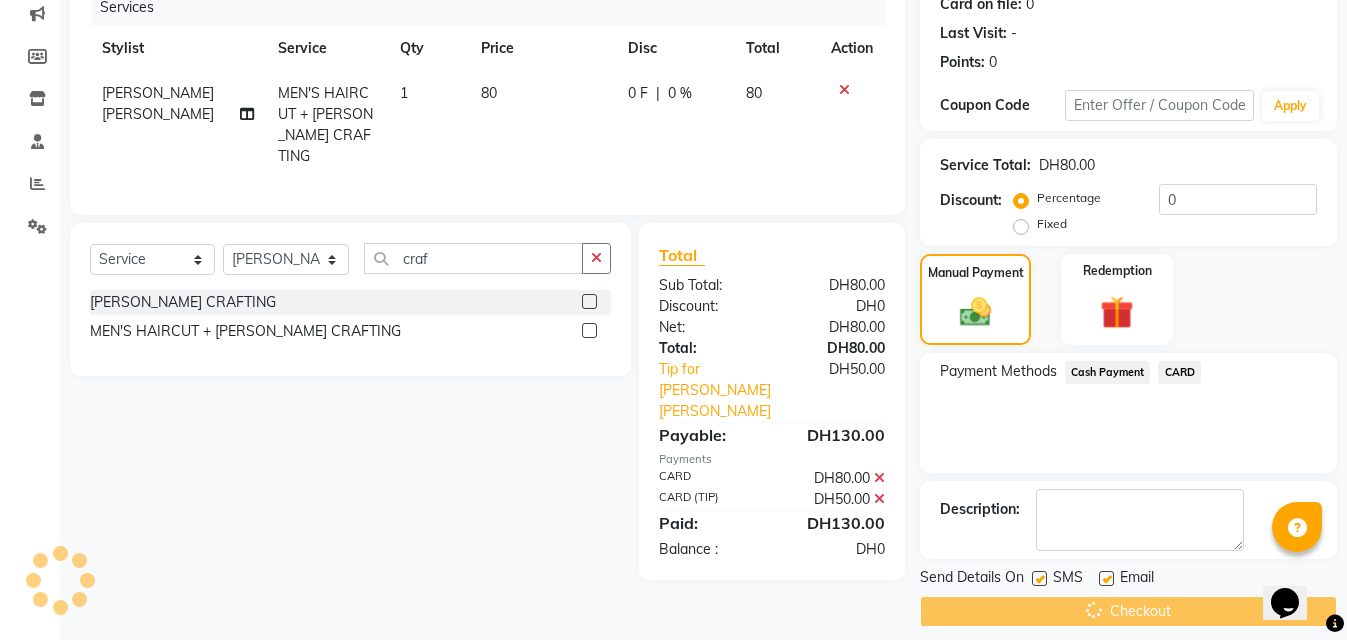 click on "Checkout" 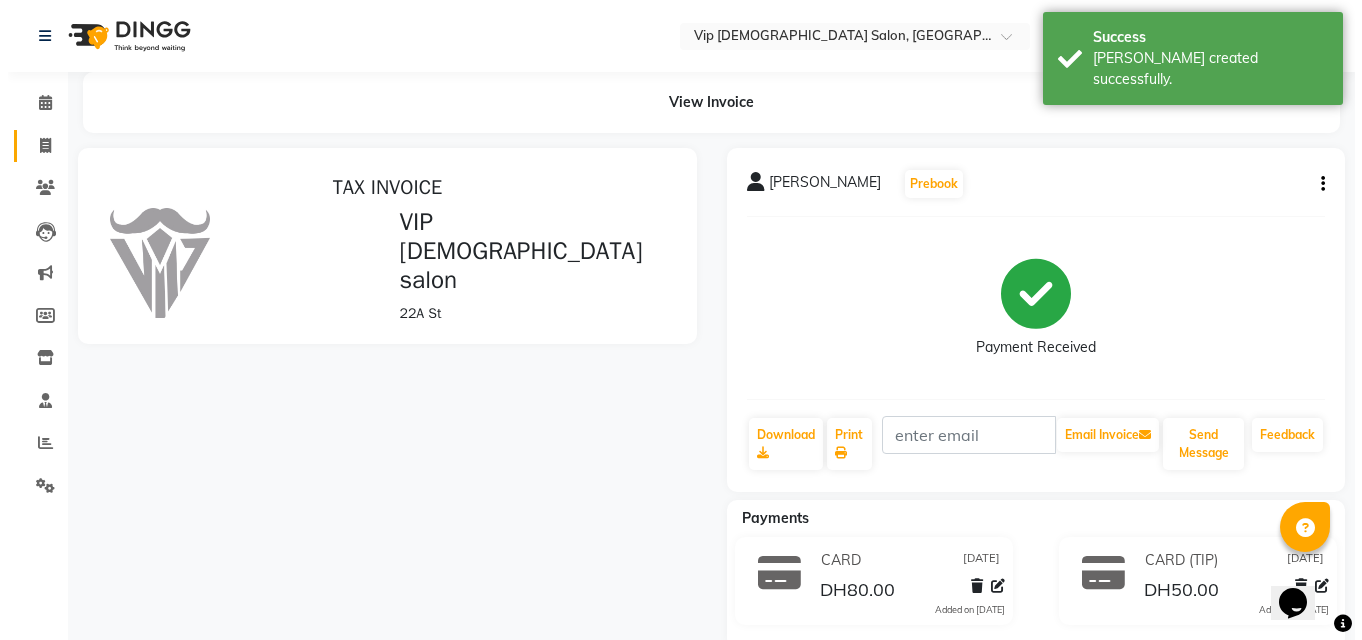 scroll, scrollTop: 0, scrollLeft: 0, axis: both 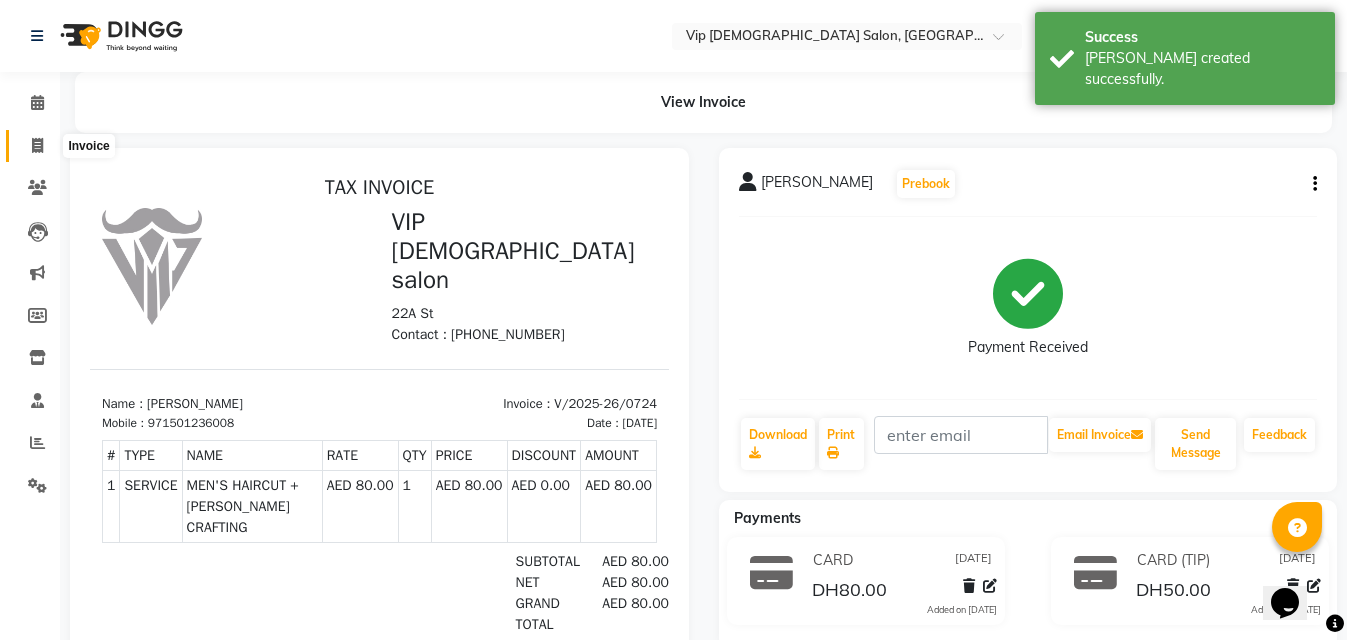 click 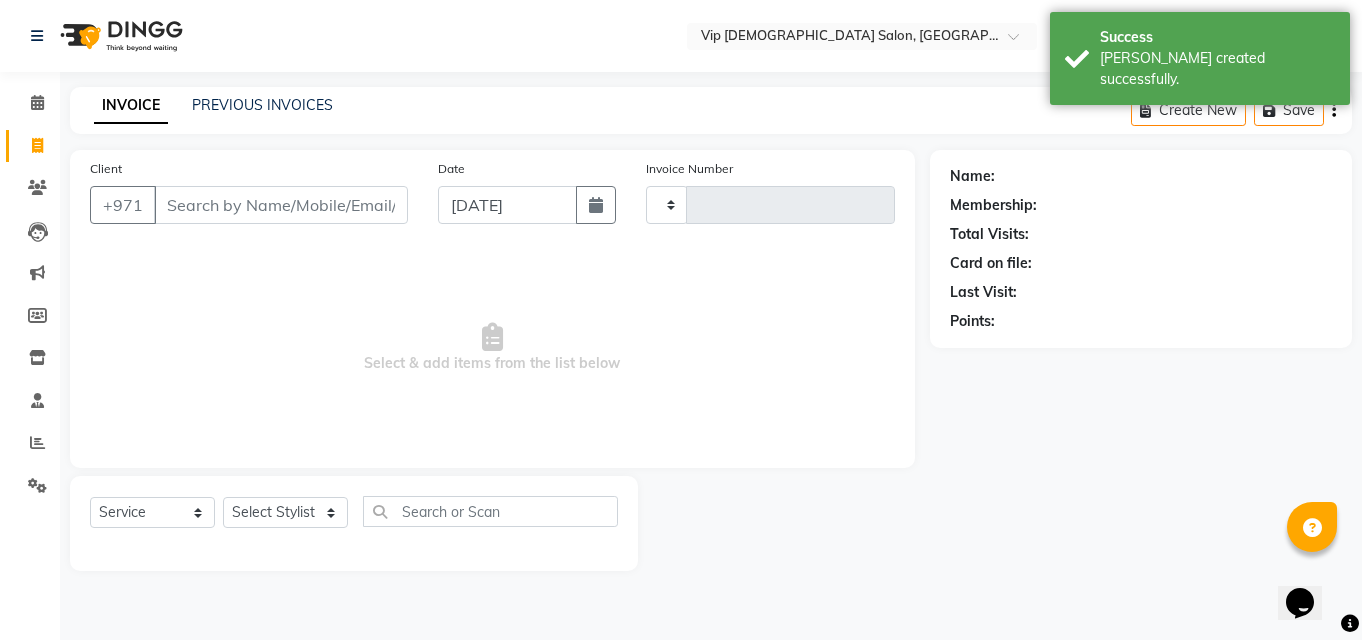 type on "0725" 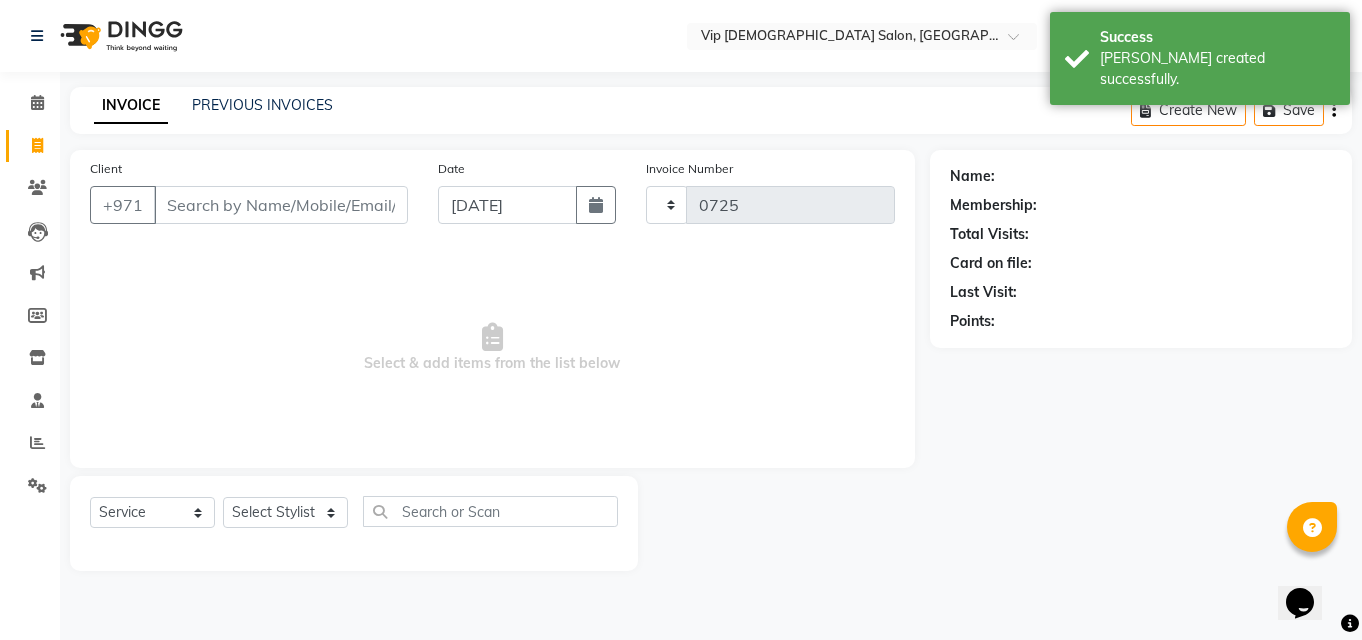 select on "8415" 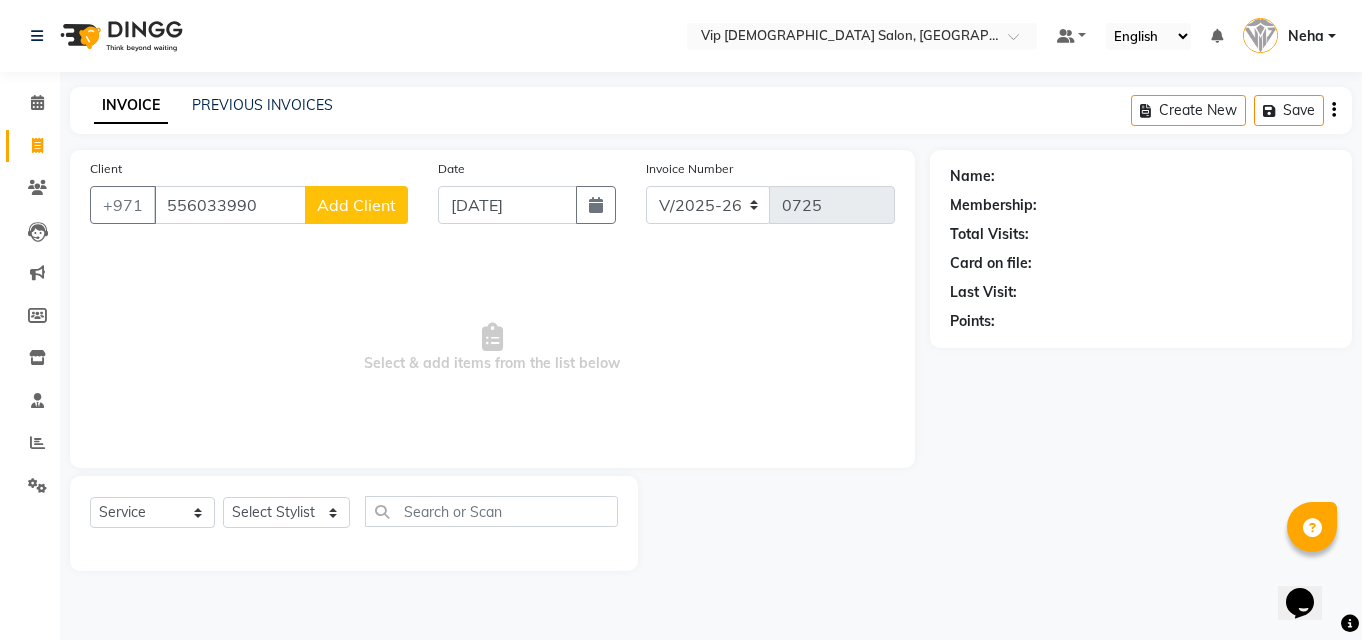 type on "556033990" 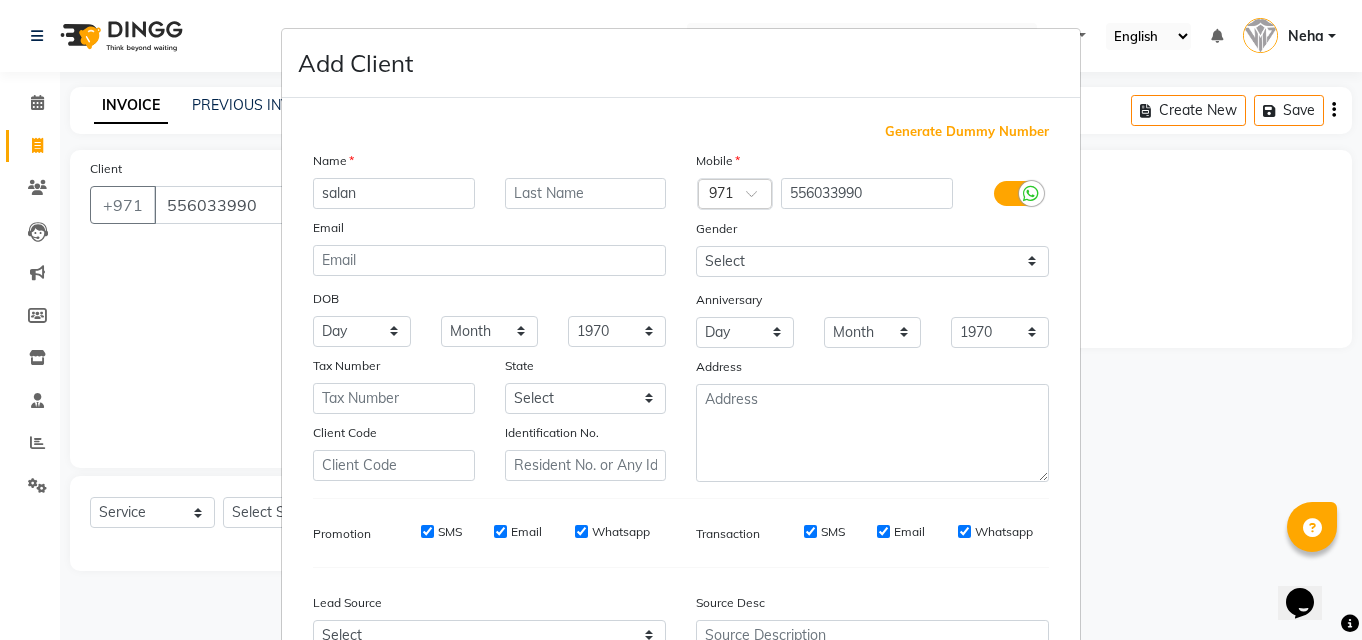 type on "salan" 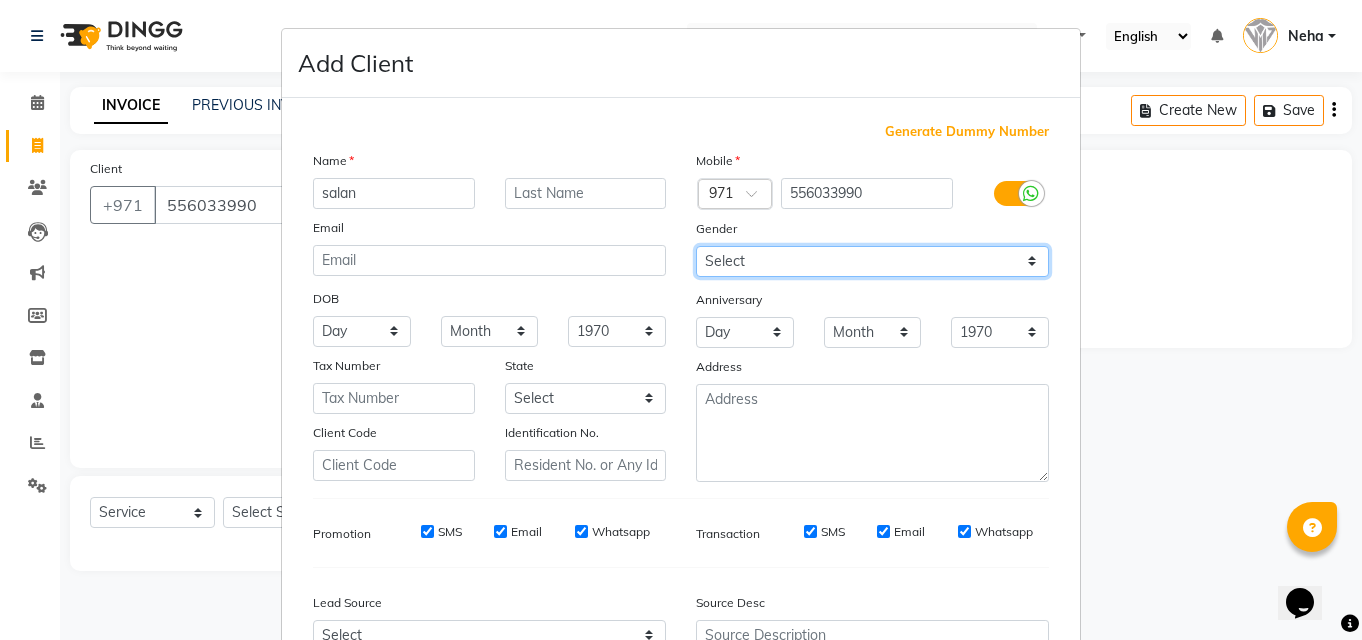 click on "Select Male Female Other Prefer Not To Say" at bounding box center [872, 261] 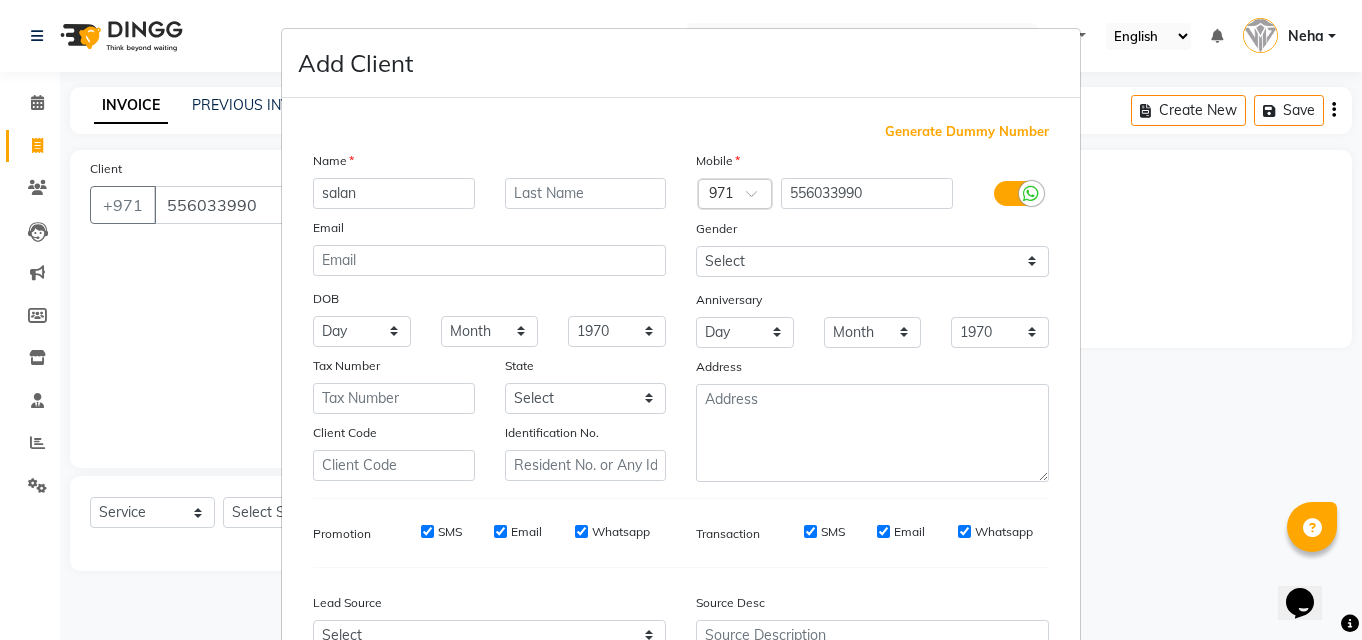 click on "Address" at bounding box center [713, 370] 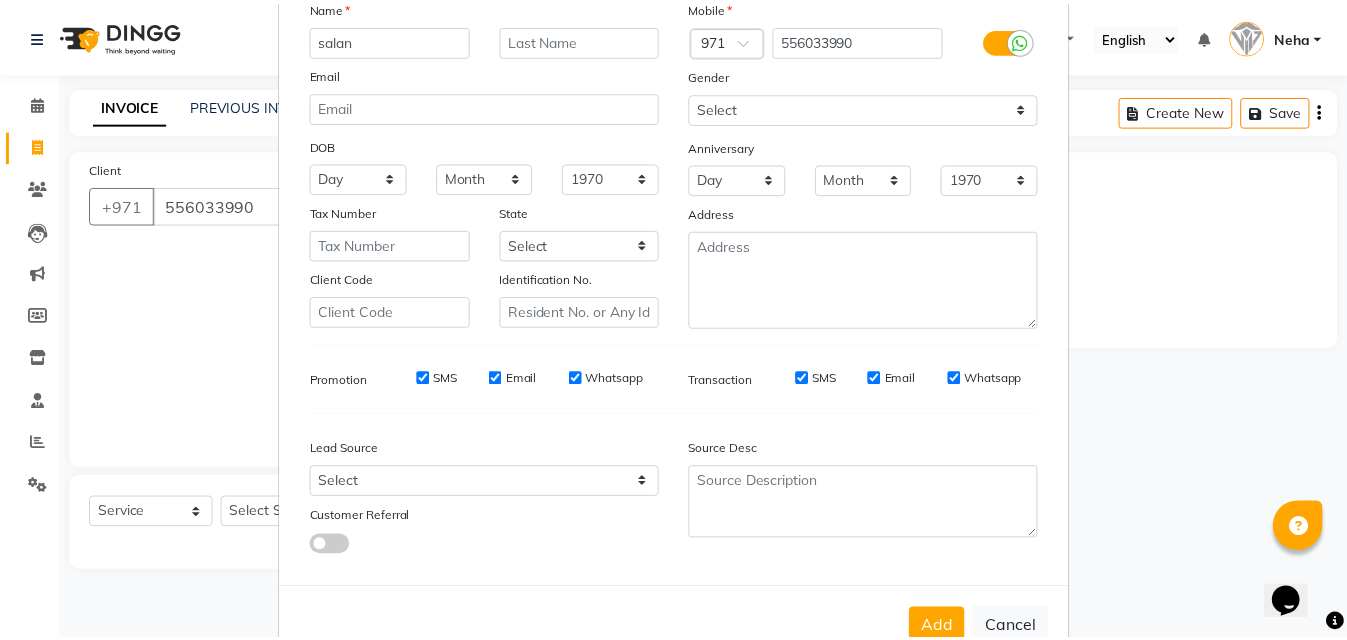 scroll, scrollTop: 209, scrollLeft: 0, axis: vertical 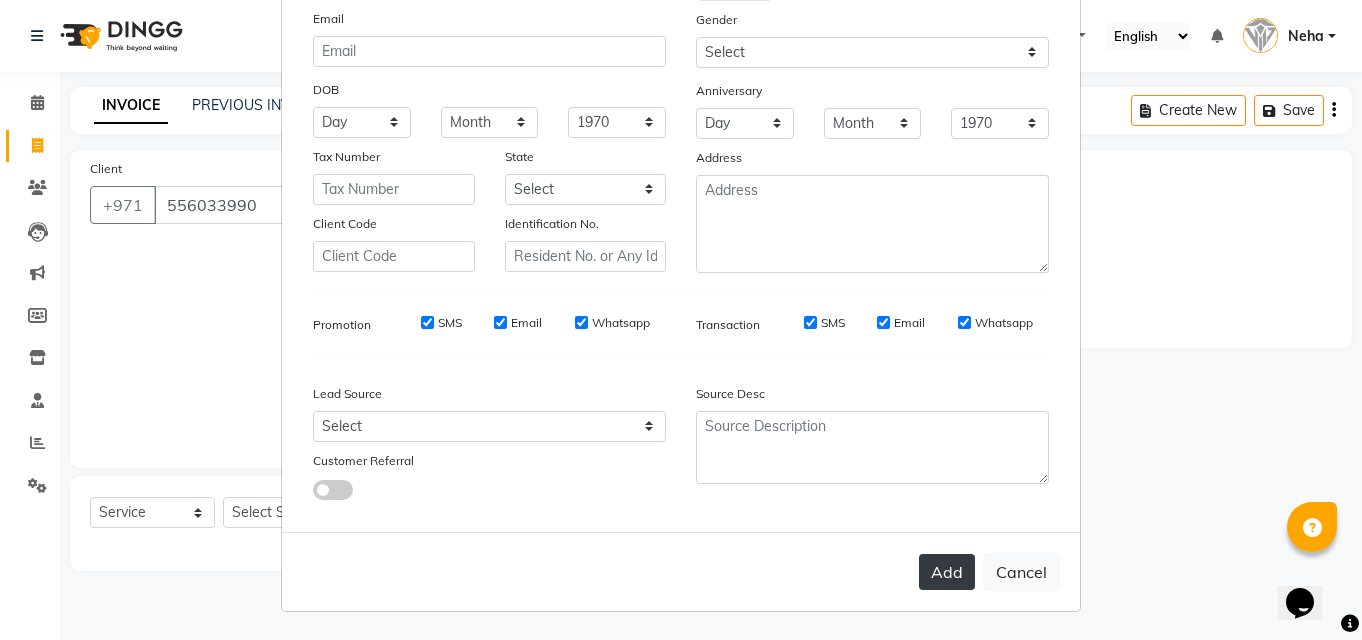 click on "Add" at bounding box center [947, 572] 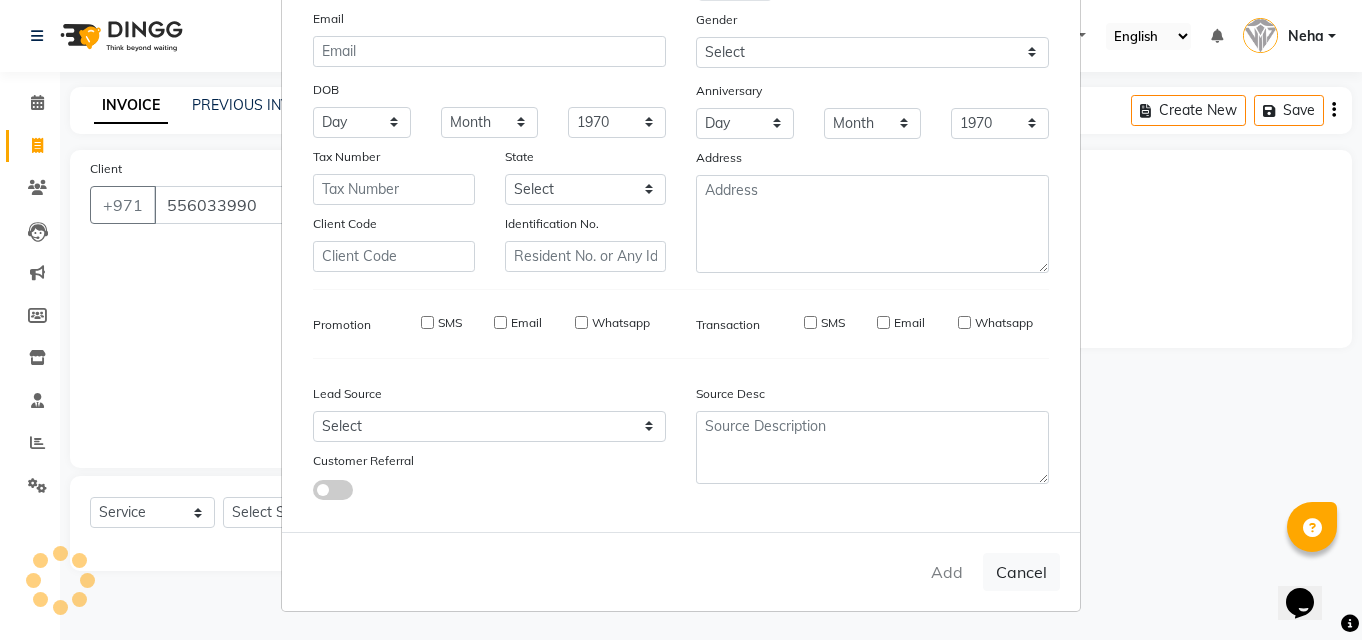 type 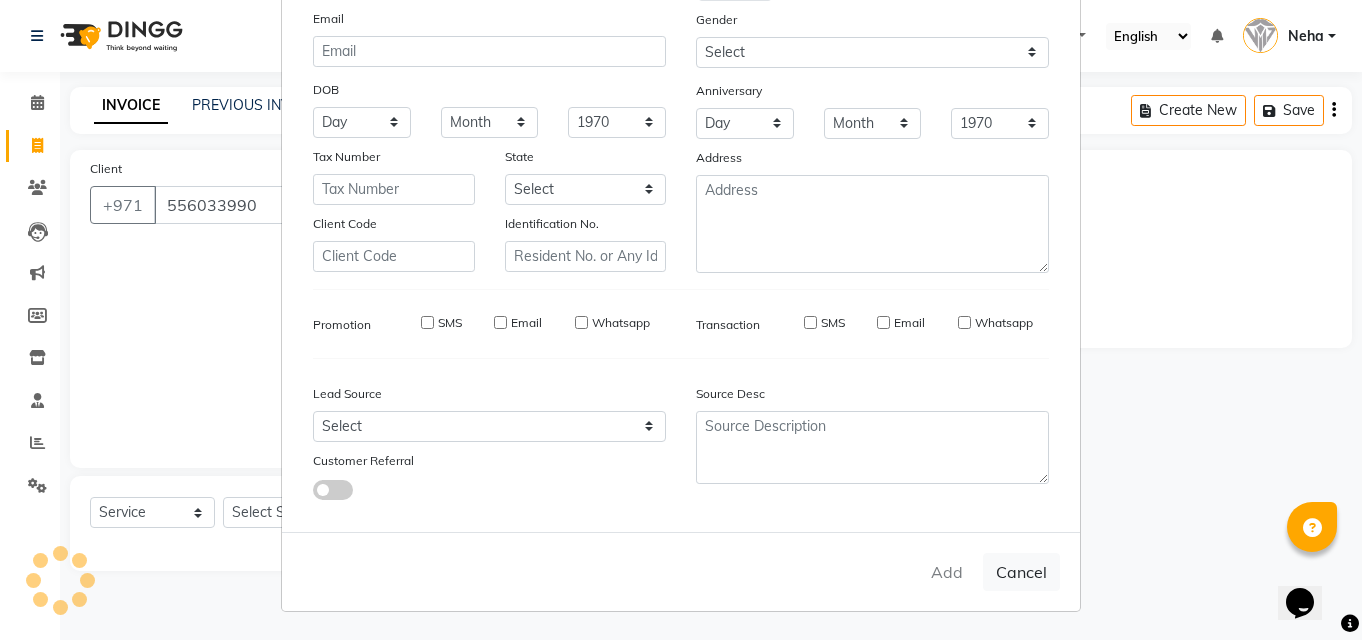 select 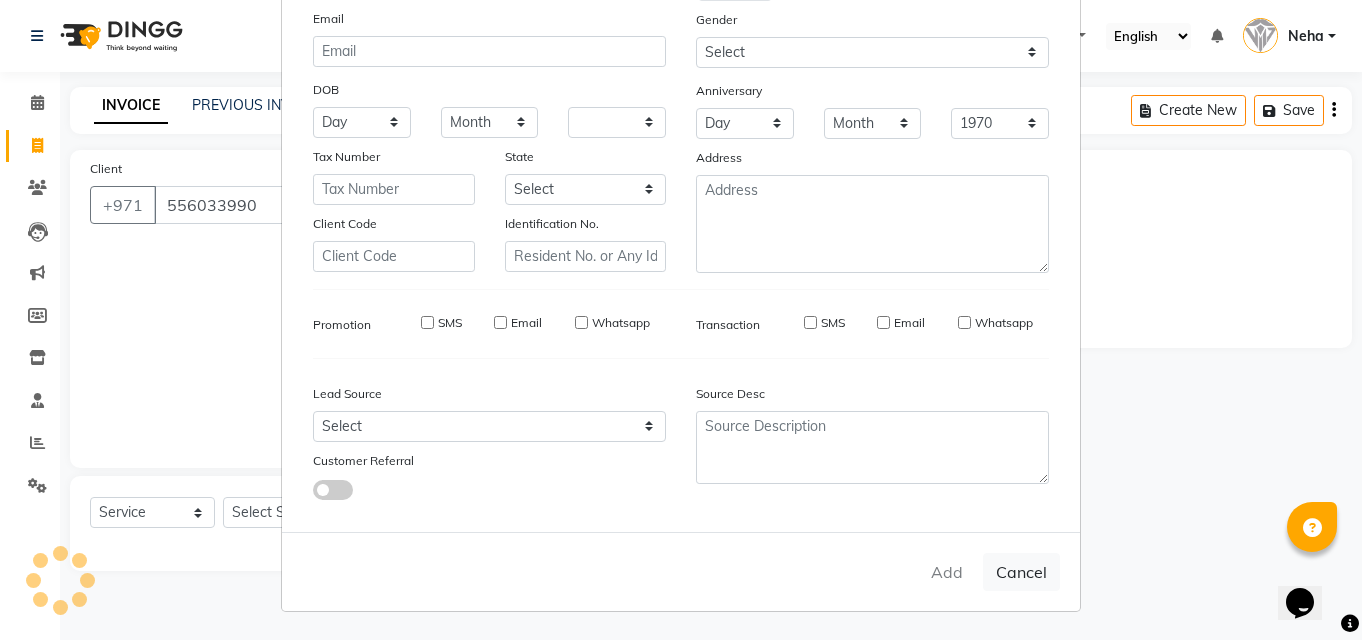 type 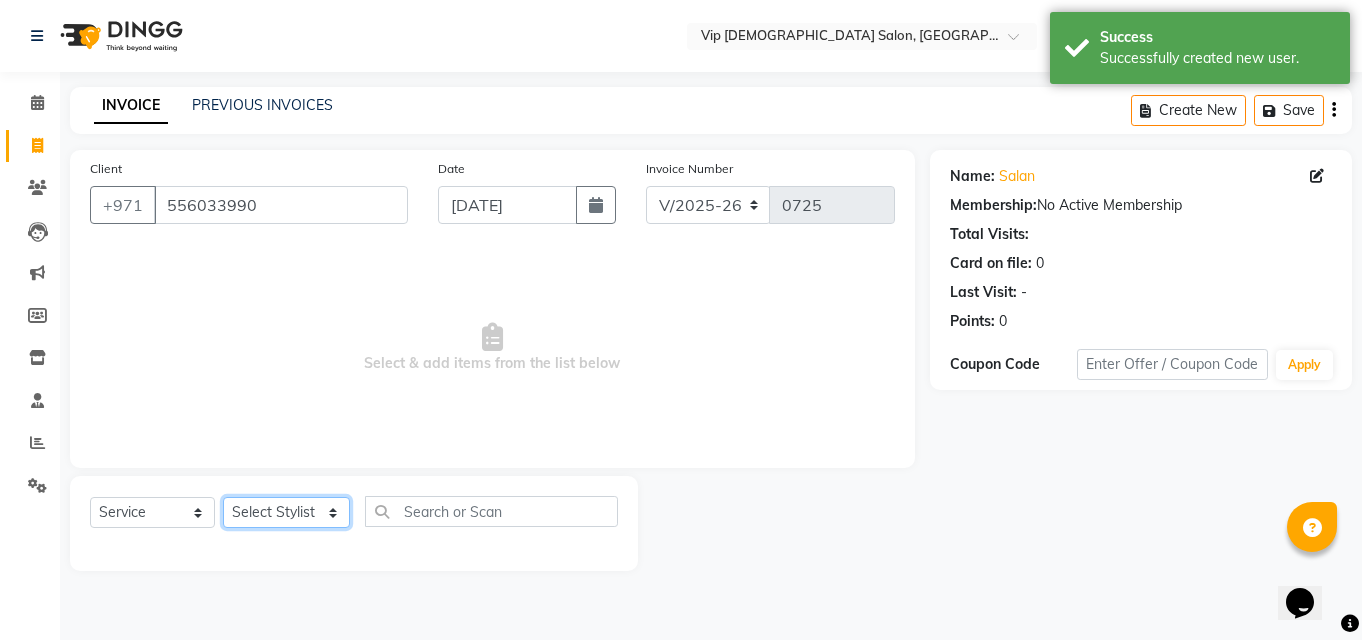 click on "Select Stylist [PERSON_NAME] [PERSON_NAME] [PERSON_NAME] [PERSON_NAME] [PERSON_NAME] [PERSON_NAME] Lakhbizi Jairah Mr. Mohannad [PERSON_NAME] [PERSON_NAME] [PERSON_NAME] [PERSON_NAME] [PERSON_NAME]  Akhilaque [PERSON_NAME]." 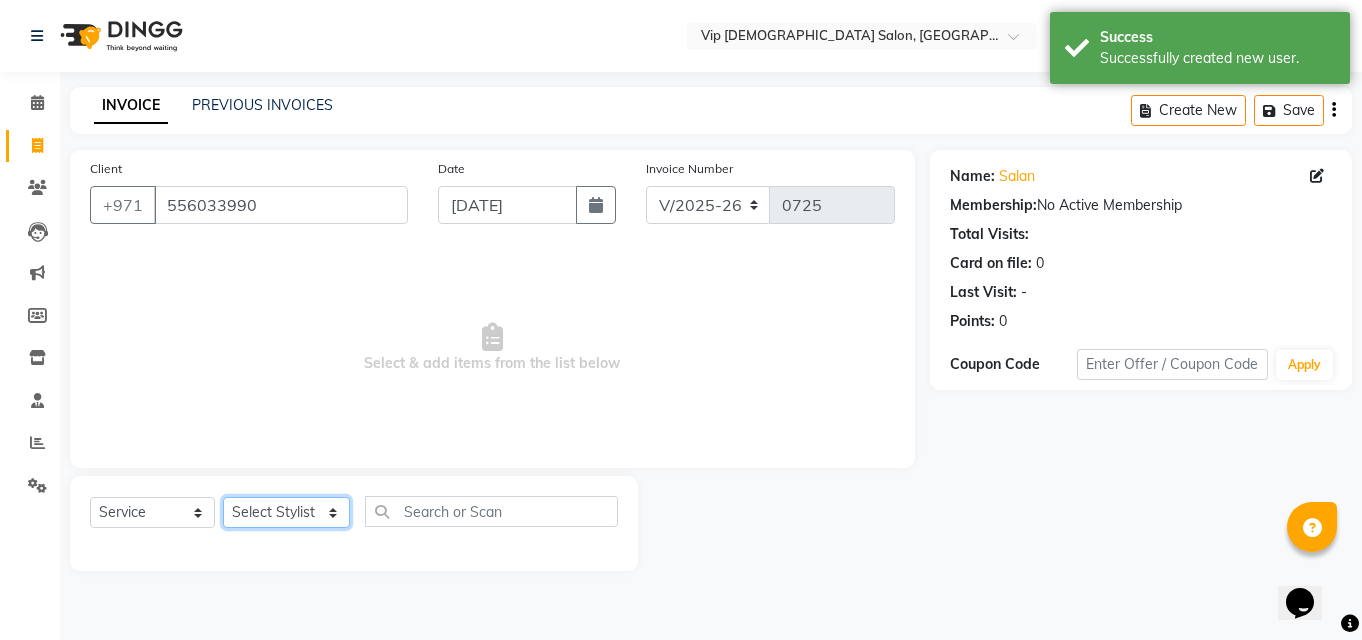 select on "81342" 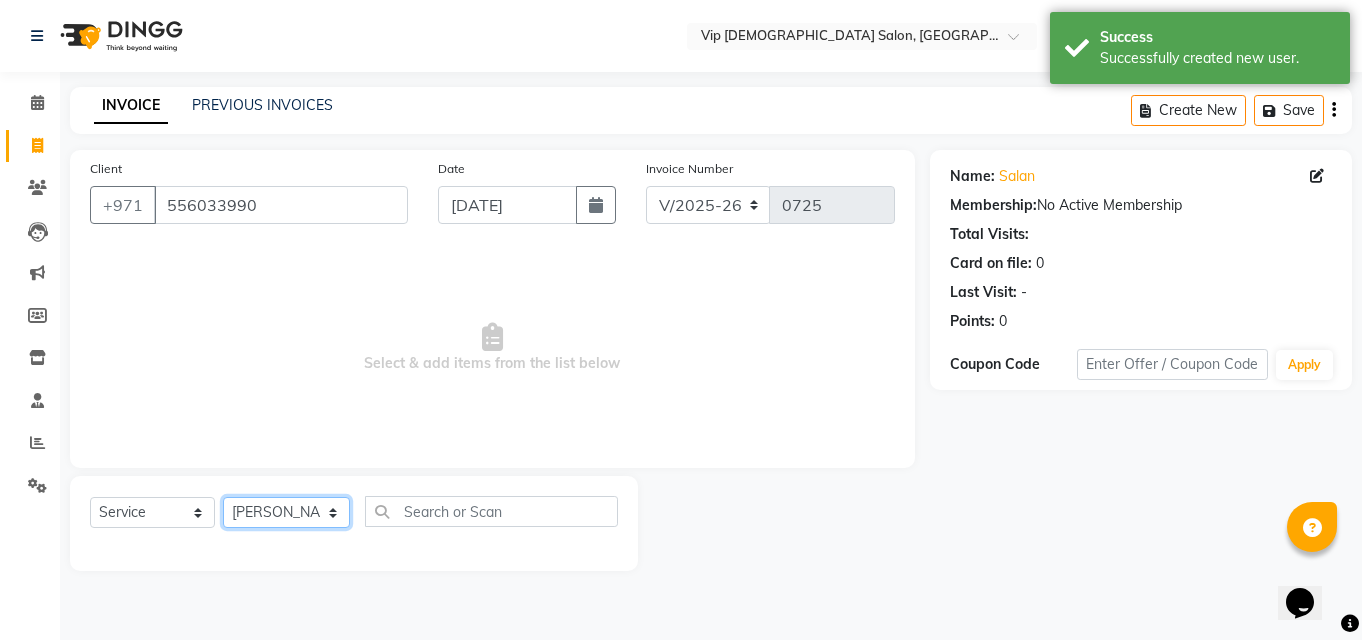 click on "Select Stylist [PERSON_NAME] [PERSON_NAME] [PERSON_NAME] [PERSON_NAME] [PERSON_NAME] [PERSON_NAME] Lakhbizi Jairah Mr. Mohannad [PERSON_NAME] [PERSON_NAME] [PERSON_NAME] [PERSON_NAME] [PERSON_NAME]  Akhilaque [PERSON_NAME]." 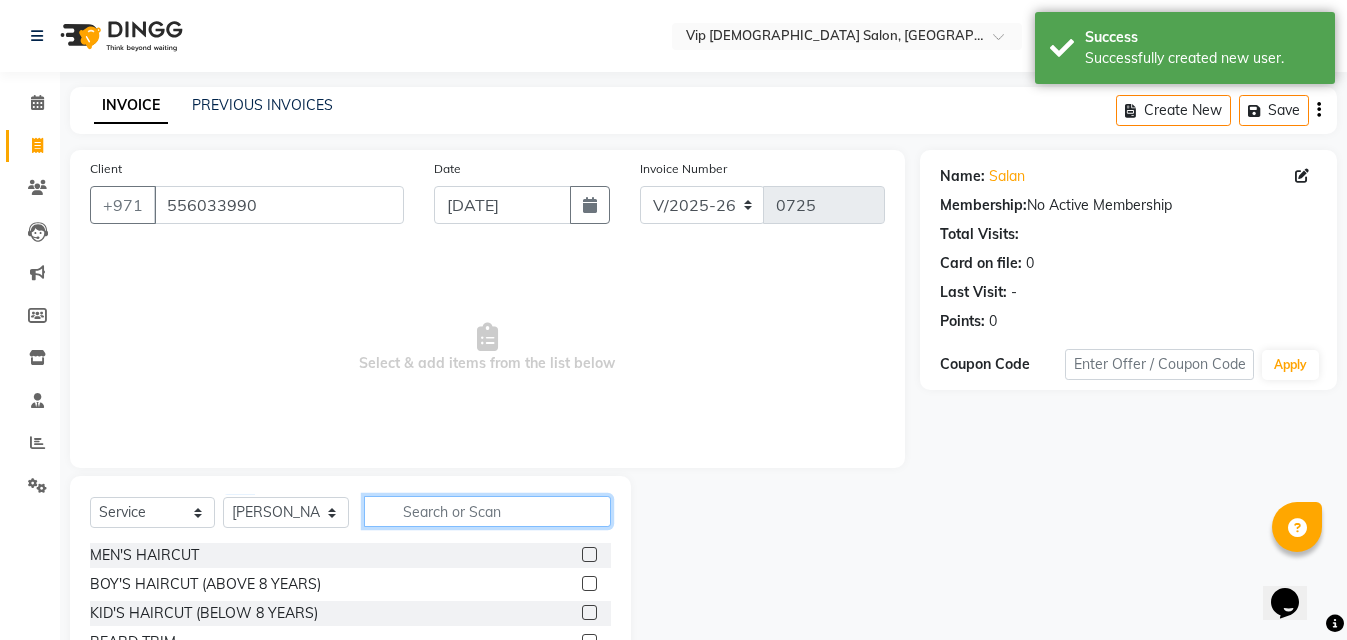 click 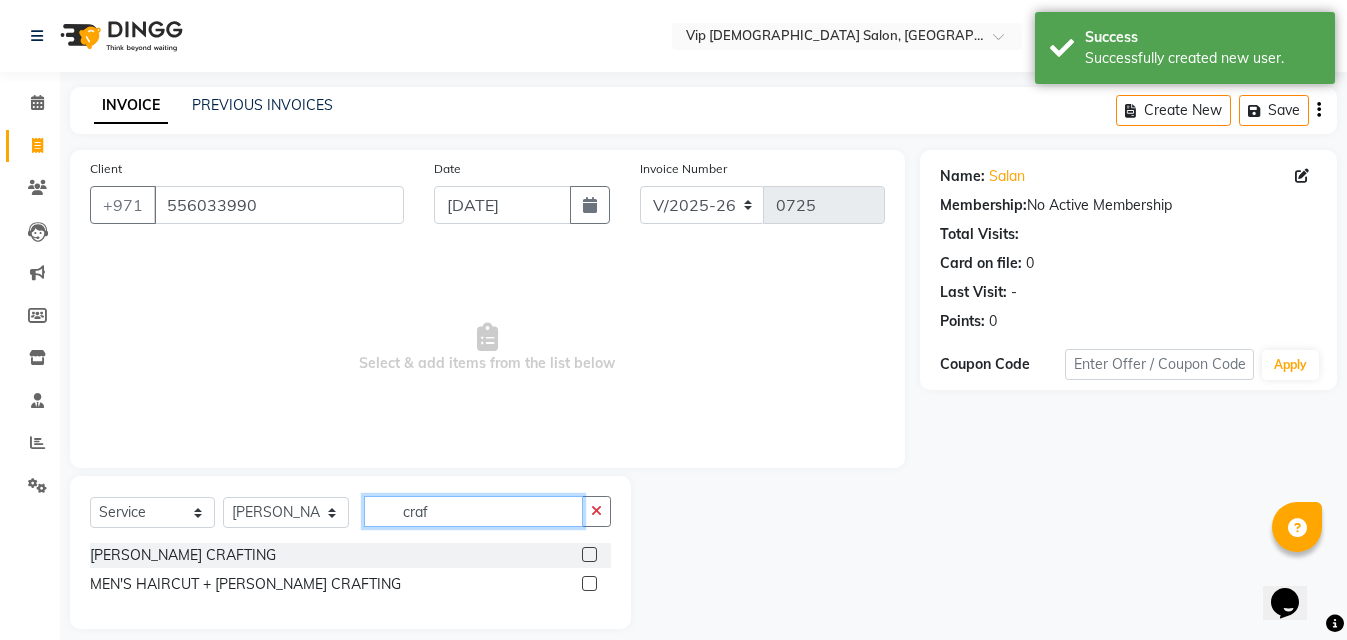 type on "craf" 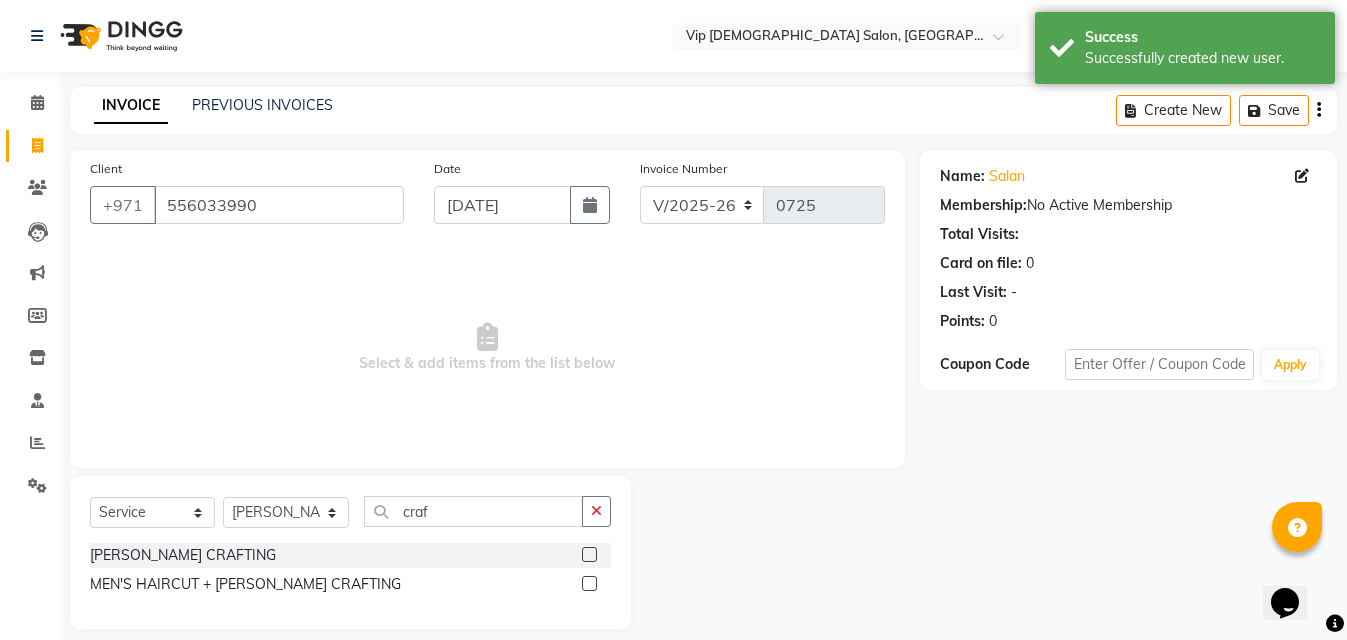 click 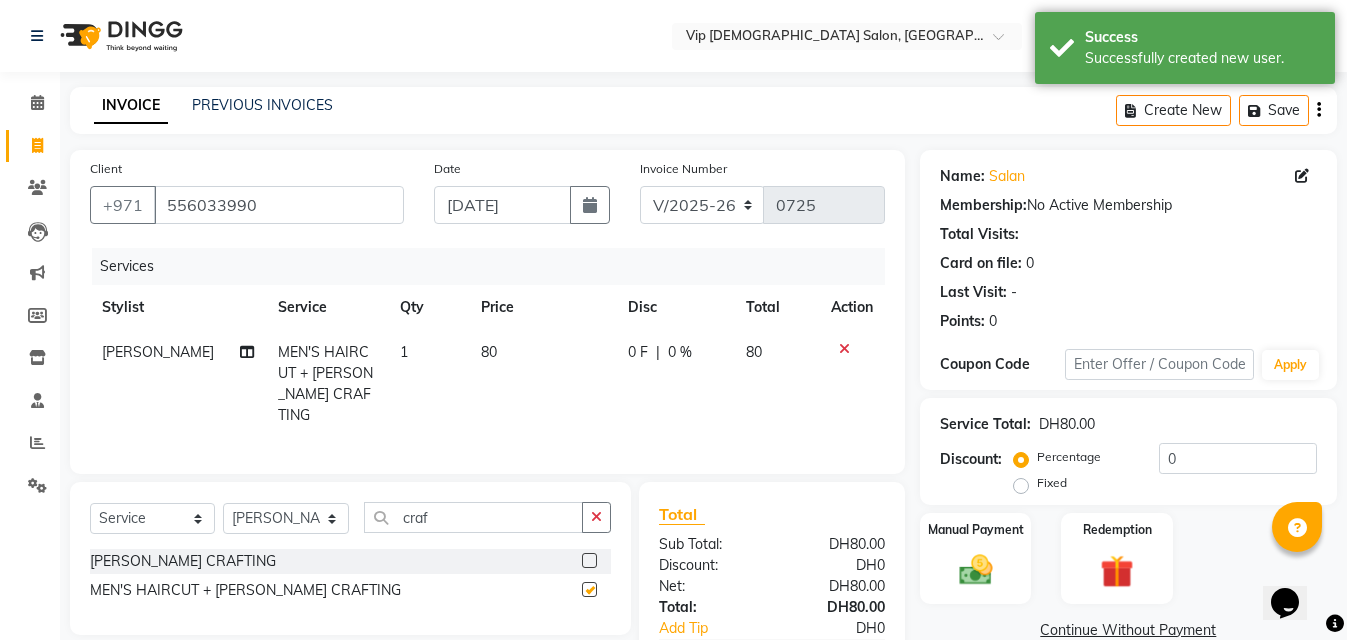 checkbox on "false" 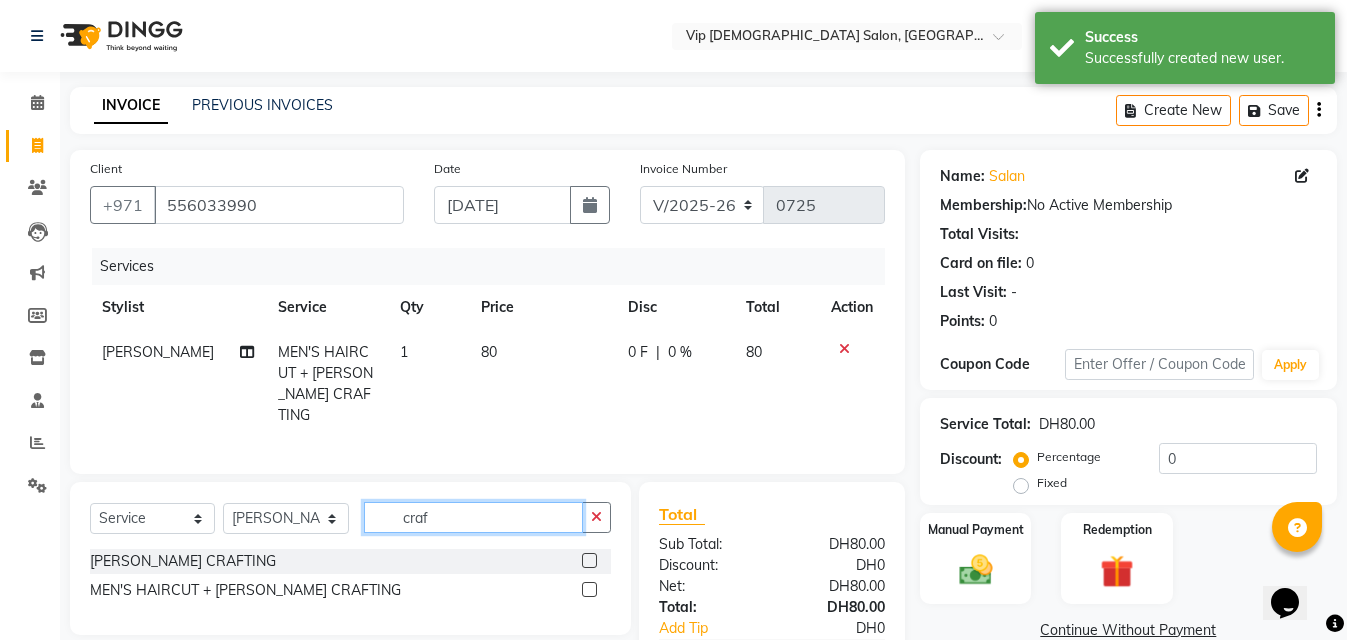 click on "craf" 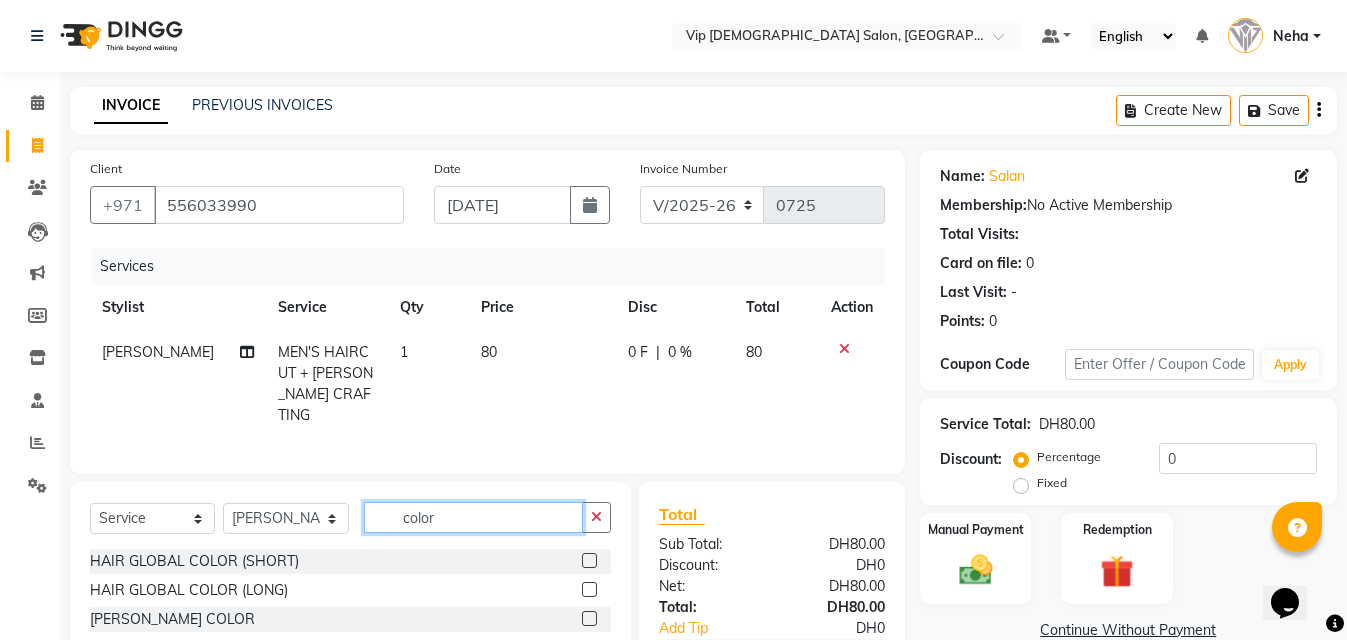 type on "color" 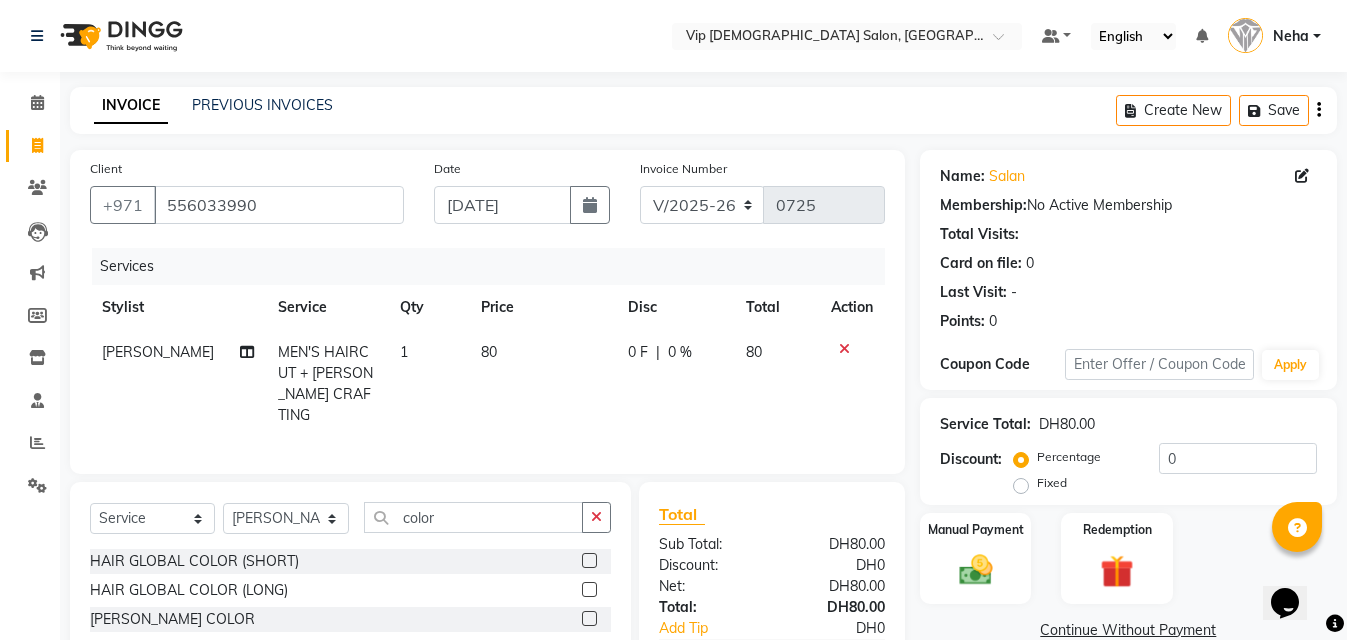 click 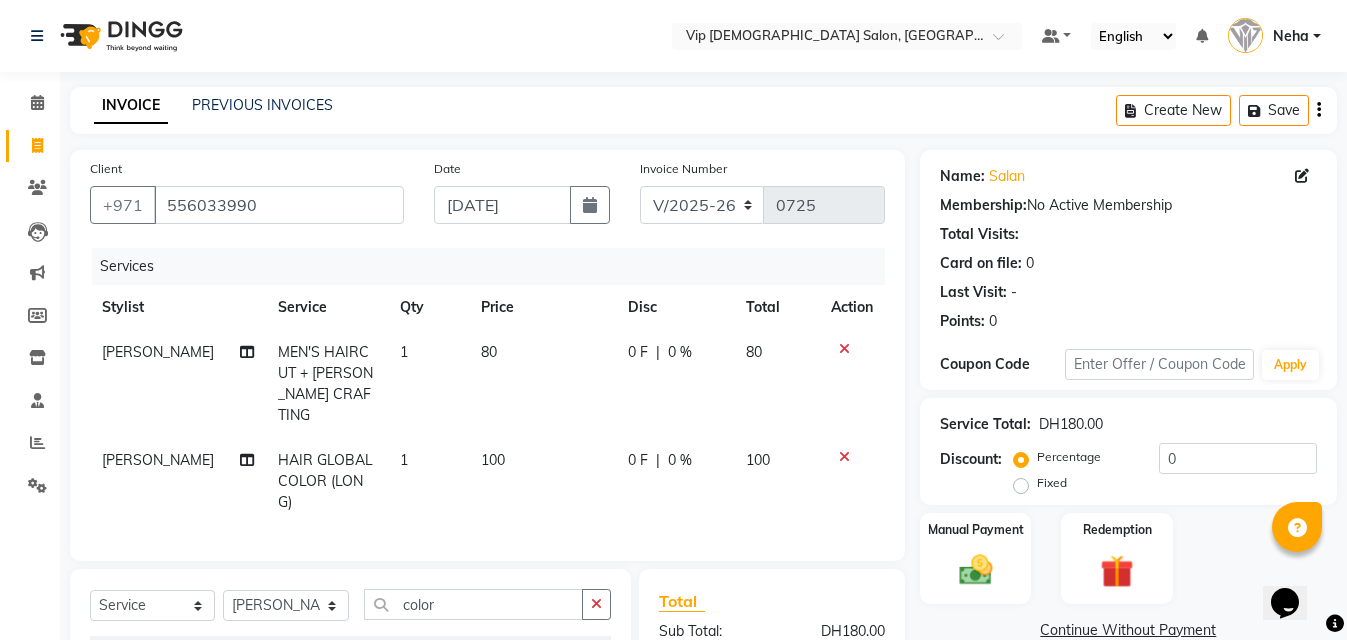 checkbox on "false" 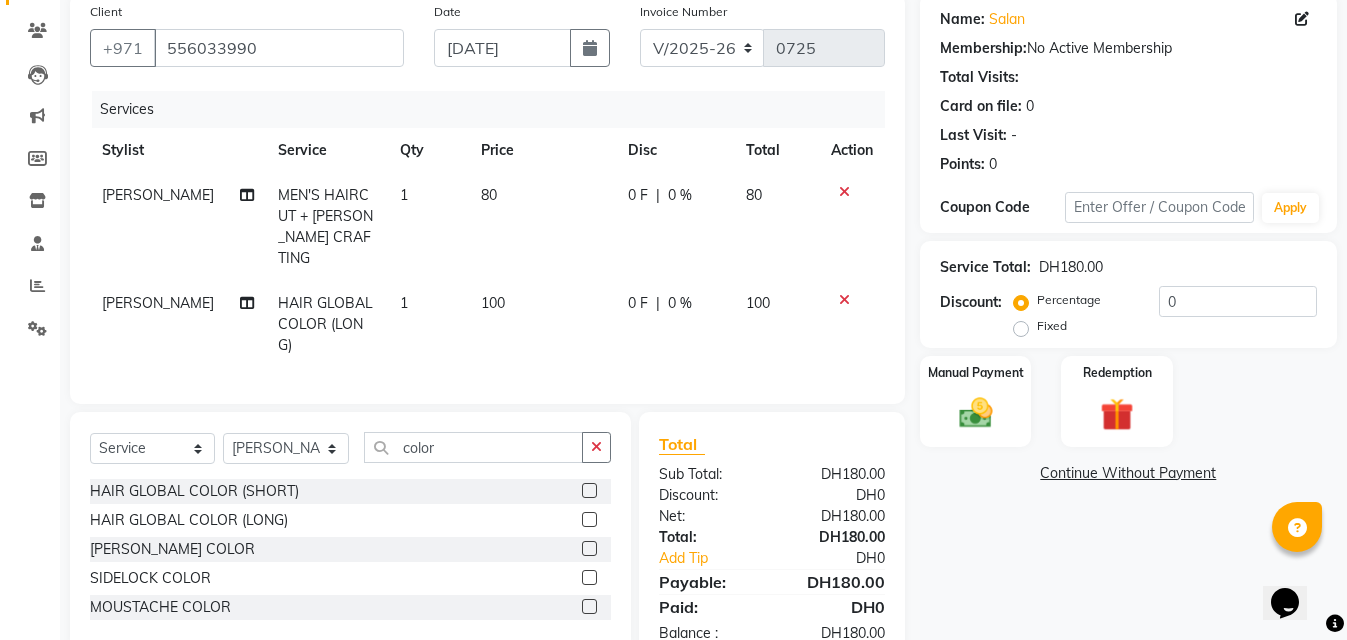 scroll, scrollTop: 160, scrollLeft: 0, axis: vertical 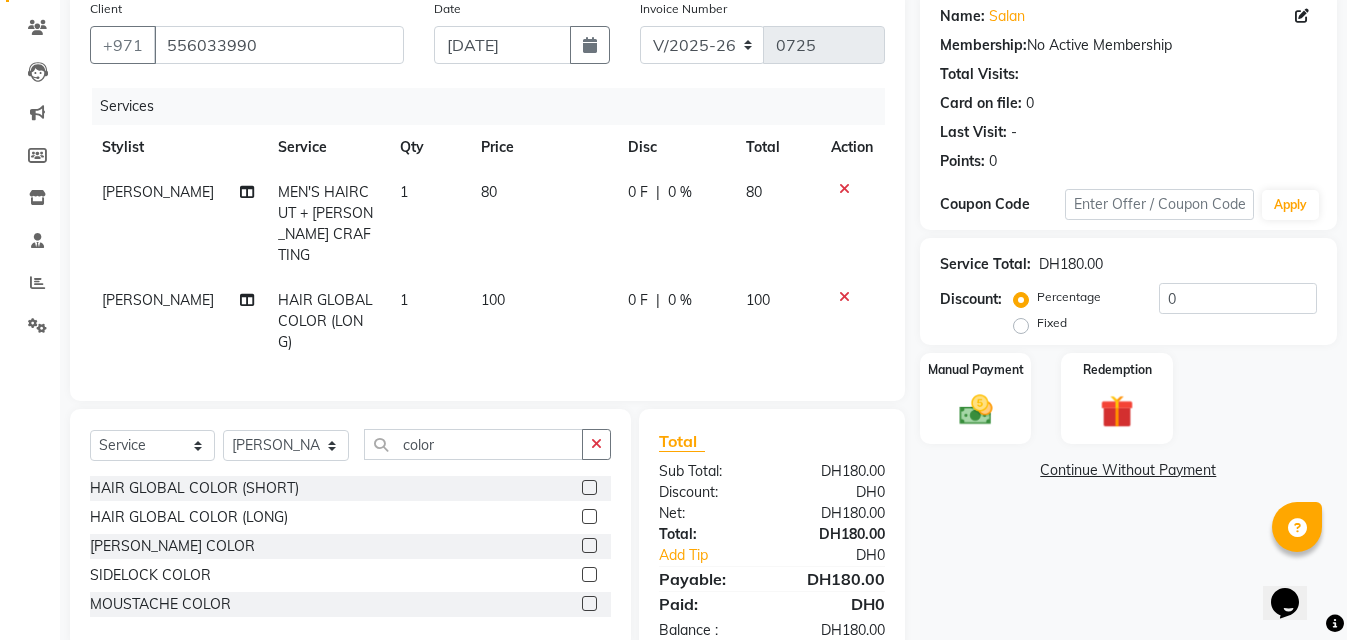 click 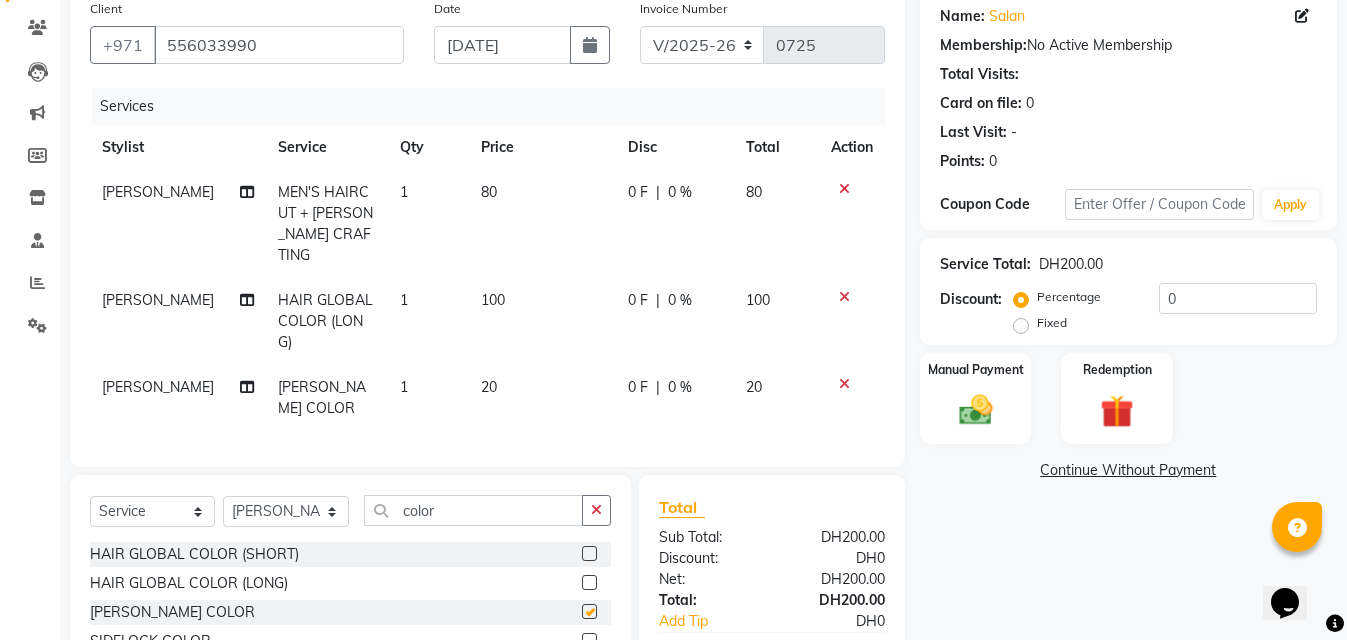 checkbox on "false" 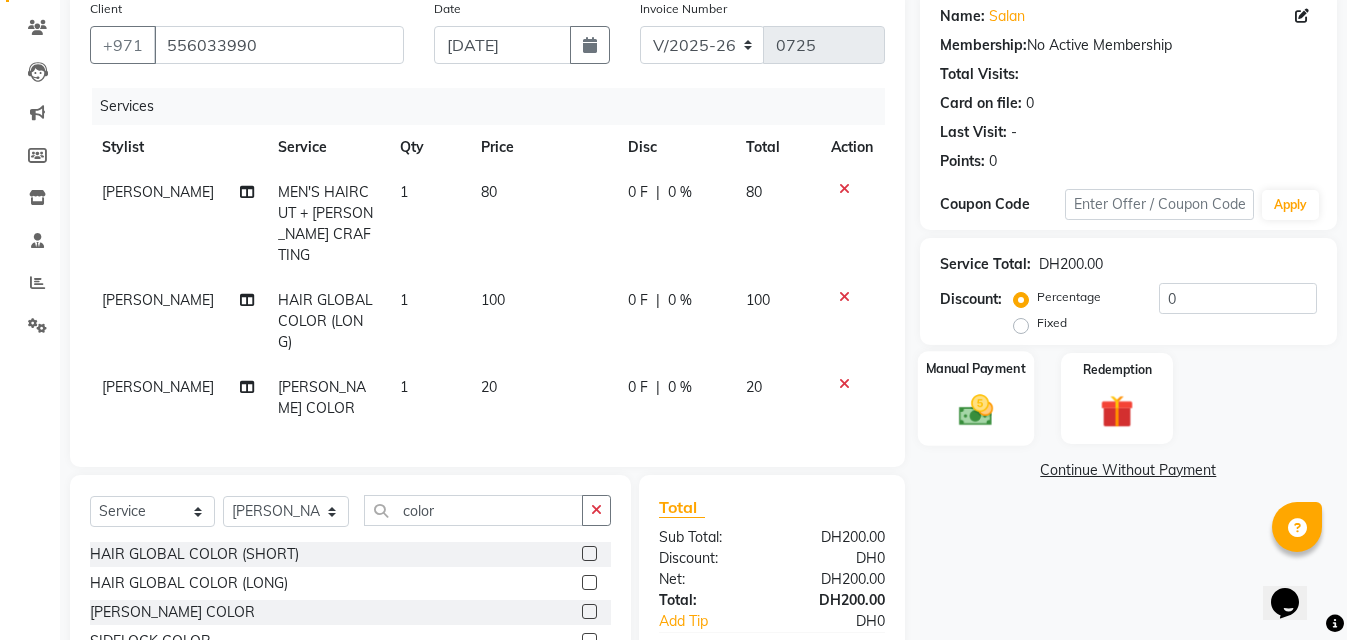 click 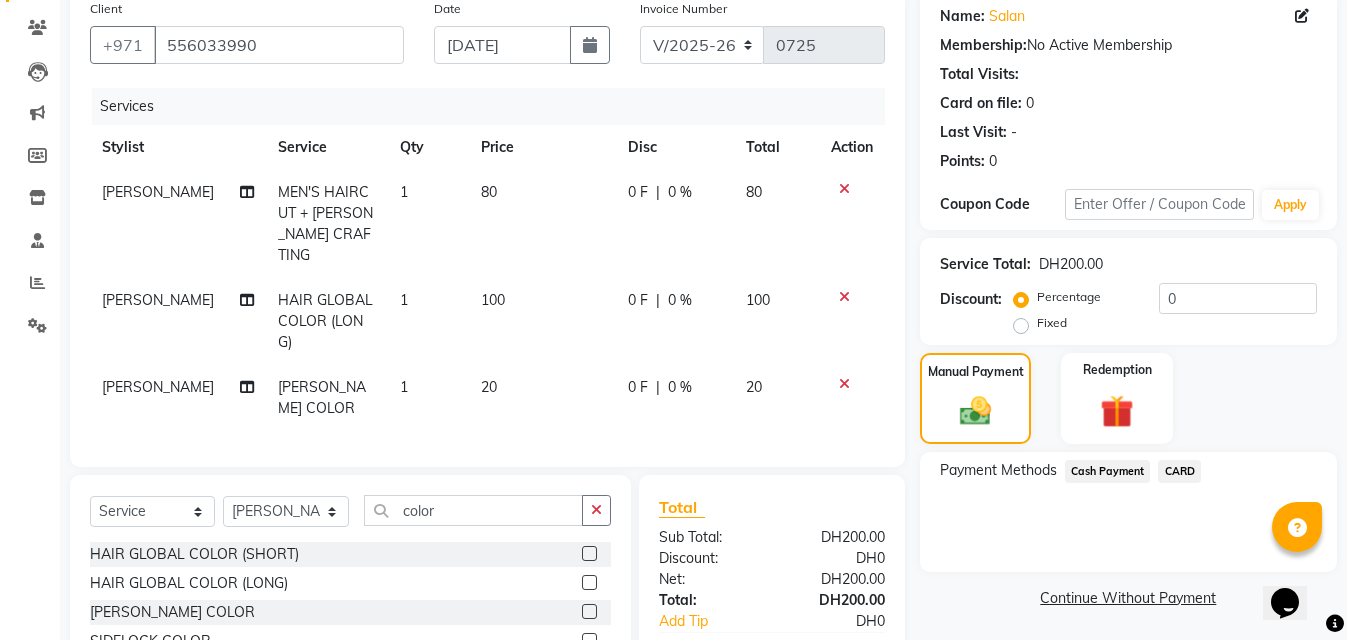 click on "Cash Payment" 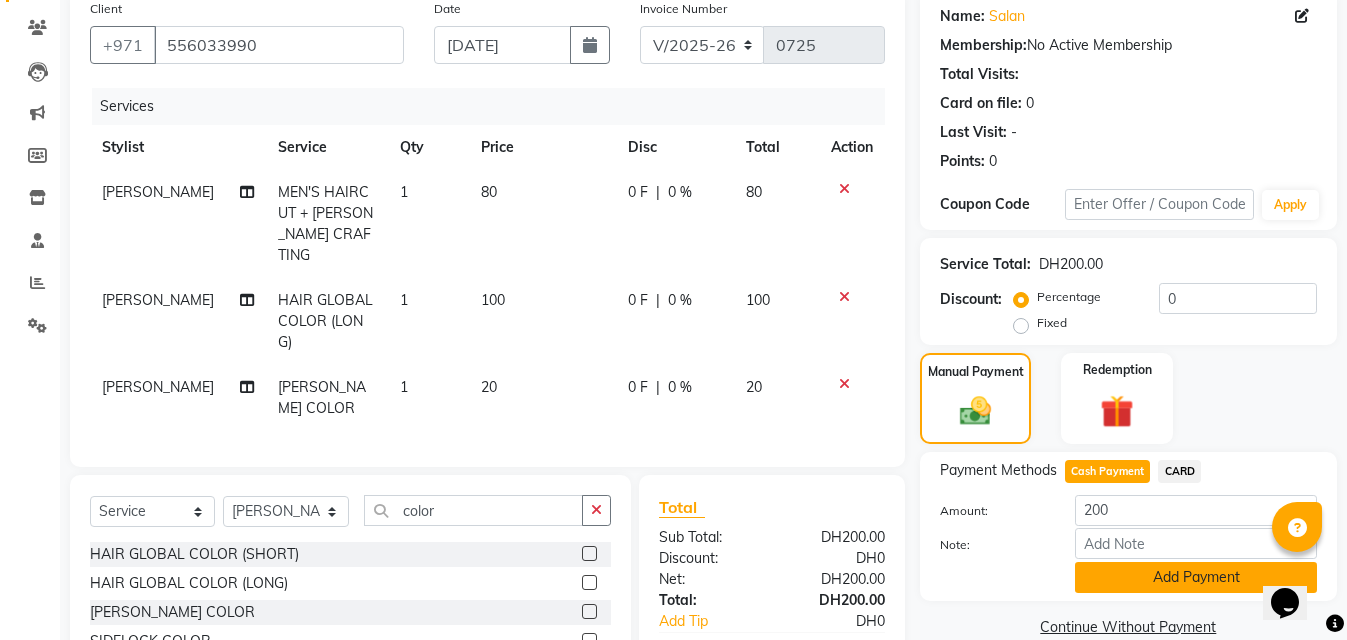 click on "Add Payment" 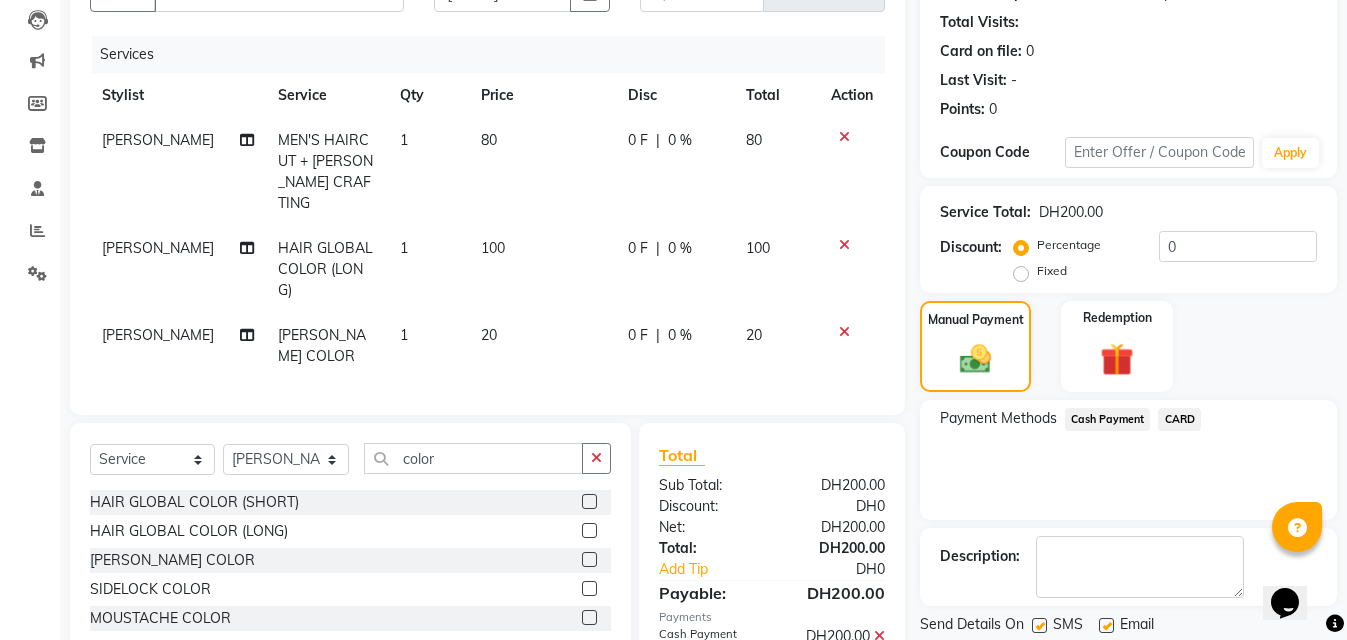 scroll, scrollTop: 276, scrollLeft: 0, axis: vertical 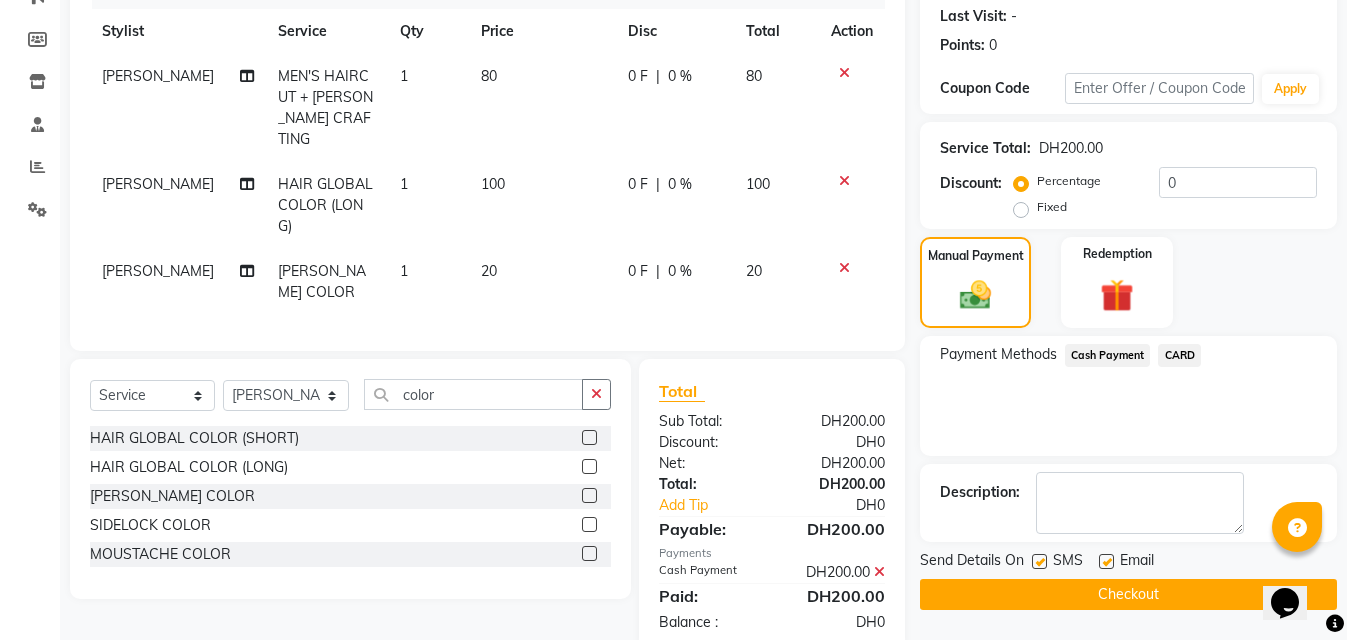 click on "Checkout" 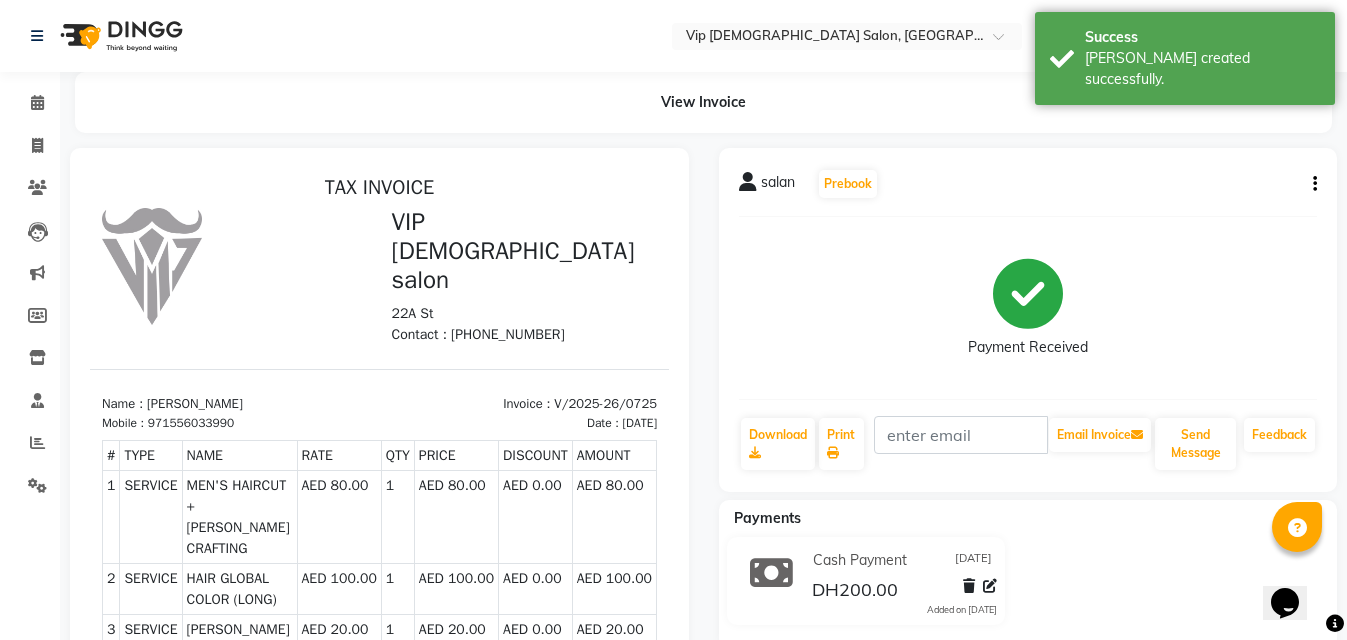 scroll, scrollTop: 0, scrollLeft: 0, axis: both 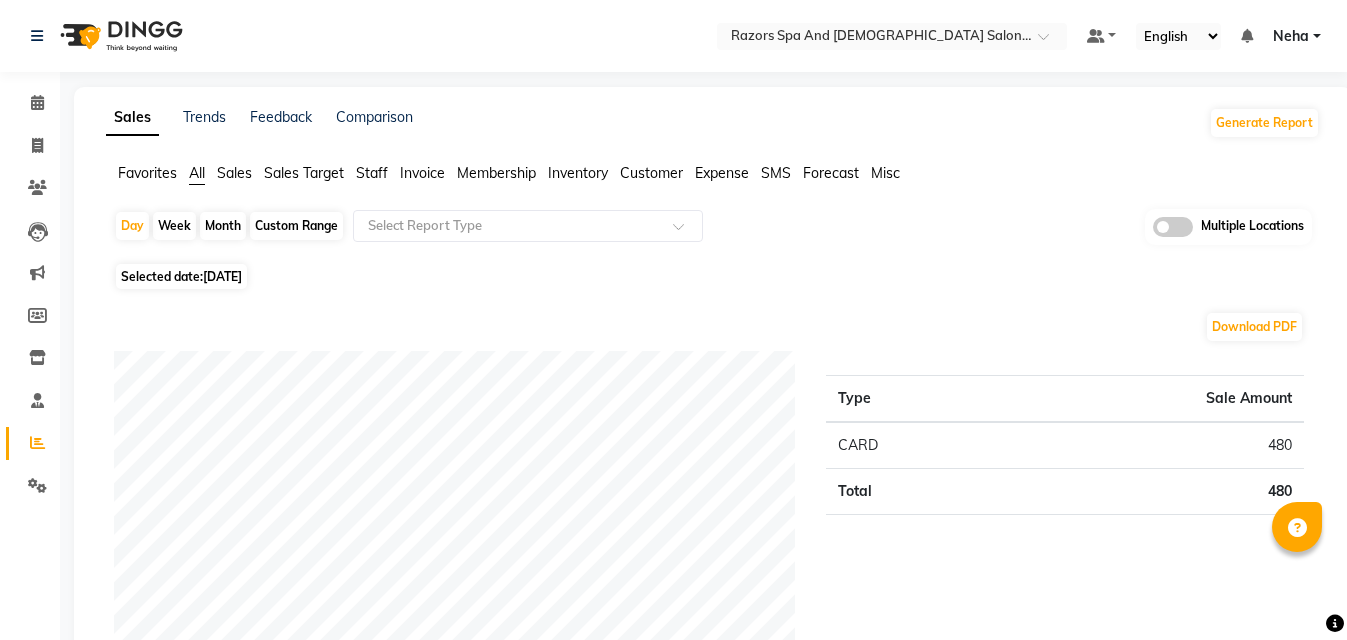click on "Download PDF" 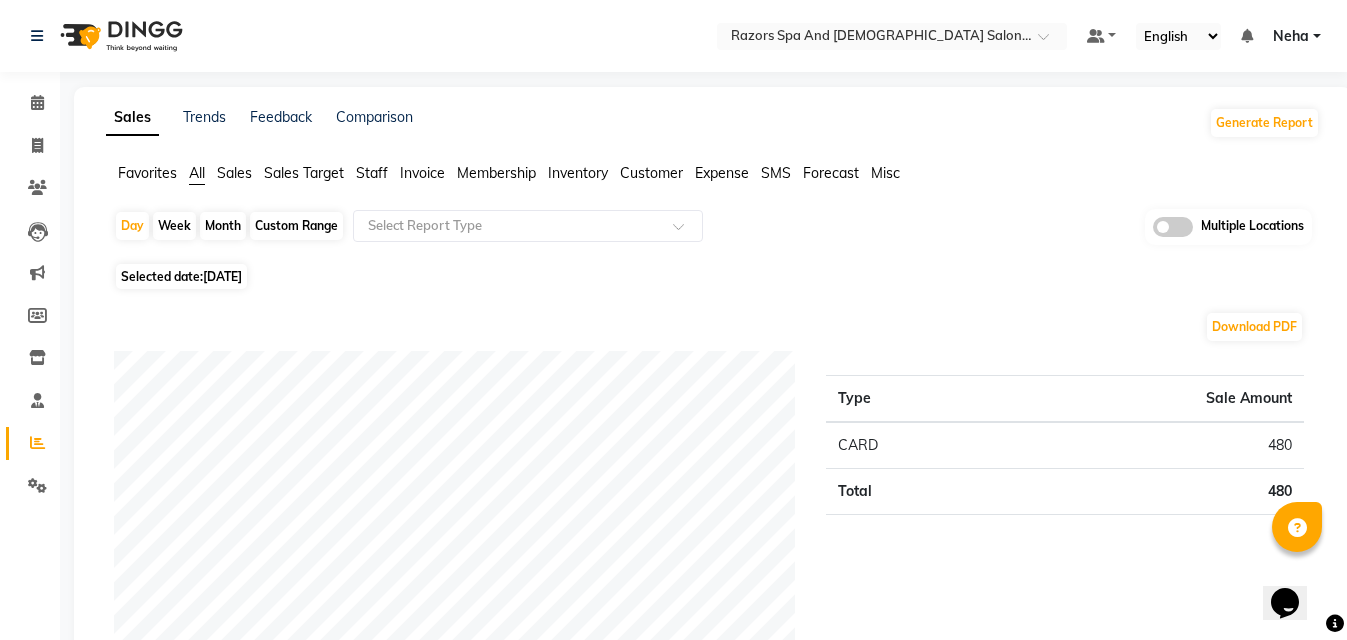 scroll, scrollTop: 0, scrollLeft: 0, axis: both 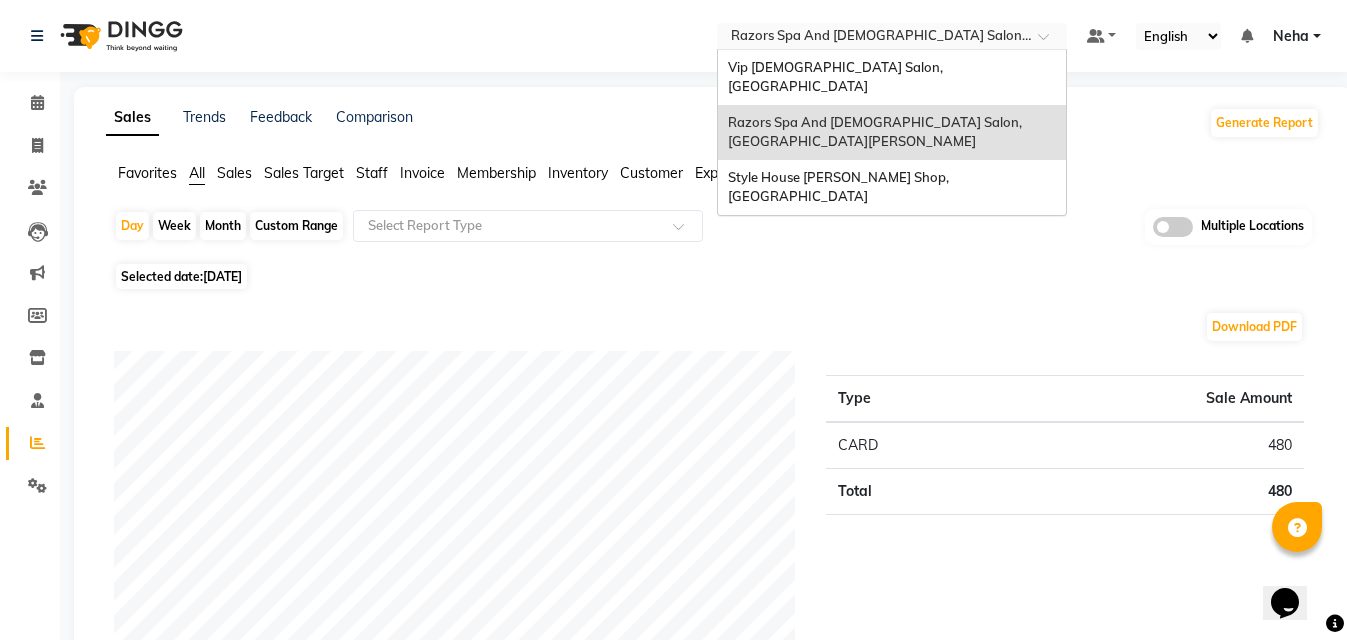 click at bounding box center (872, 38) 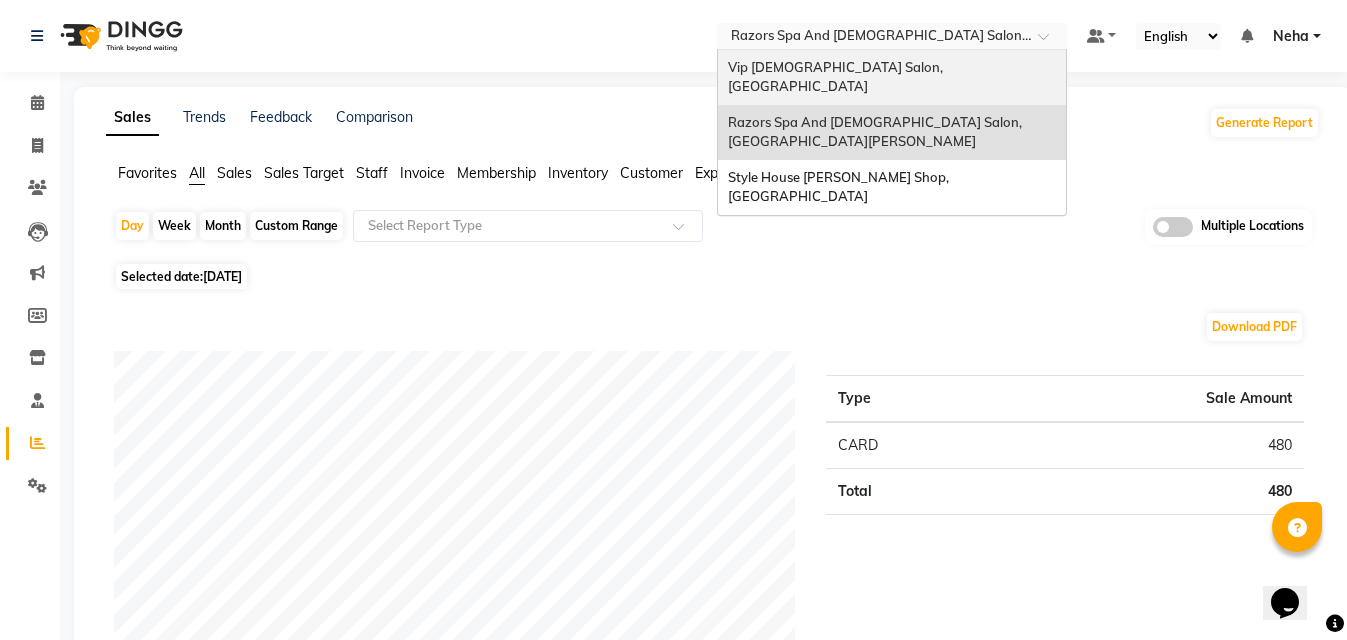 click on "Vip [DEMOGRAPHIC_DATA] Salon, [GEOGRAPHIC_DATA]" at bounding box center (837, 77) 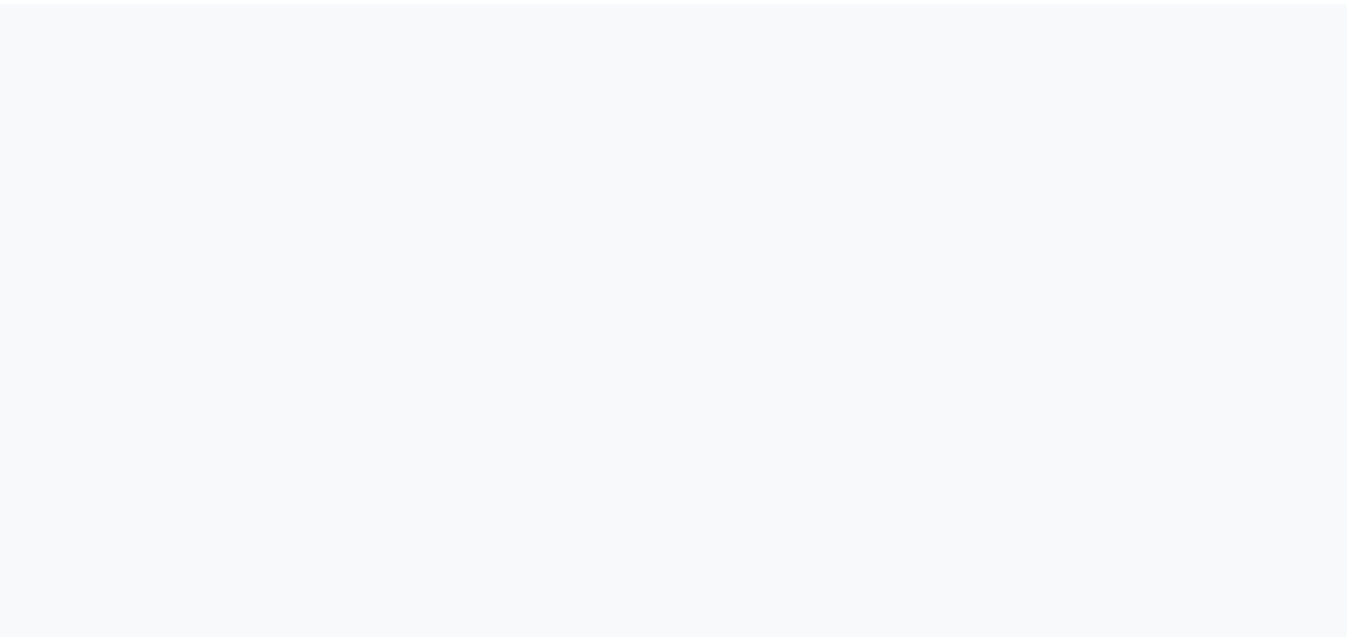 scroll, scrollTop: 0, scrollLeft: 0, axis: both 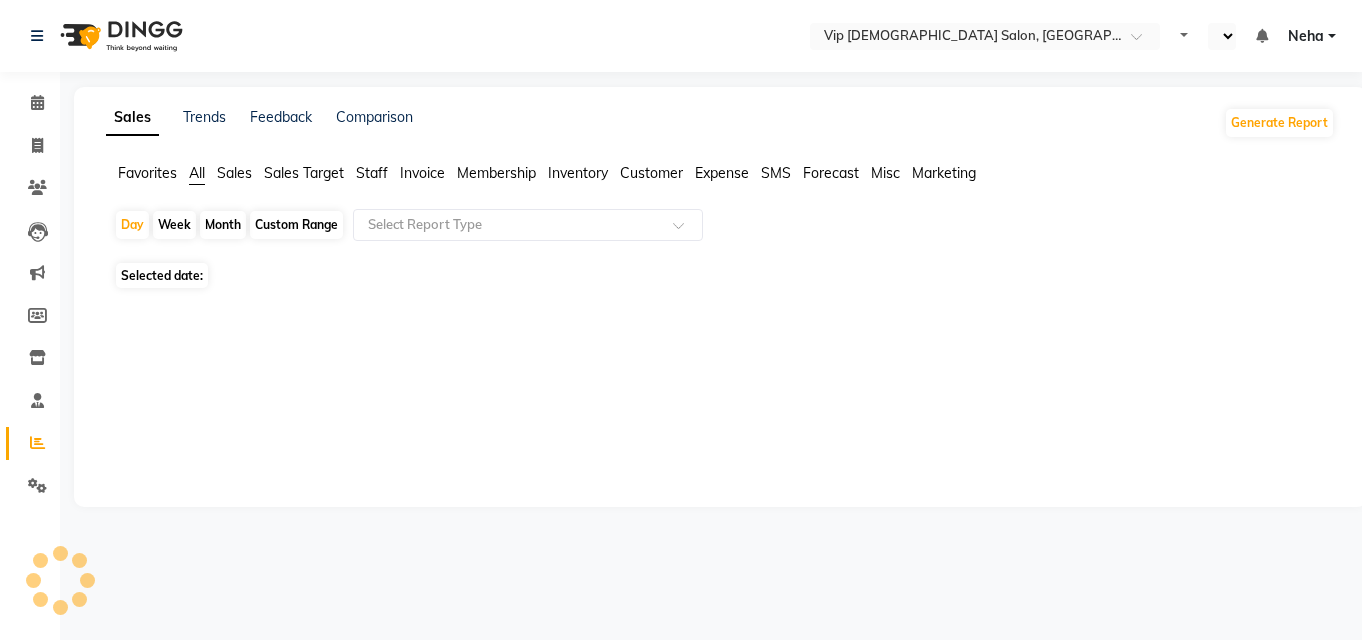 select on "en" 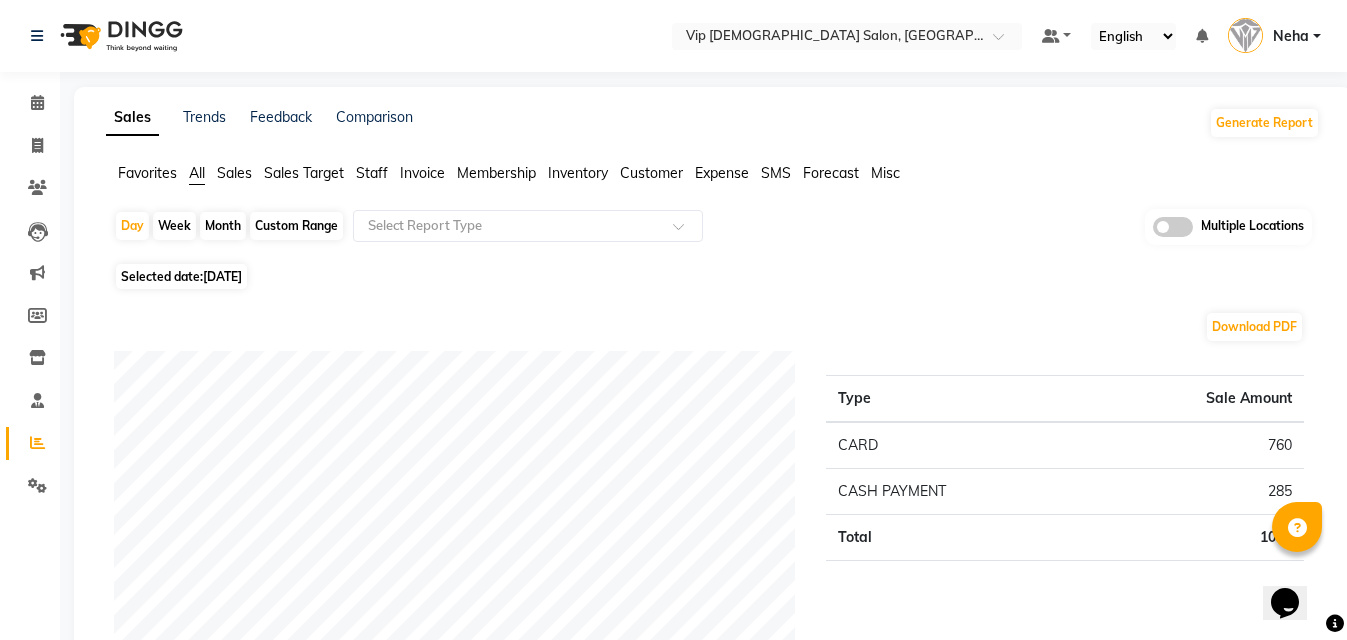 scroll, scrollTop: 40, scrollLeft: 0, axis: vertical 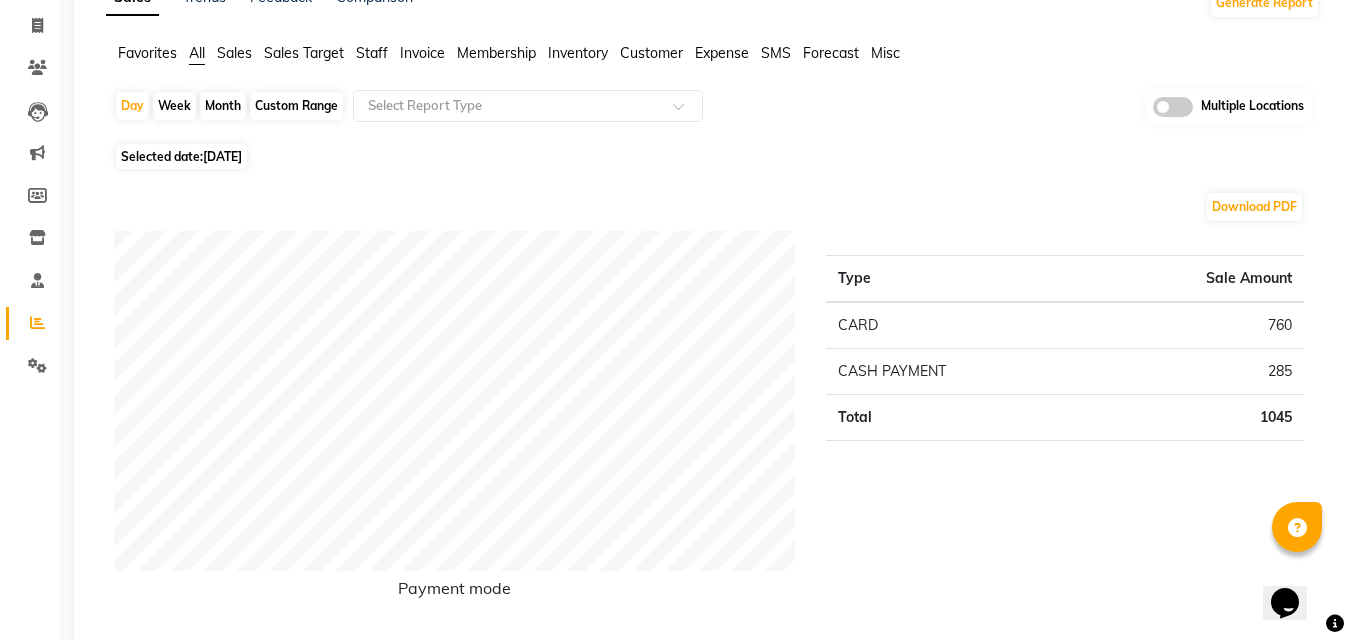 click on "Type" 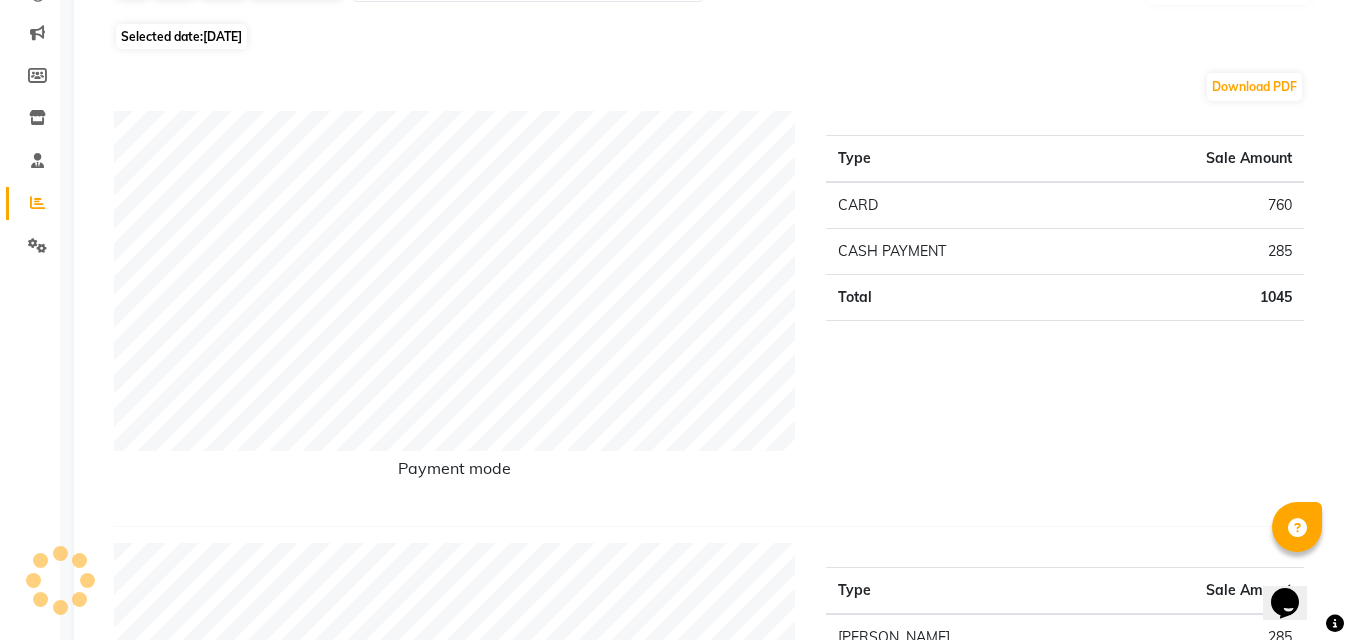 scroll, scrollTop: 800, scrollLeft: 0, axis: vertical 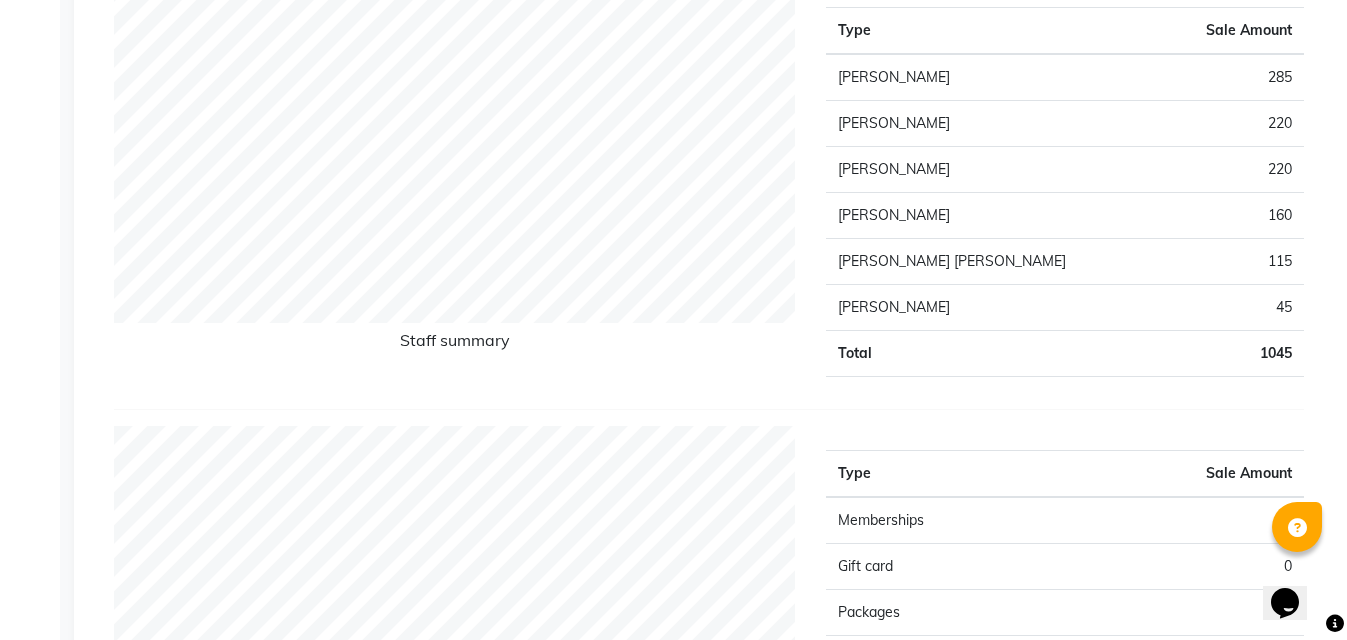 click on "Sales Trends Feedback Comparison Generate Report Favorites All Sales Sales Target Staff Invoice Membership Inventory Customer Expense SMS Forecast Misc  Day   Week   Month   Custom Range  Select Report Type Multiple Locations Selected date:  [DATE]  Download PDF Payment mode Type Sale Amount CARD 760 CASH PAYMENT 285 Total 1045 Staff summary Type Sale Amount [PERSON_NAME] 285 [PERSON_NAME] 220 [PERSON_NAME] 220 [PERSON_NAME] 160 [PERSON_NAME] [PERSON_NAME] 115 [PERSON_NAME] 45 Total 1045 Sales summary Type Sale Amount Memberships 0 Gift card 0 Packages 0 Prepaid 0 Vouchers 0 Products 0 Services 1045 Tips 150 Fee 0 Total 1195 Service by category Type Sale Amount HAIR 950 FACE TREATMENTS 50 PEDICURE-MANICURE 45 Total 1045 Service sales Type Sale Amount MEN'S HAIRCUT + [PERSON_NAME] CRAFTING 480 [PERSON_NAME] CRAFTING 140 MEN'S HAIRCUT + [PERSON_NAME] TRIM 120 HAIR GLOBAL COLOR (LONG) 100 HAIR GLOBAL COLOR (SHORT) 70 BASIC CLEANUP 50 BASIC MANICURE 45 [PERSON_NAME] COLOR 40 Total 1045 ★ Mark as Favorite" 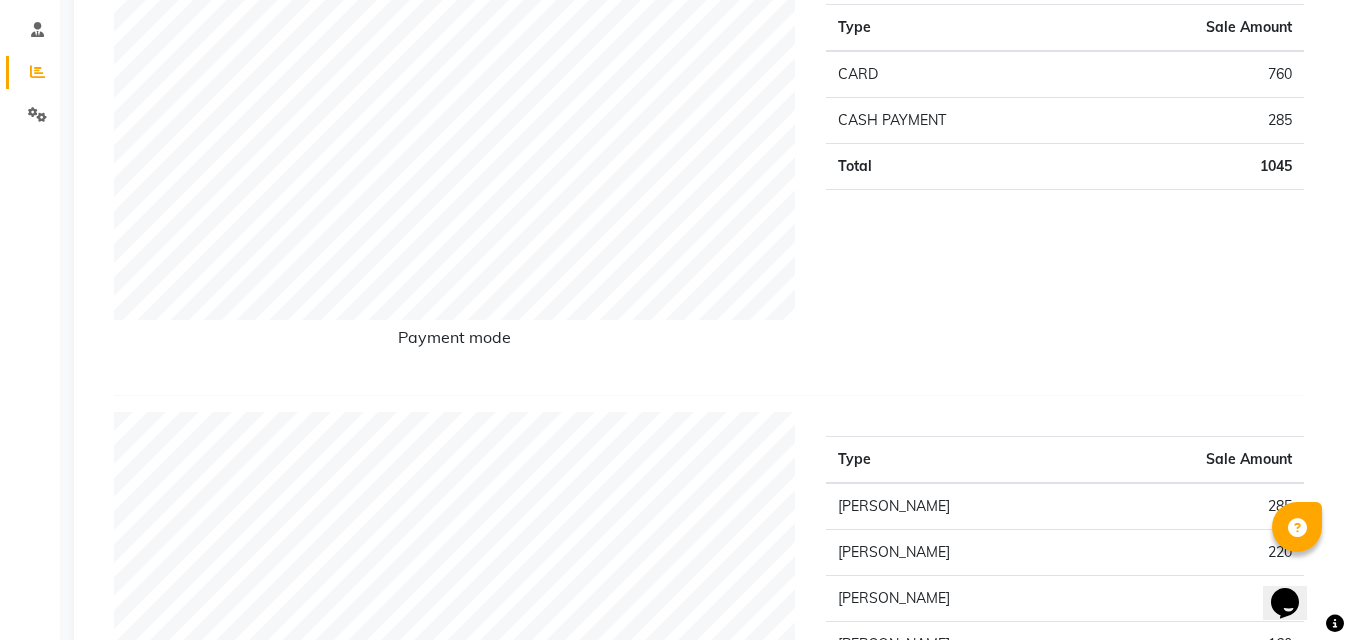 scroll, scrollTop: 160, scrollLeft: 0, axis: vertical 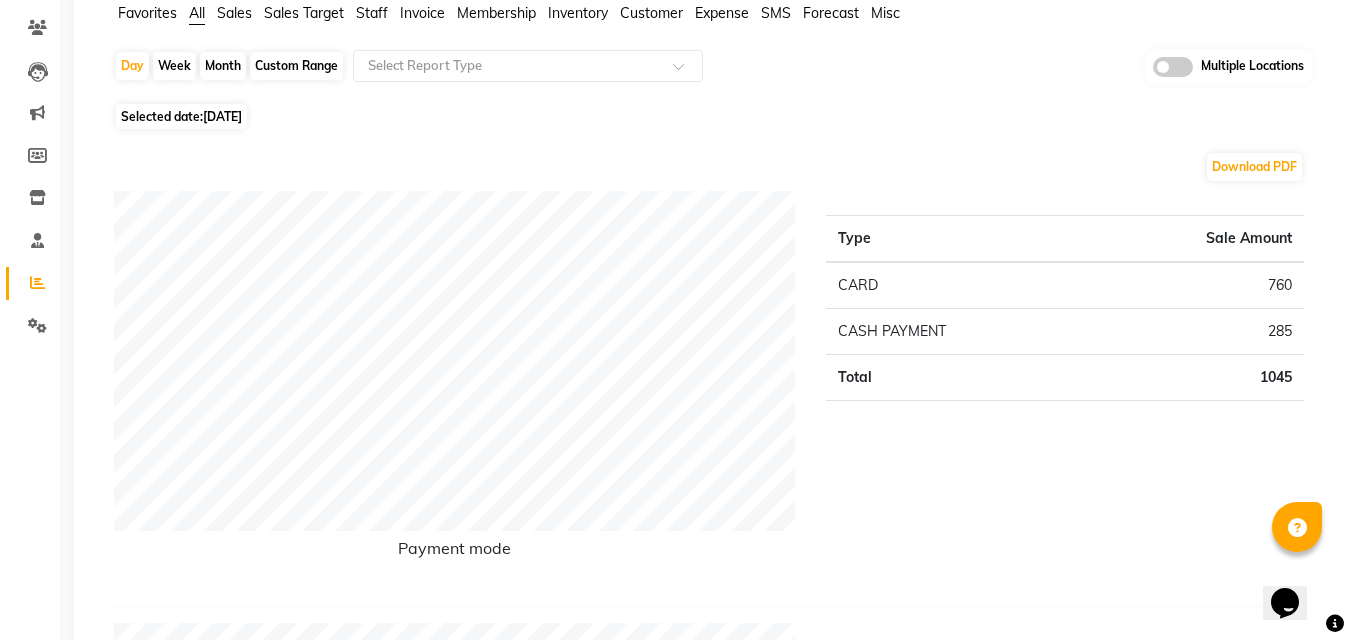 click on "Sales Trends Feedback Comparison Generate Report Favorites All Sales Sales Target Staff Invoice Membership Inventory Customer Expense SMS Forecast Misc  Day   Week   Month   Custom Range  Select Report Type Multiple Locations Selected date:  [DATE]  Download PDF Payment mode Type Sale Amount CARD 760 CASH PAYMENT 285 Total 1045 Staff summary Type Sale Amount [PERSON_NAME] 285 [PERSON_NAME] 220 [PERSON_NAME] 220 [PERSON_NAME] 160 [PERSON_NAME] [PERSON_NAME] 115 [PERSON_NAME] 45 Total 1045 Sales summary Type Sale Amount Memberships 0 Gift card 0 Packages 0 Prepaid 0 Vouchers 0 Products 0 Services 1045 Tips 150 Fee 0 Total 1195 Service by category Type Sale Amount HAIR 950 FACE TREATMENTS 50 PEDICURE-MANICURE 45 Total 1045 Service sales Type Sale Amount MEN'S HAIRCUT + [PERSON_NAME] CRAFTING 480 [PERSON_NAME] CRAFTING 140 MEN'S HAIRCUT + [PERSON_NAME] TRIM 120 HAIR GLOBAL COLOR (LONG) 100 HAIR GLOBAL COLOR (SHORT) 70 BASIC CLEANUP 50 BASIC MANICURE 45 [PERSON_NAME] COLOR 40 Total 1045 ★ Mark as Favorite" 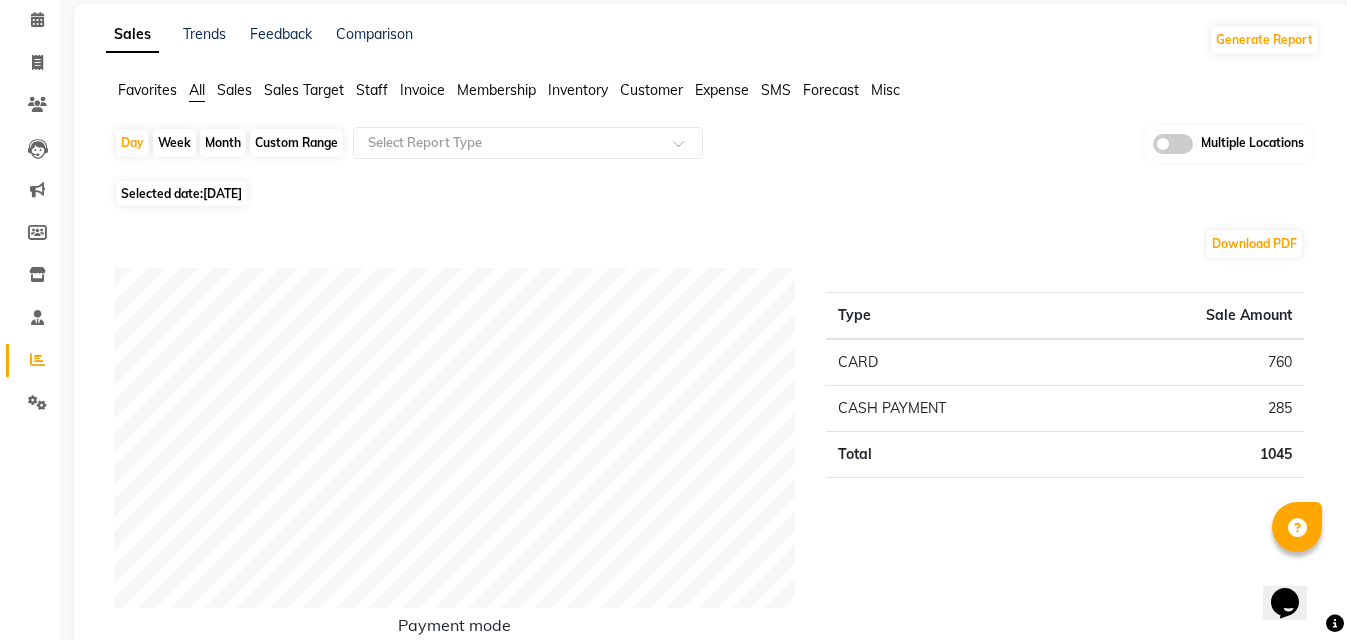 scroll, scrollTop: 0, scrollLeft: 0, axis: both 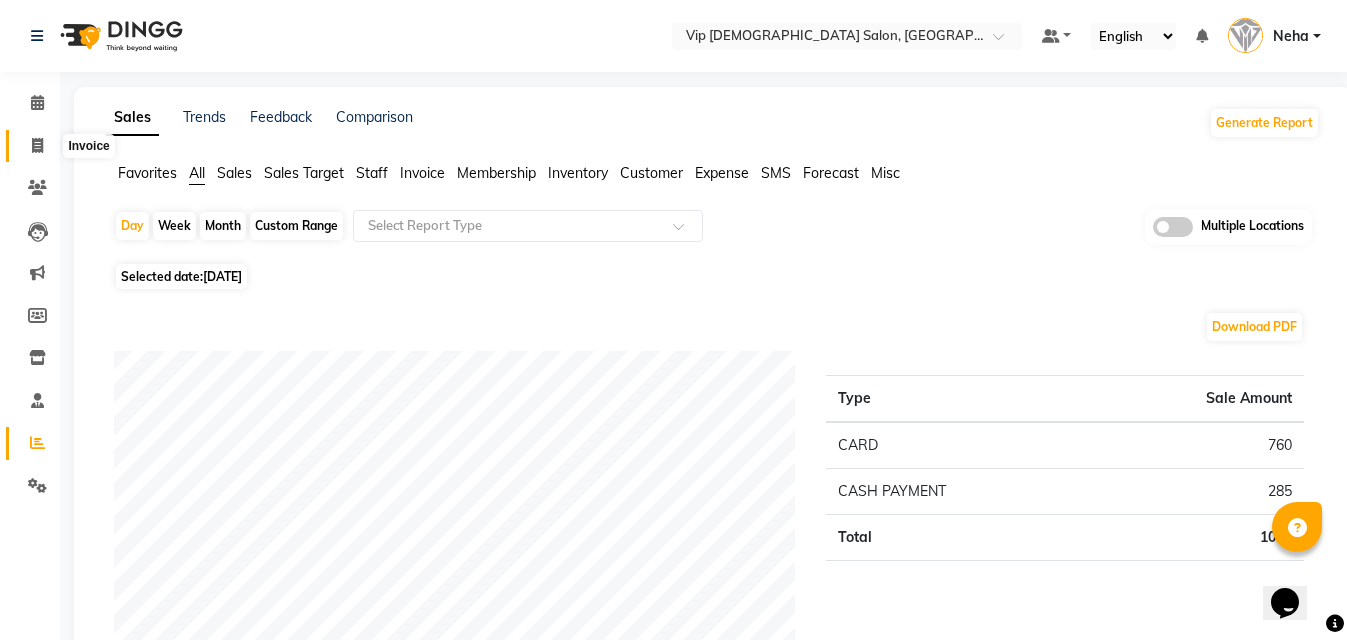 click 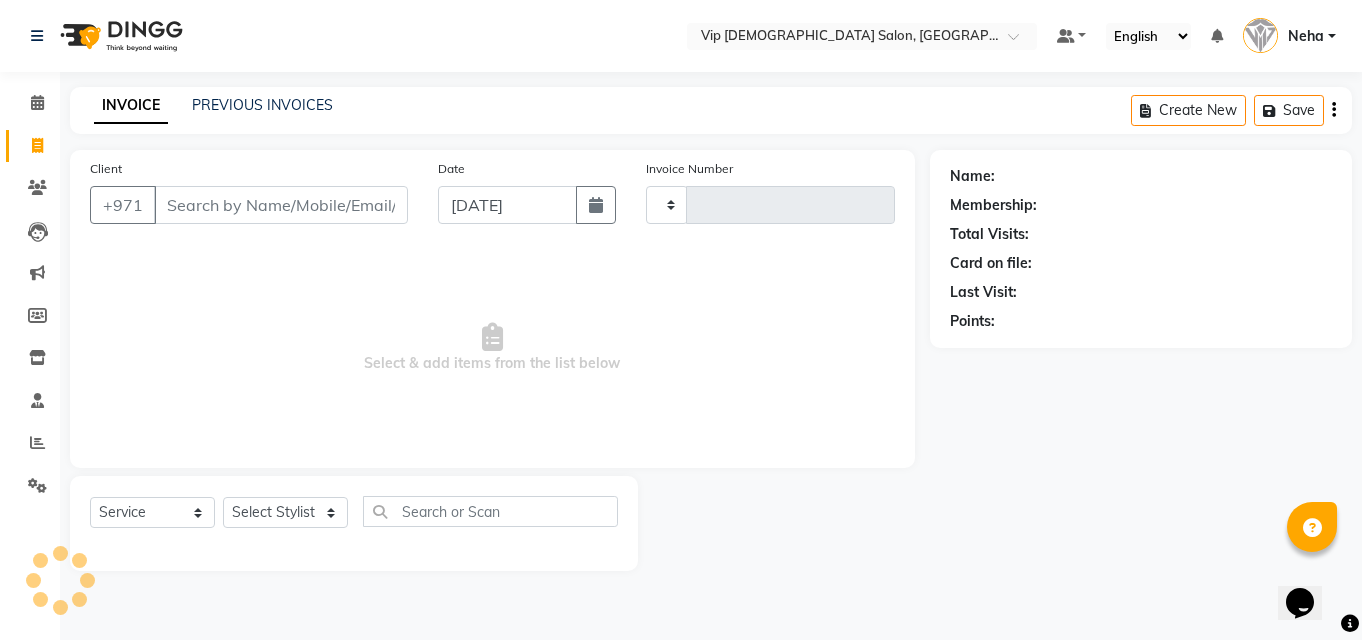 type on "0728" 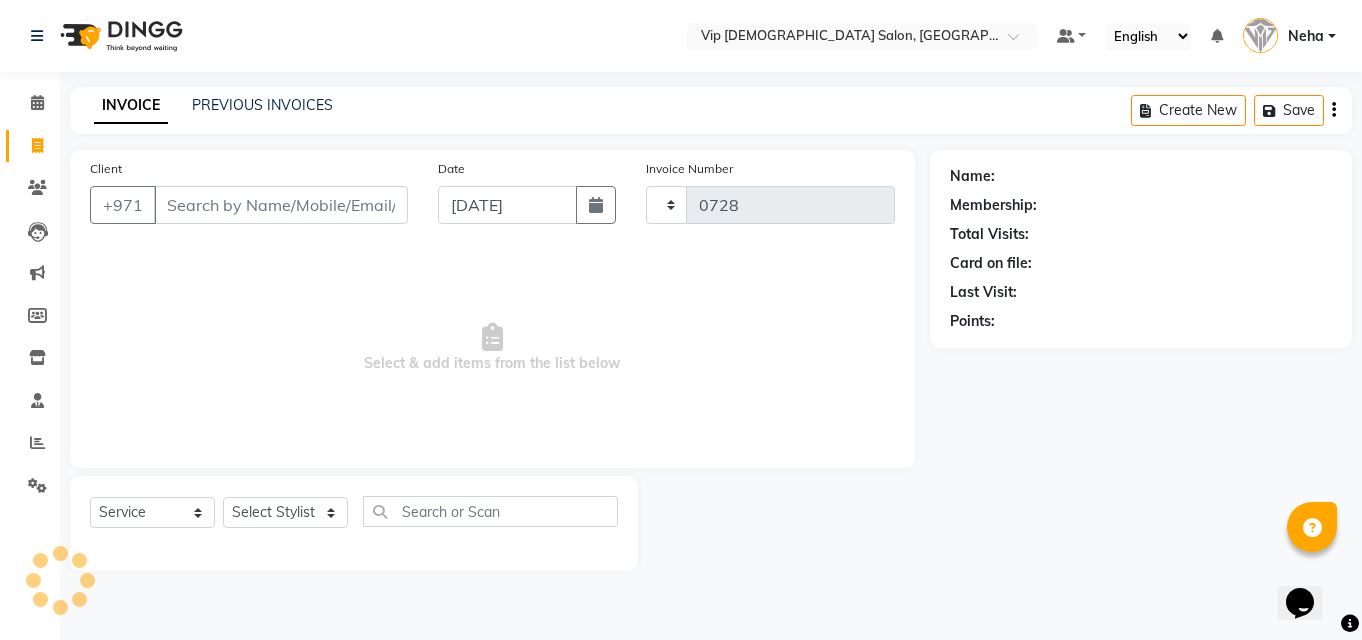 select on "8415" 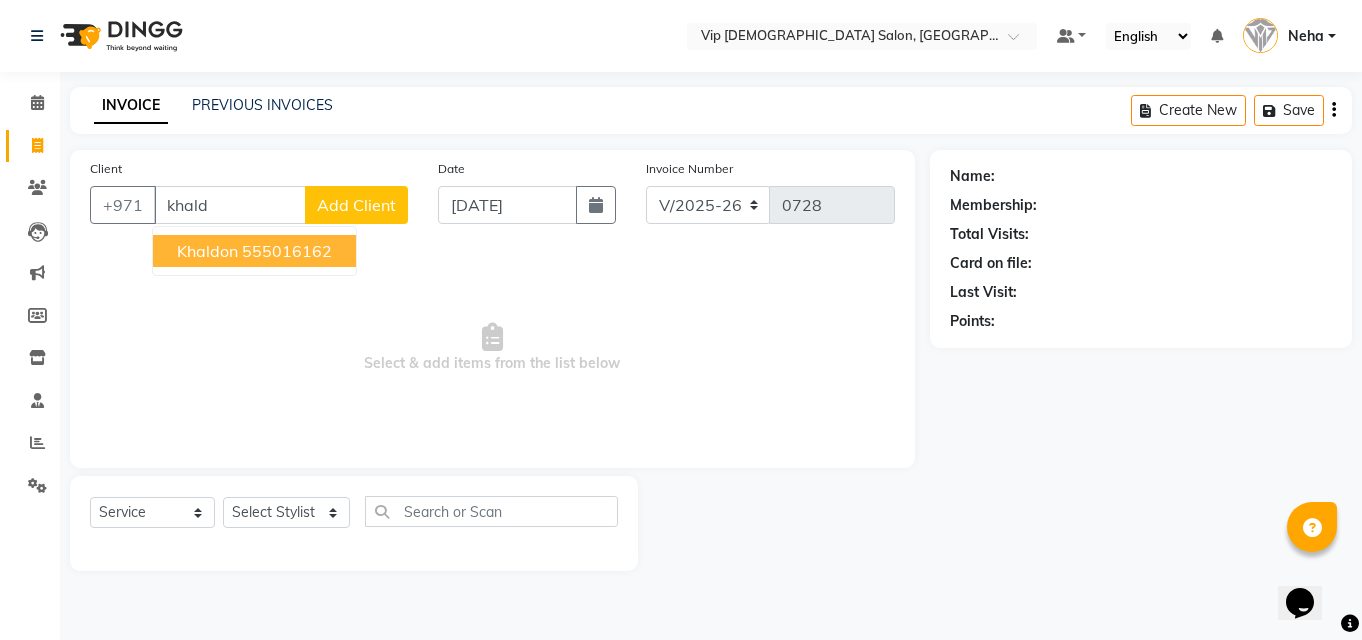 click on "555016162" at bounding box center [287, 251] 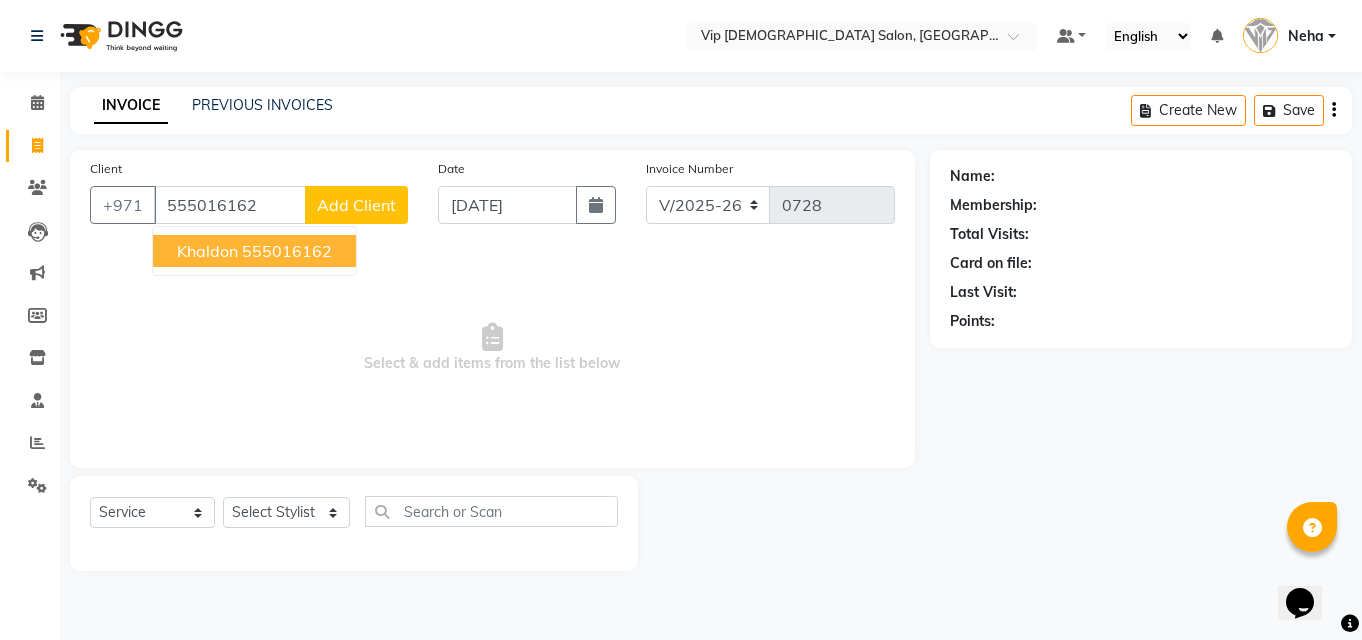 type on "555016162" 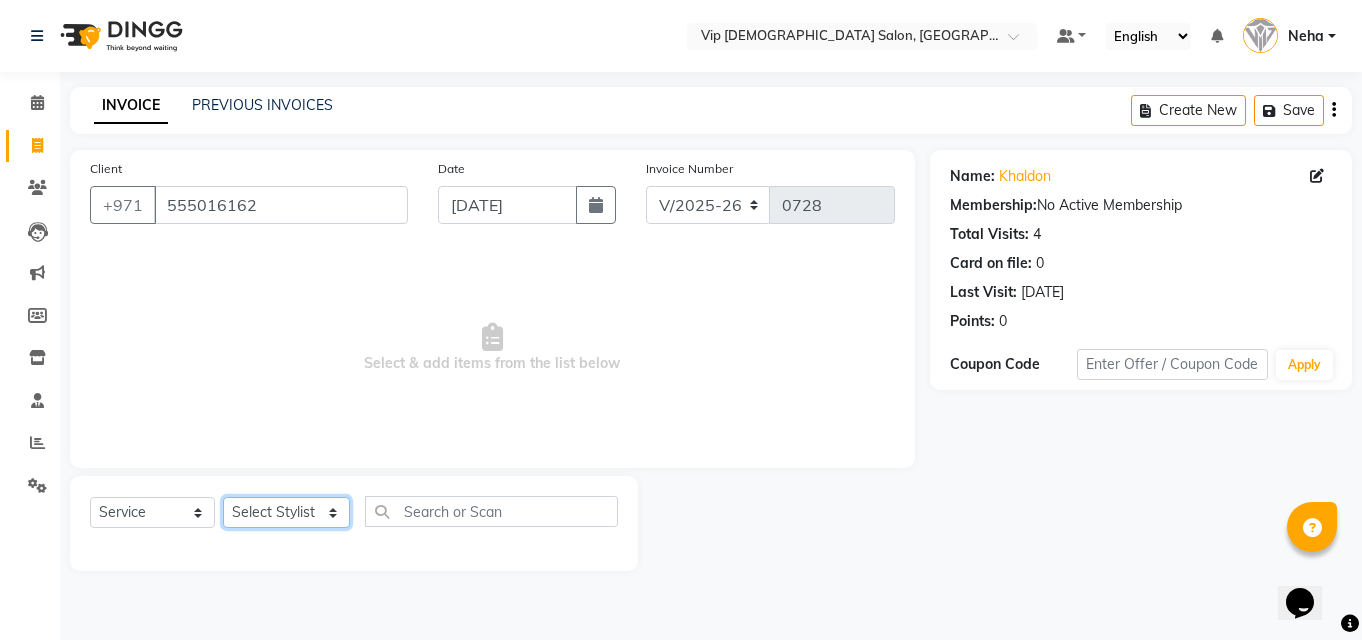 click on "Select Stylist [PERSON_NAME] [PERSON_NAME] [PERSON_NAME] [PERSON_NAME] [PERSON_NAME] [PERSON_NAME] Lakhbizi Jairah Mr. Mohannad [PERSON_NAME] [PERSON_NAME] [PERSON_NAME] [PERSON_NAME] [PERSON_NAME]  Akhilaque [PERSON_NAME]." 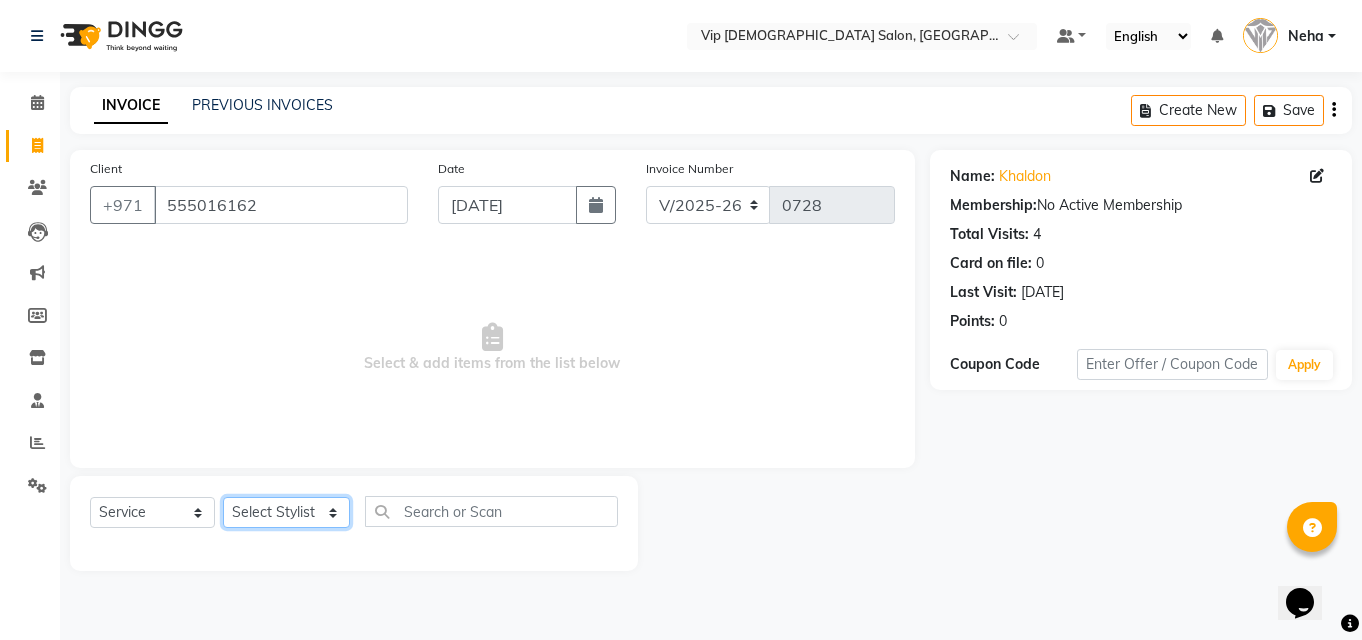 select on "81365" 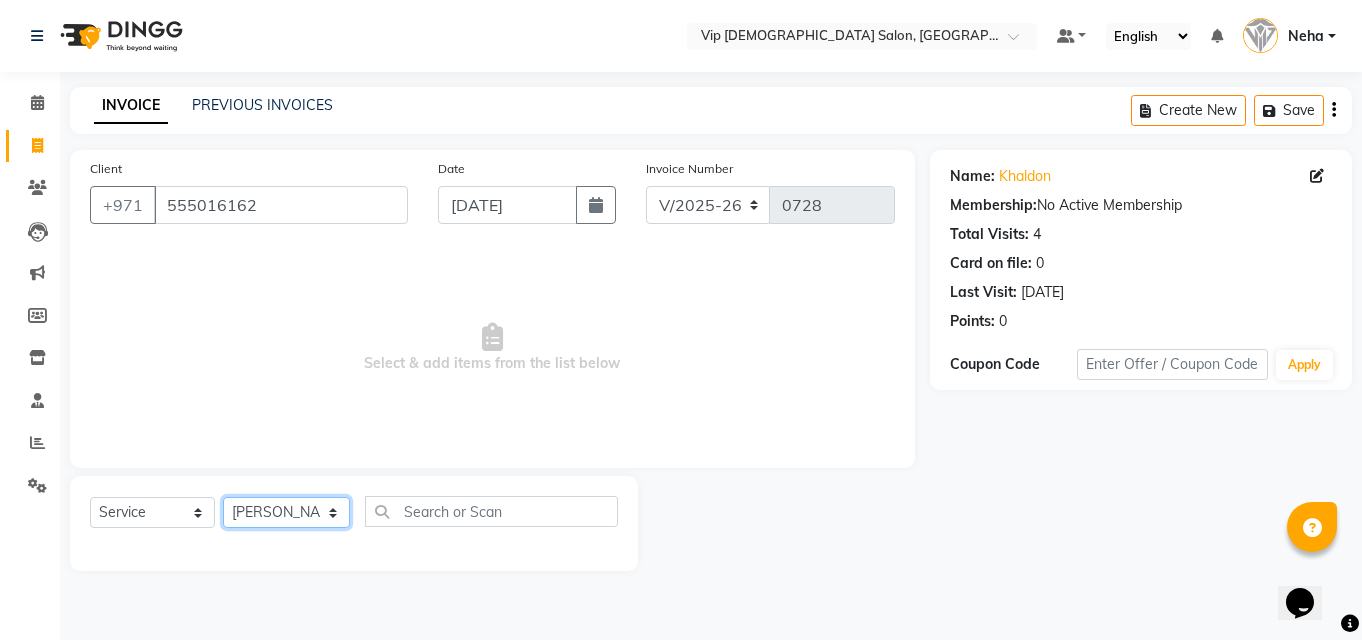 click on "Select Stylist [PERSON_NAME] [PERSON_NAME] [PERSON_NAME] [PERSON_NAME] [PERSON_NAME] [PERSON_NAME] Lakhbizi Jairah Mr. Mohannad [PERSON_NAME] [PERSON_NAME] [PERSON_NAME] [PERSON_NAME] [PERSON_NAME]  Akhilaque [PERSON_NAME]." 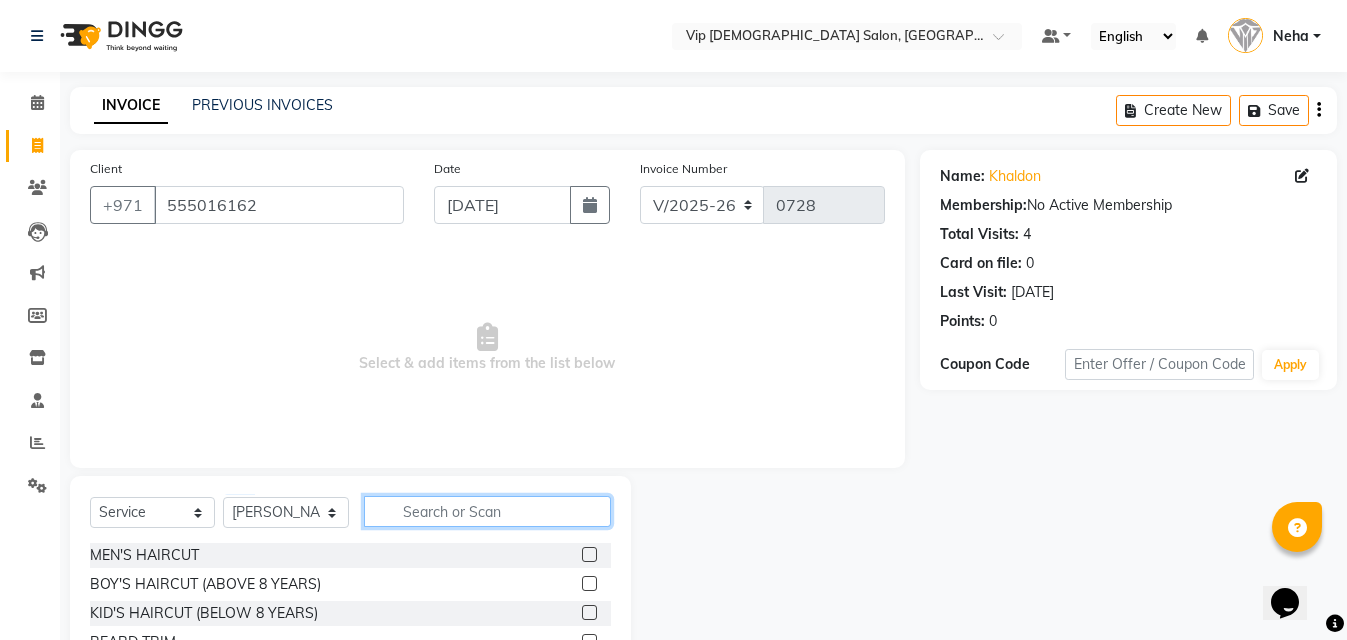 click 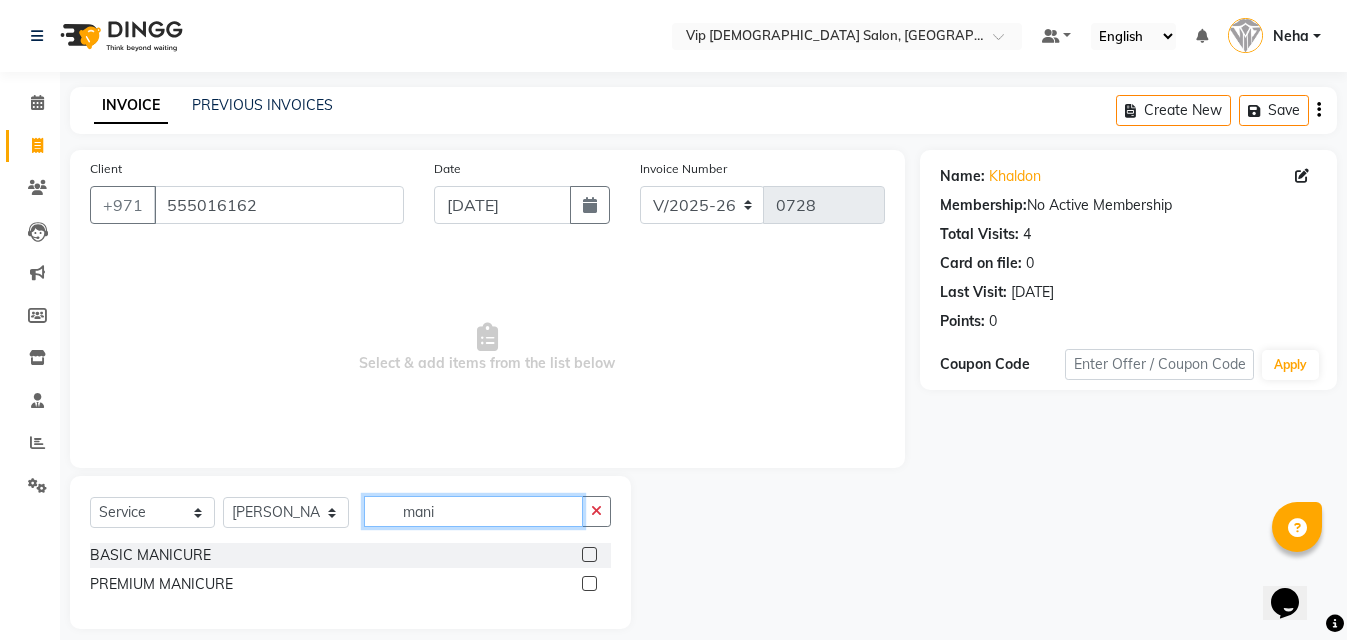 type on "mani" 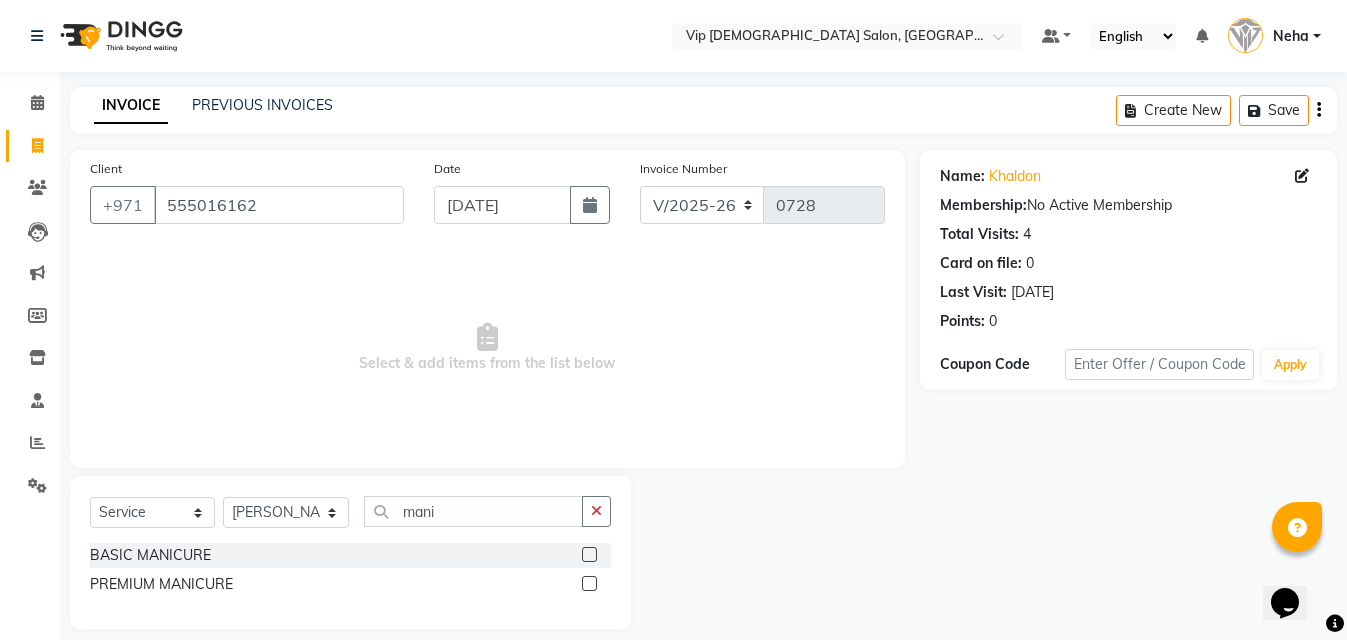 click 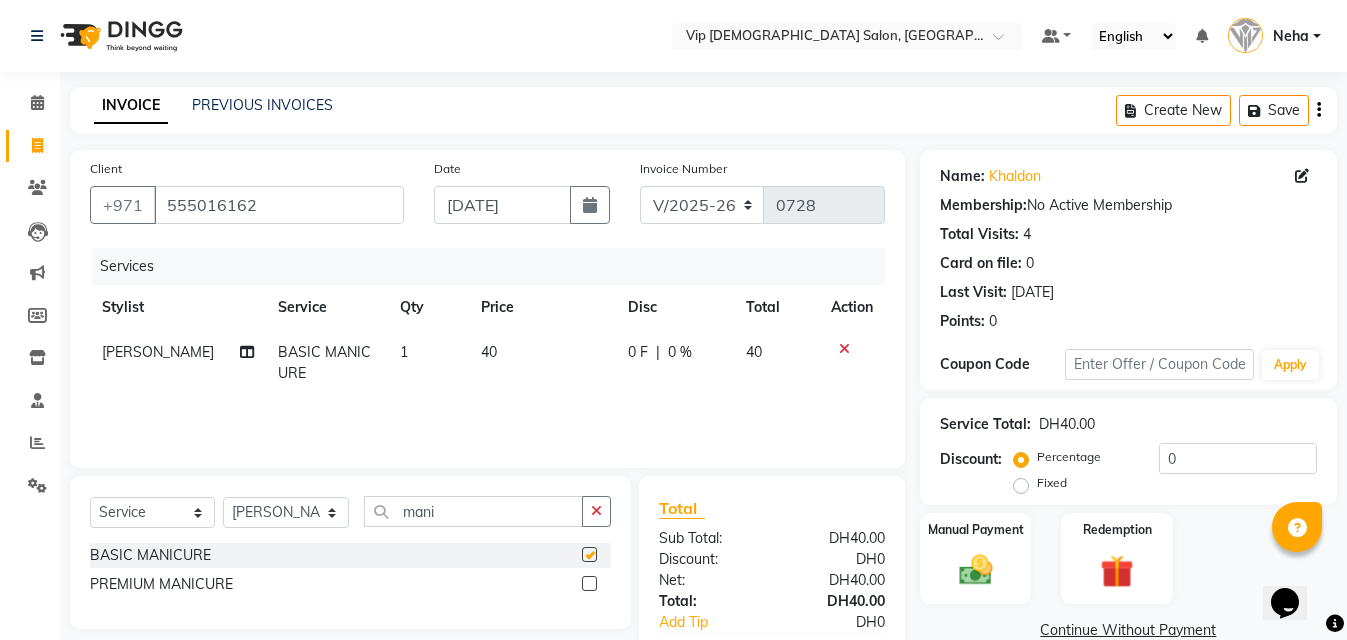 checkbox on "false" 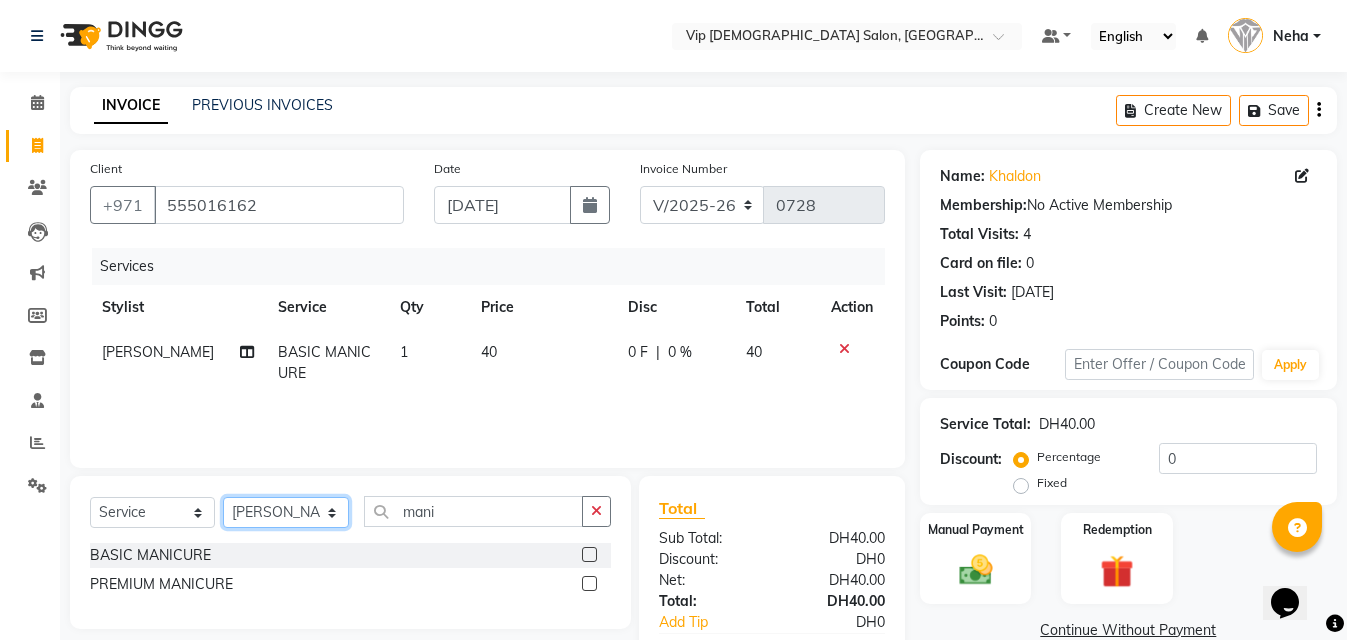 click on "Select Stylist [PERSON_NAME] [PERSON_NAME] [PERSON_NAME] [PERSON_NAME] [PERSON_NAME] [PERSON_NAME] Lakhbizi Jairah Mr. Mohannad [PERSON_NAME] [PERSON_NAME] [PERSON_NAME] [PERSON_NAME] [PERSON_NAME]  Akhilaque [PERSON_NAME]." 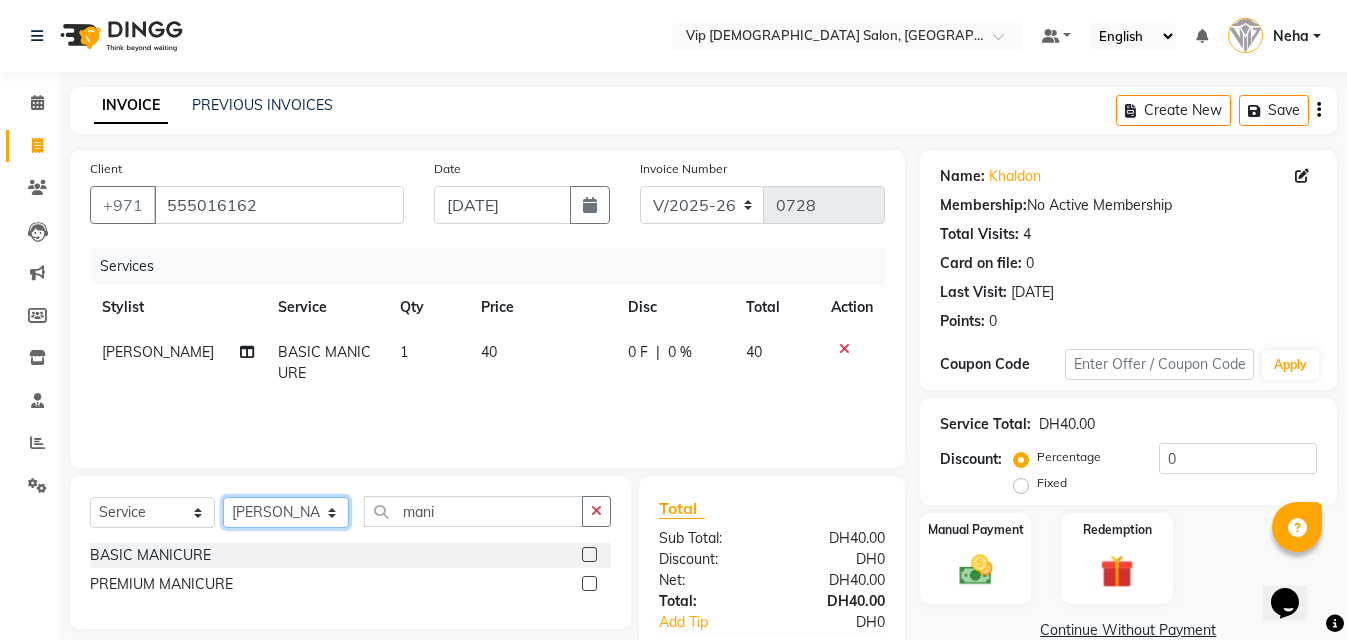 select on "81343" 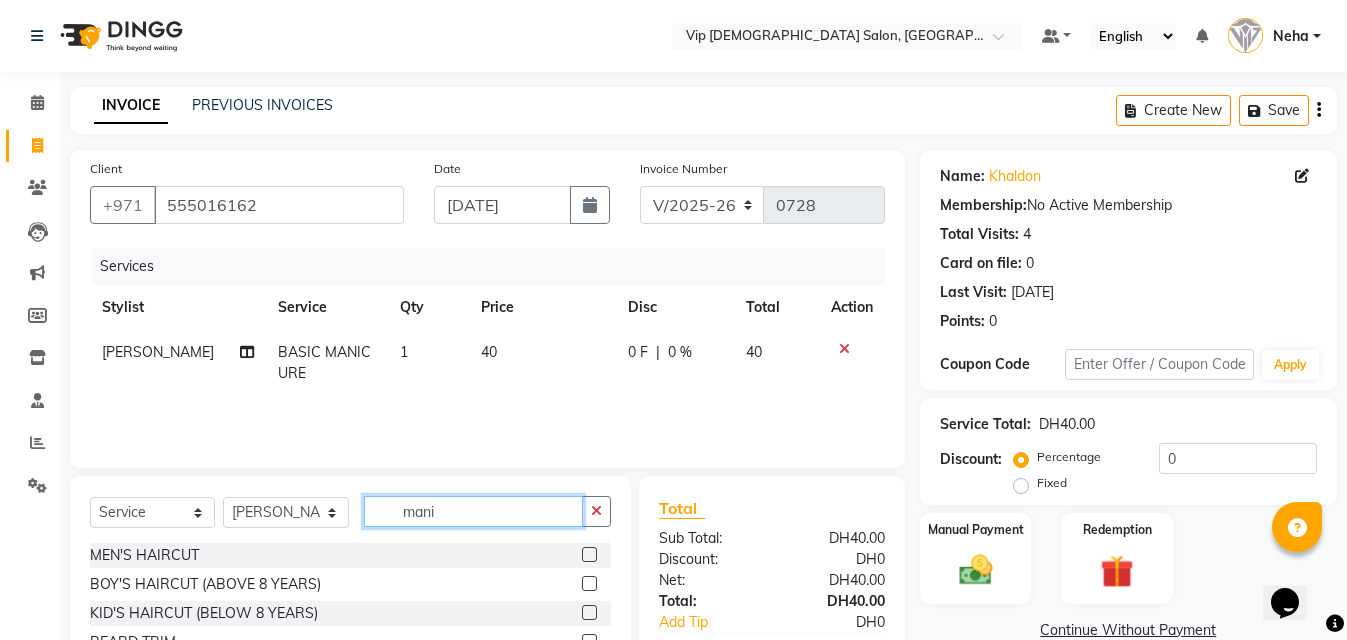 click on "mani" 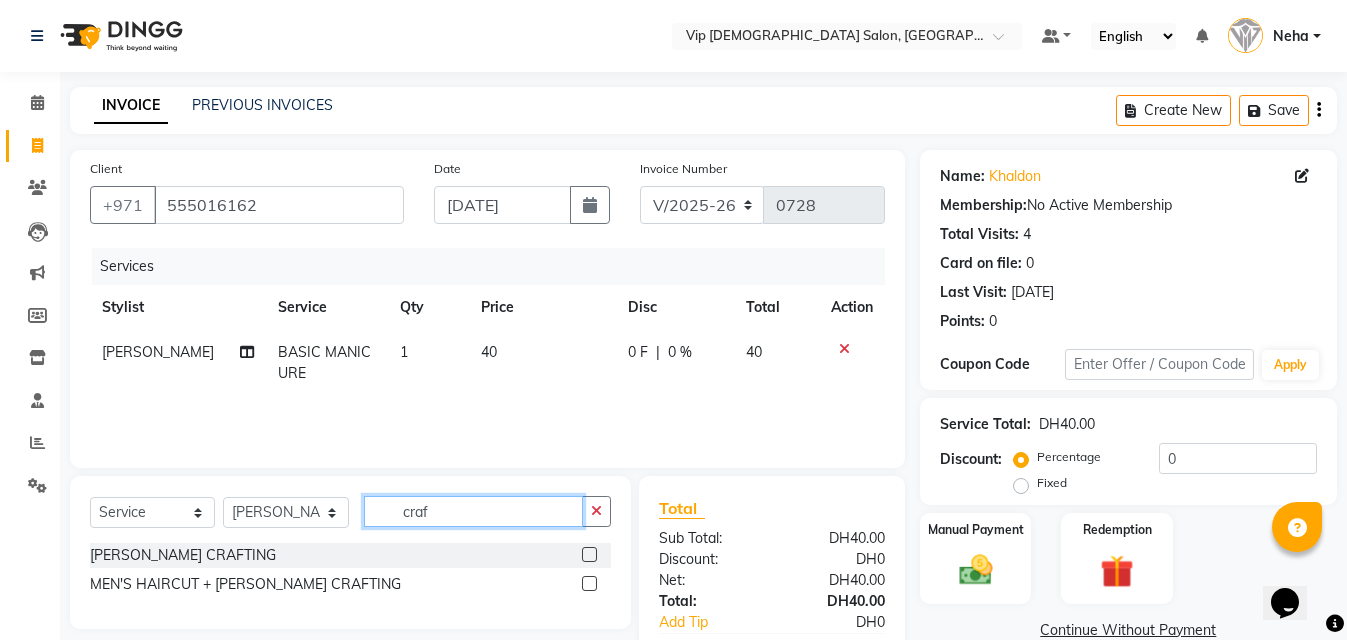 type on "craf" 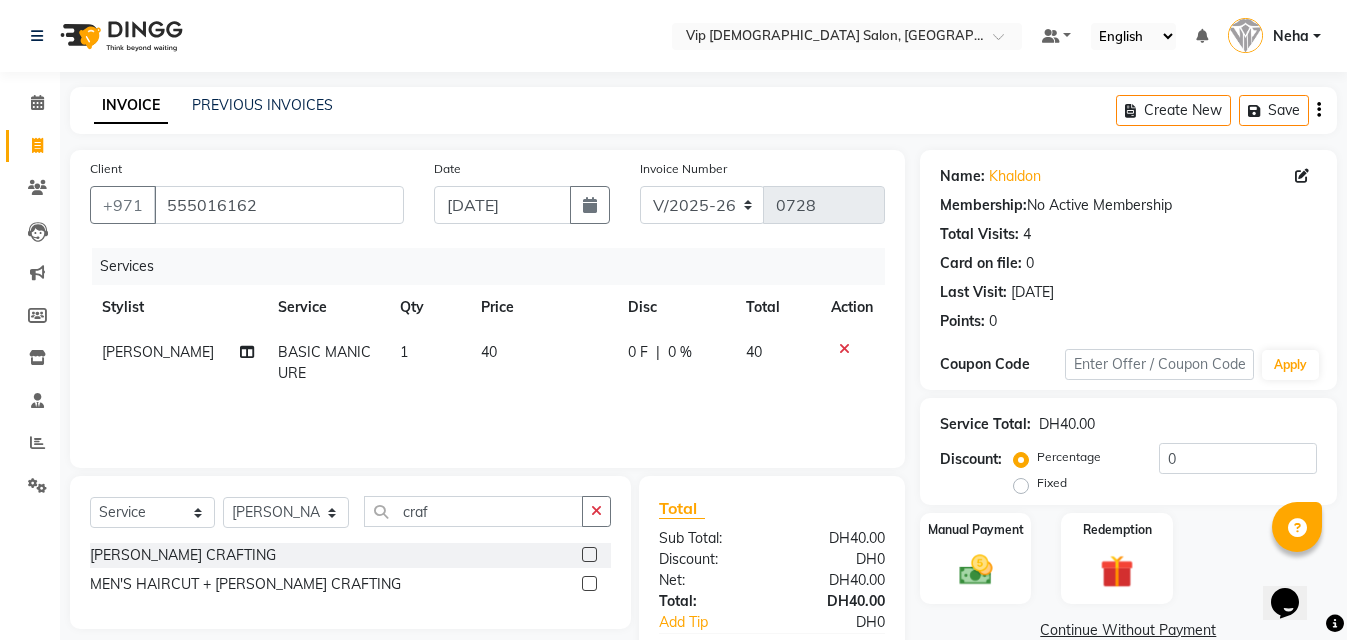 click 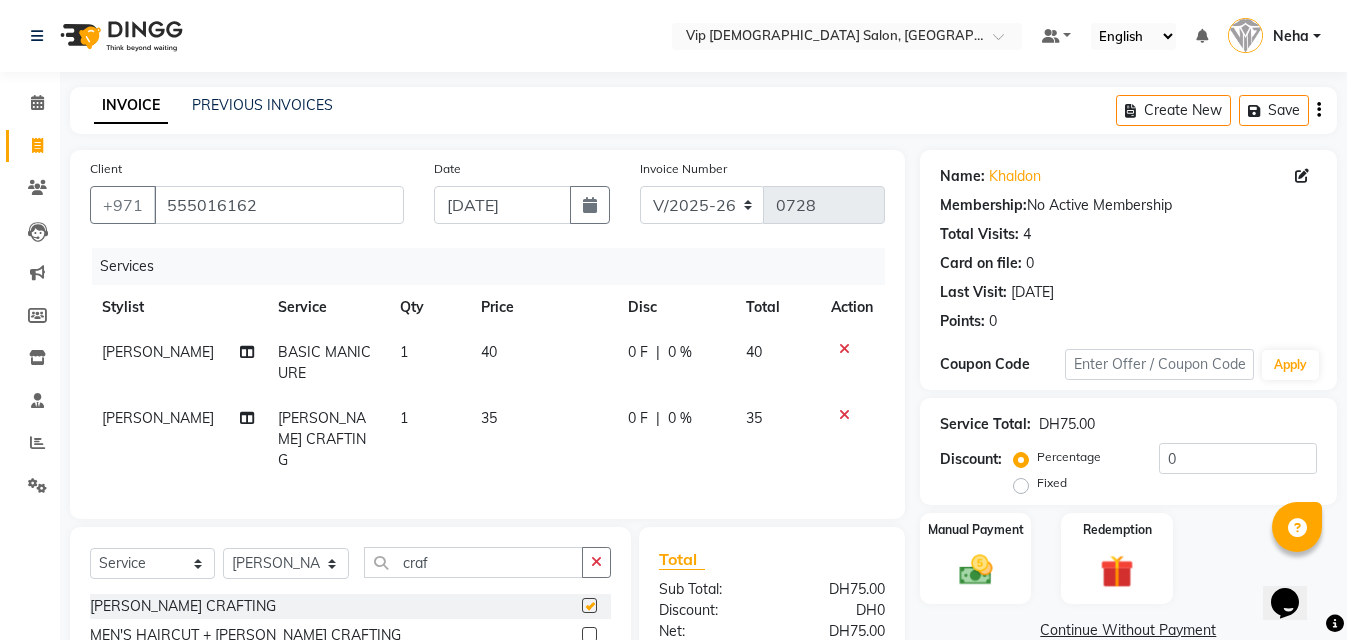 checkbox on "false" 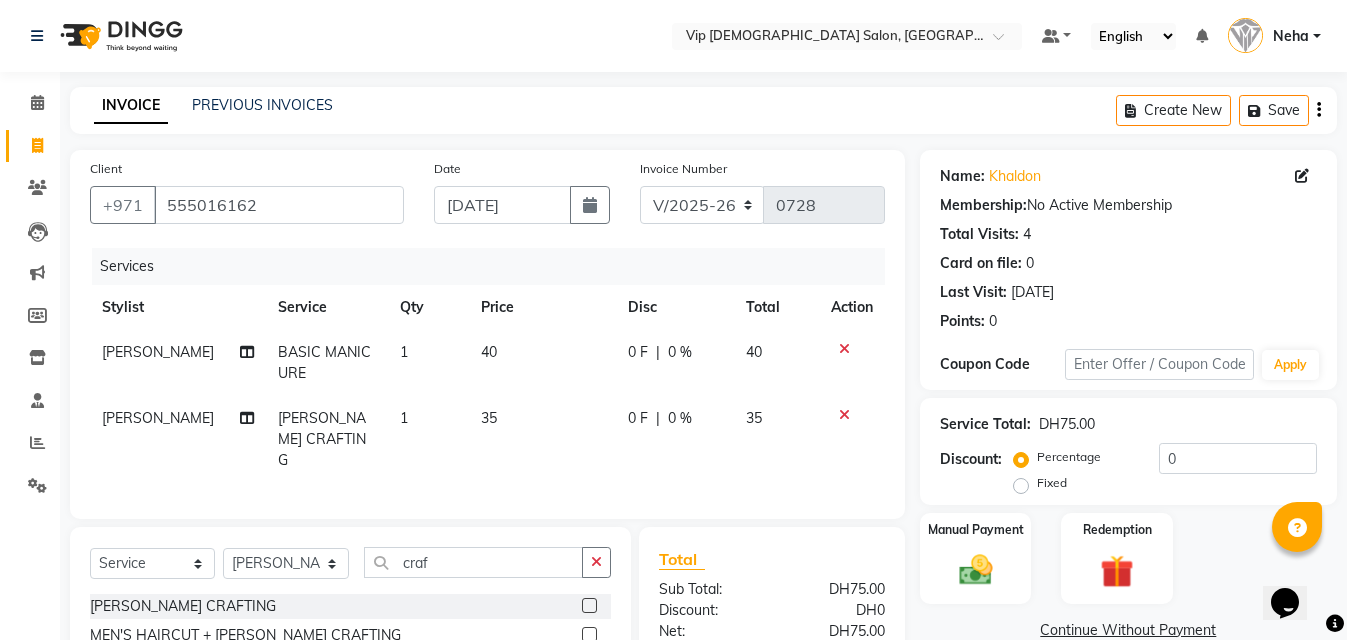 click on "40" 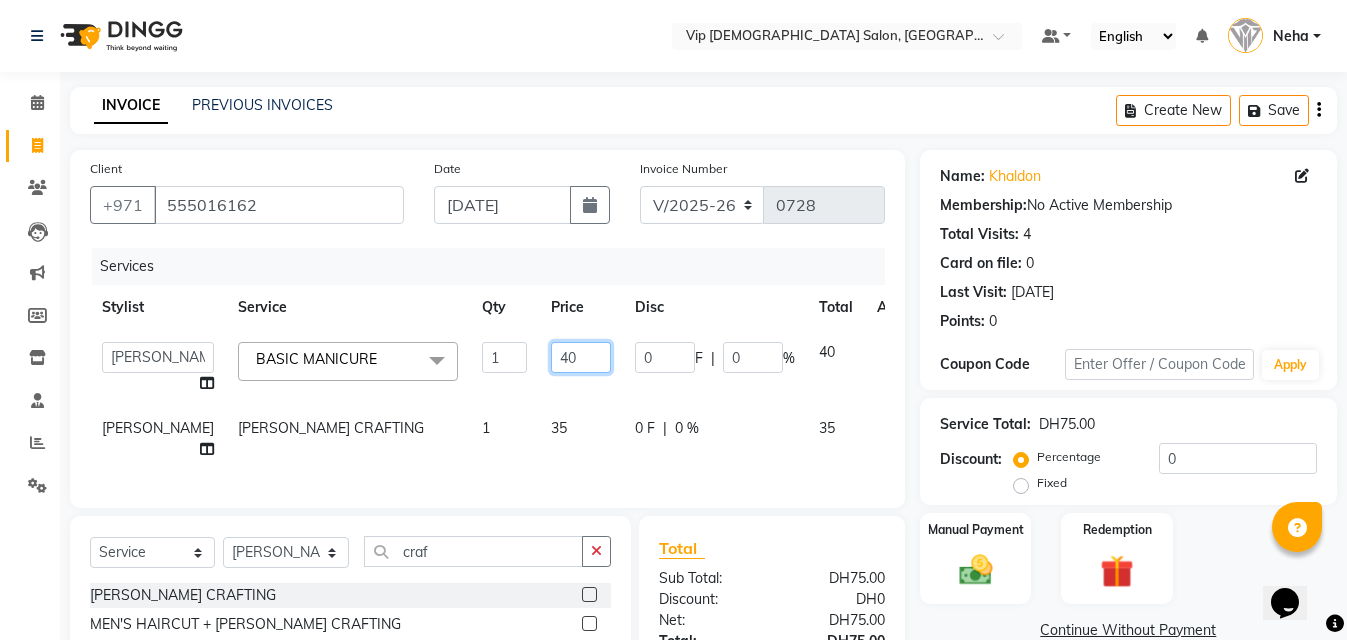 click on "40" 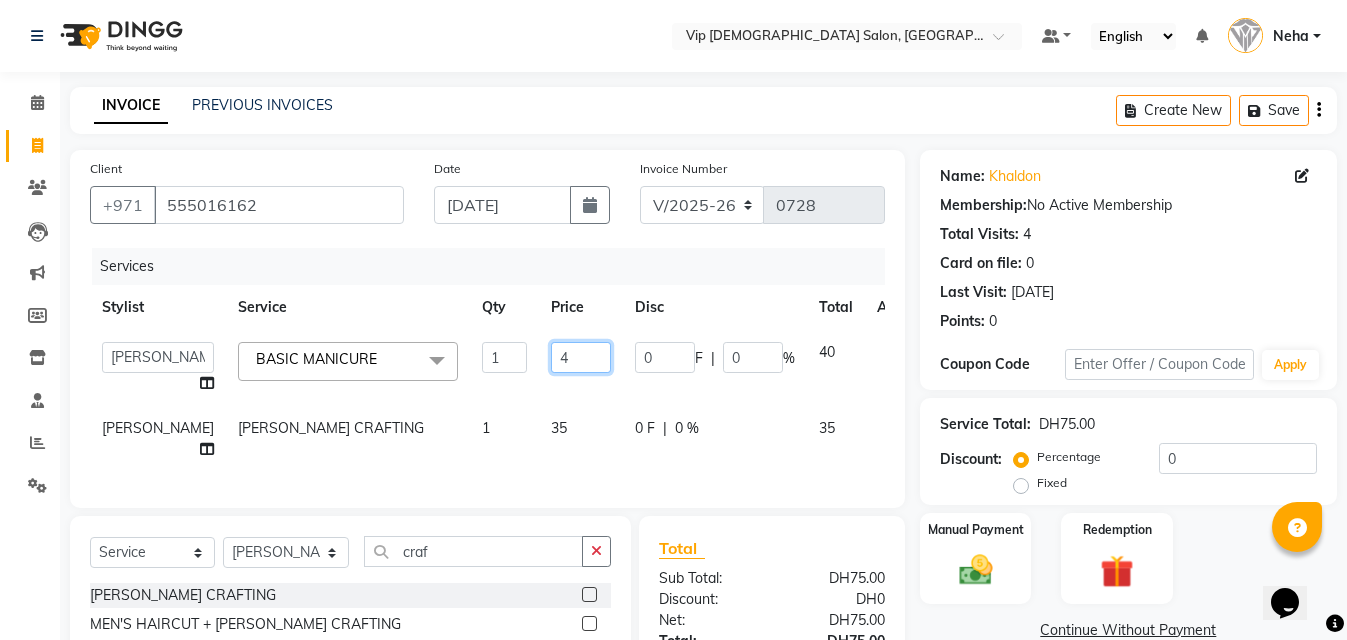 type on "45" 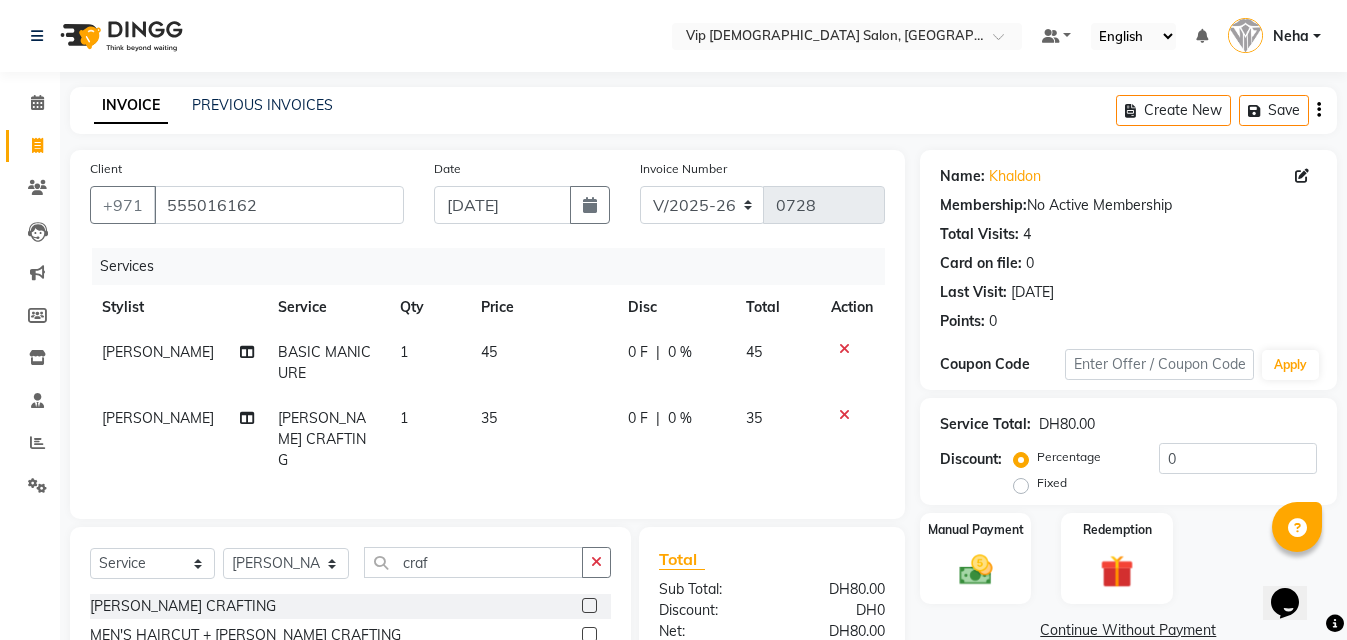 click on "Service Total:  DH80.00  Discount:  Percentage   Fixed  0" 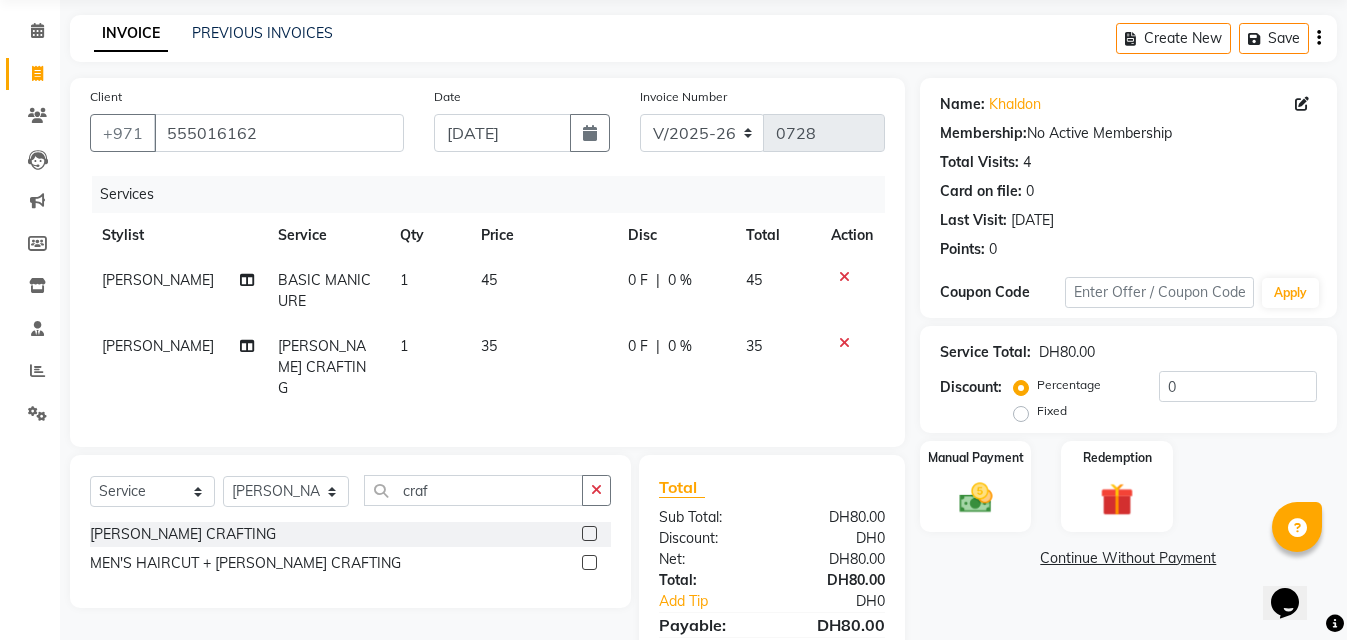 scroll, scrollTop: 163, scrollLeft: 0, axis: vertical 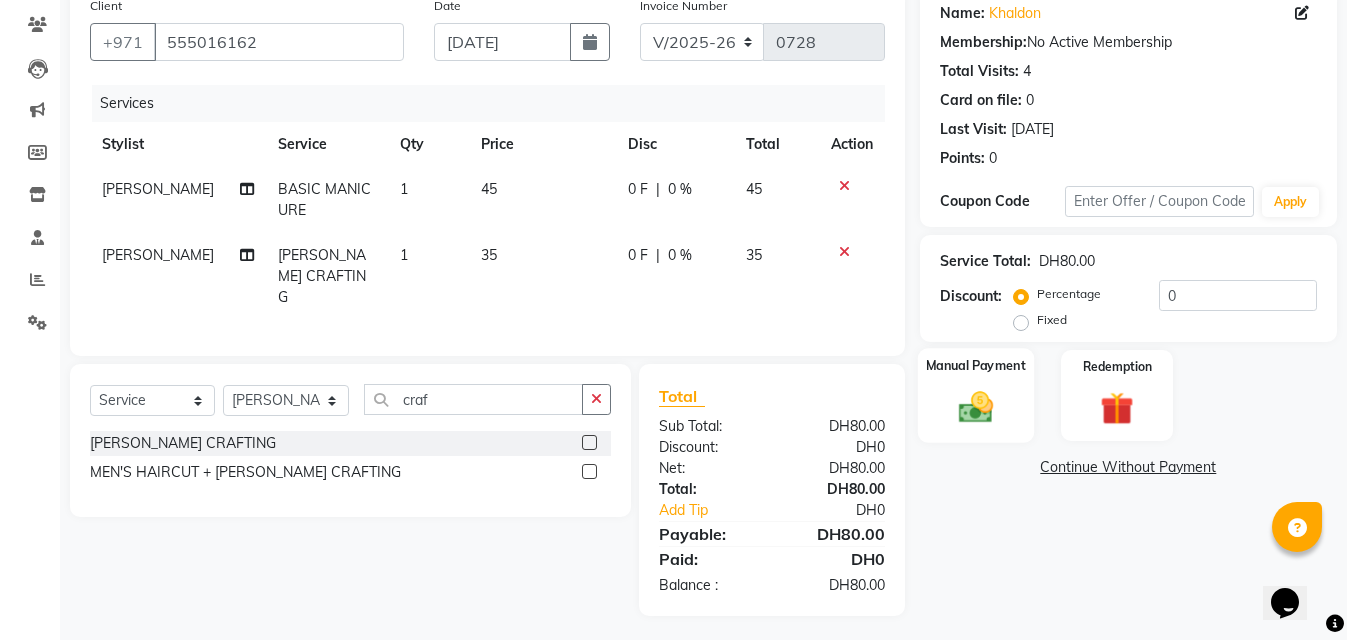 click 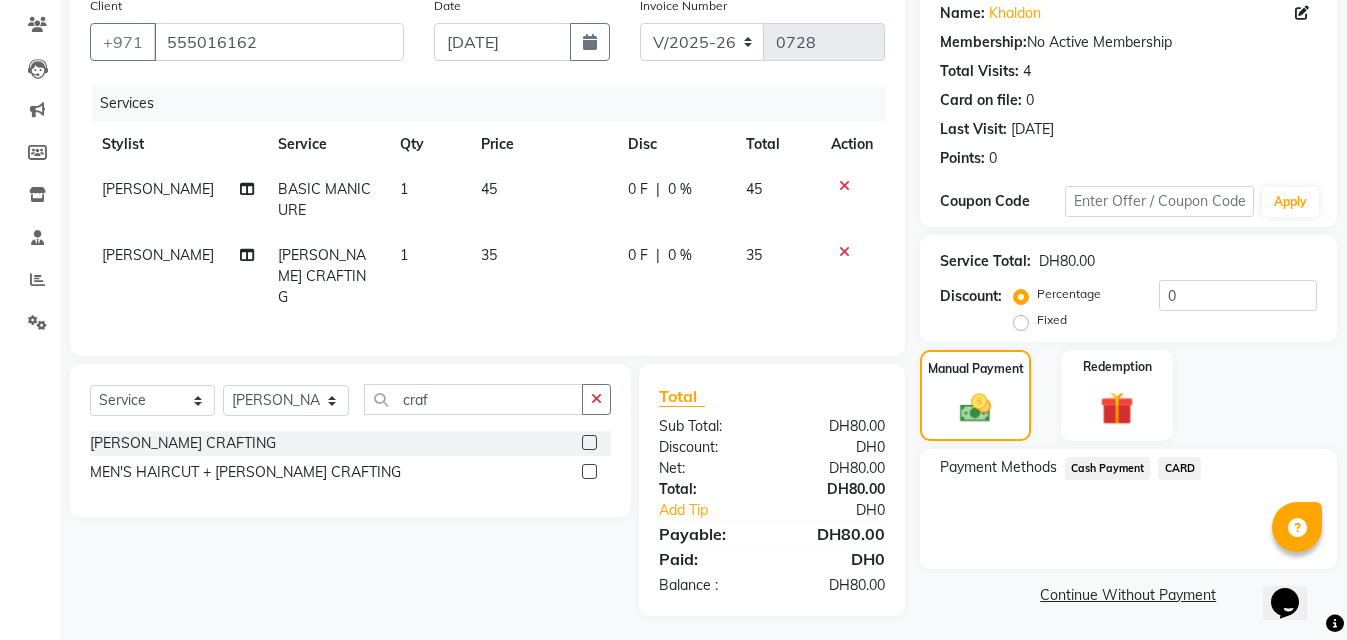 click on "CARD" 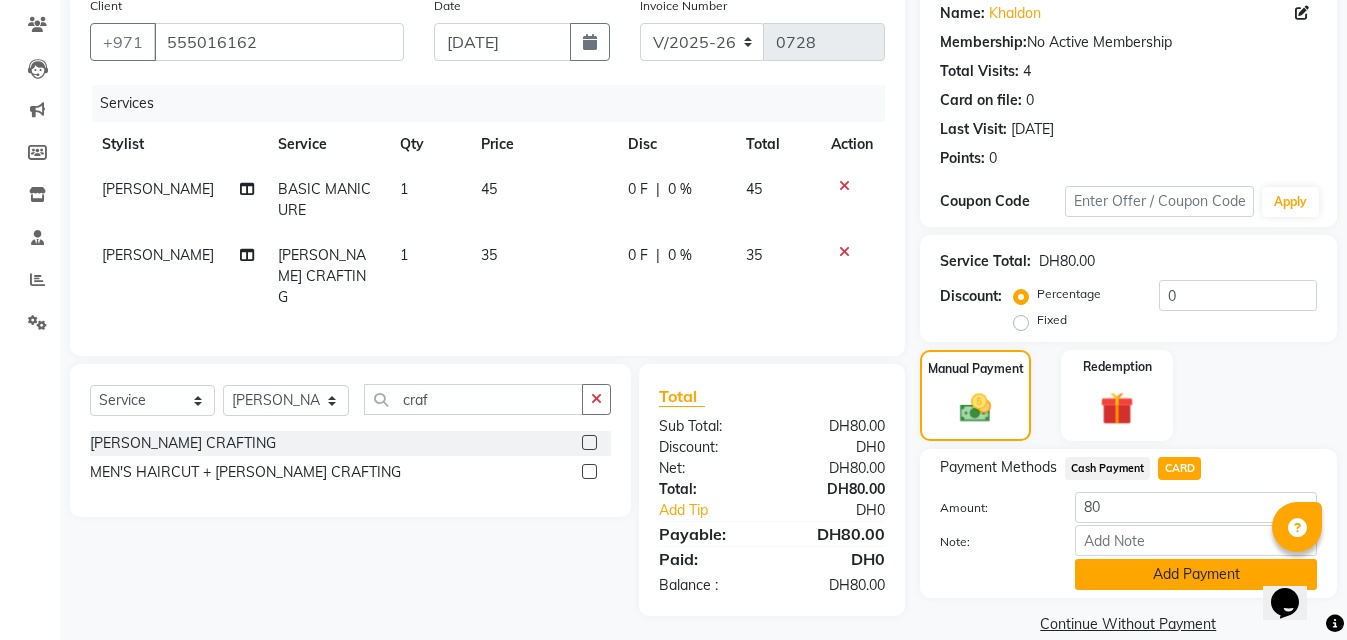click on "Add Payment" 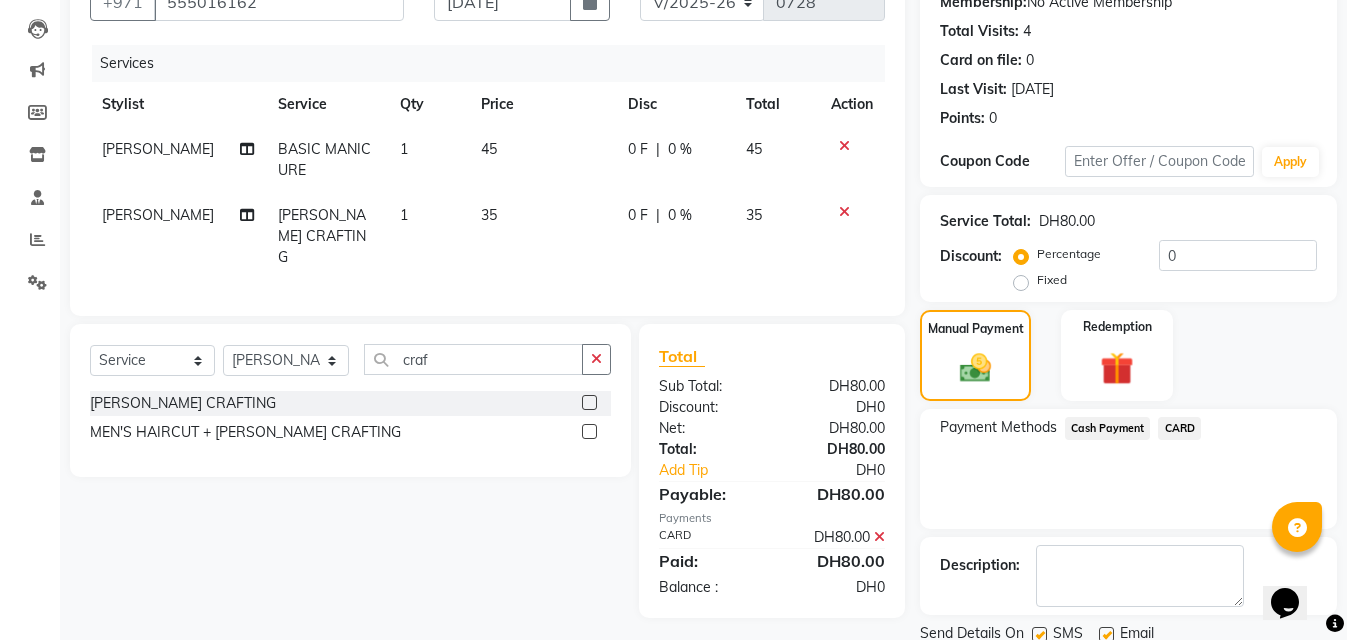 scroll, scrollTop: 276, scrollLeft: 0, axis: vertical 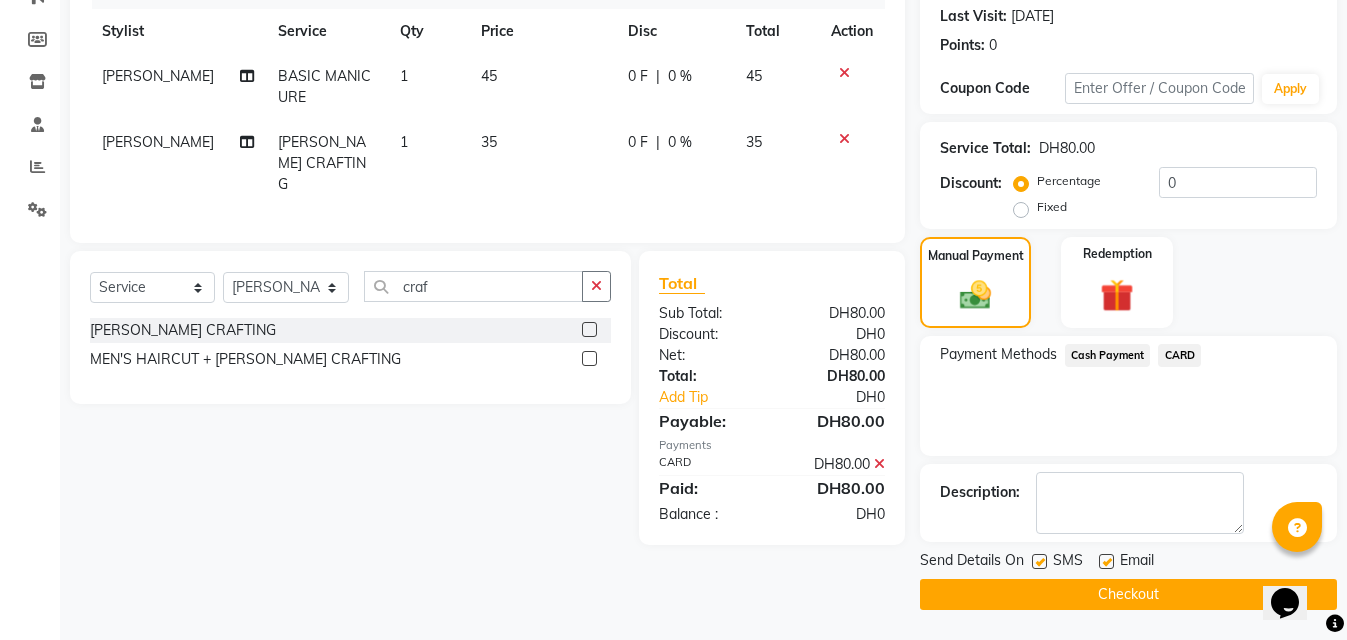 click on "Checkout" 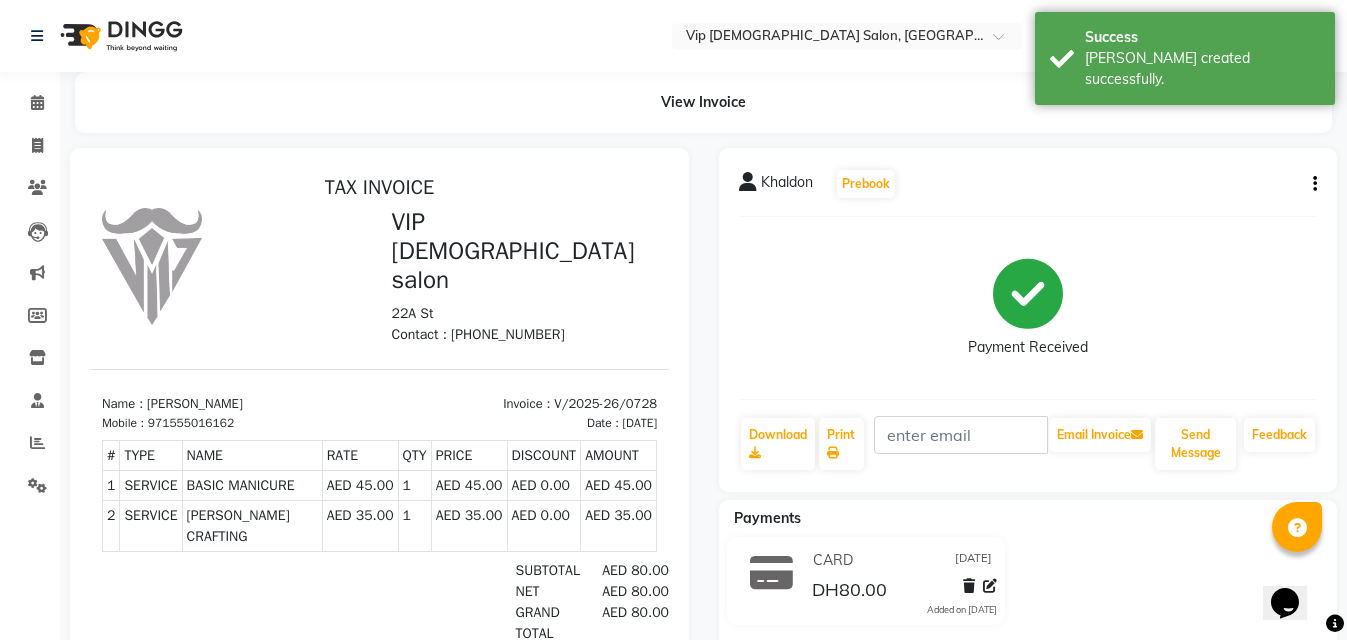 scroll, scrollTop: 0, scrollLeft: 0, axis: both 